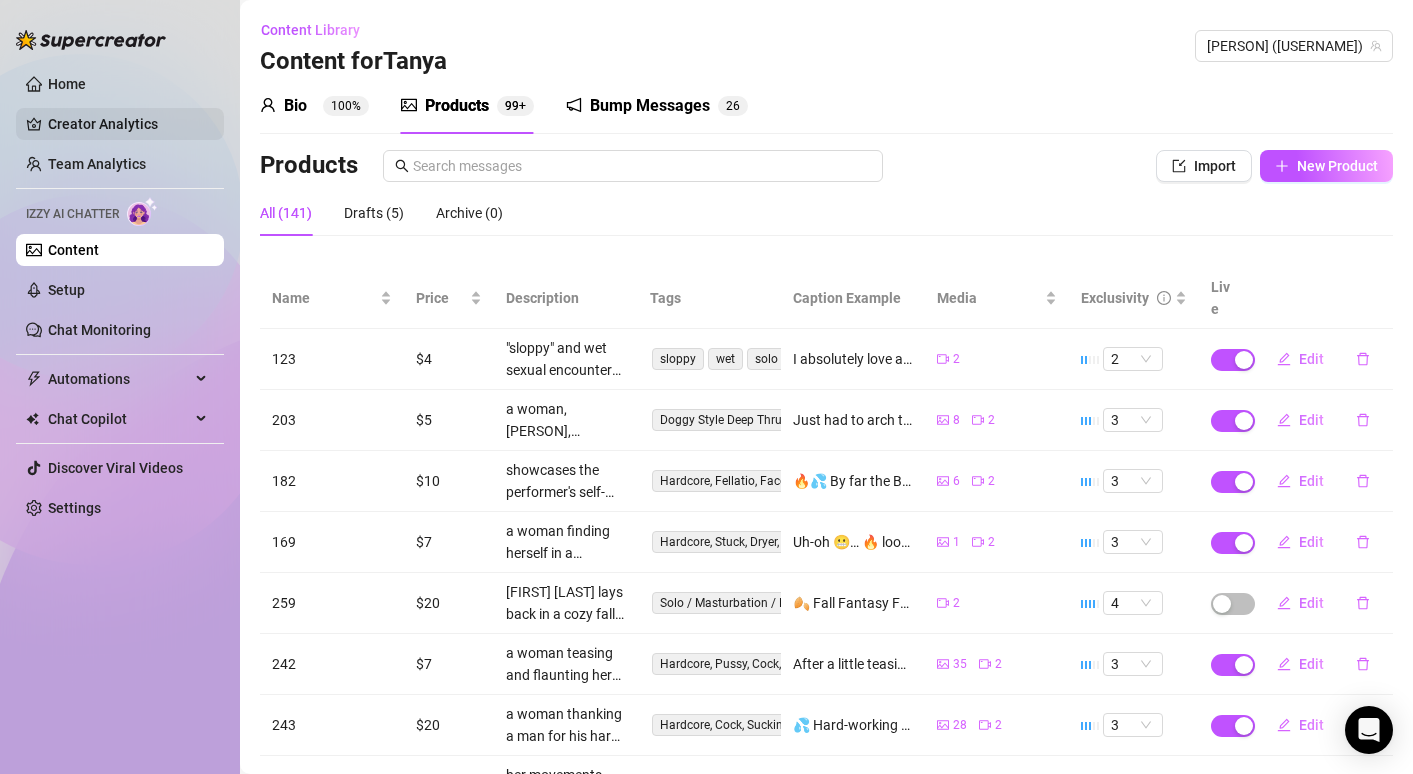 scroll, scrollTop: 0, scrollLeft: 0, axis: both 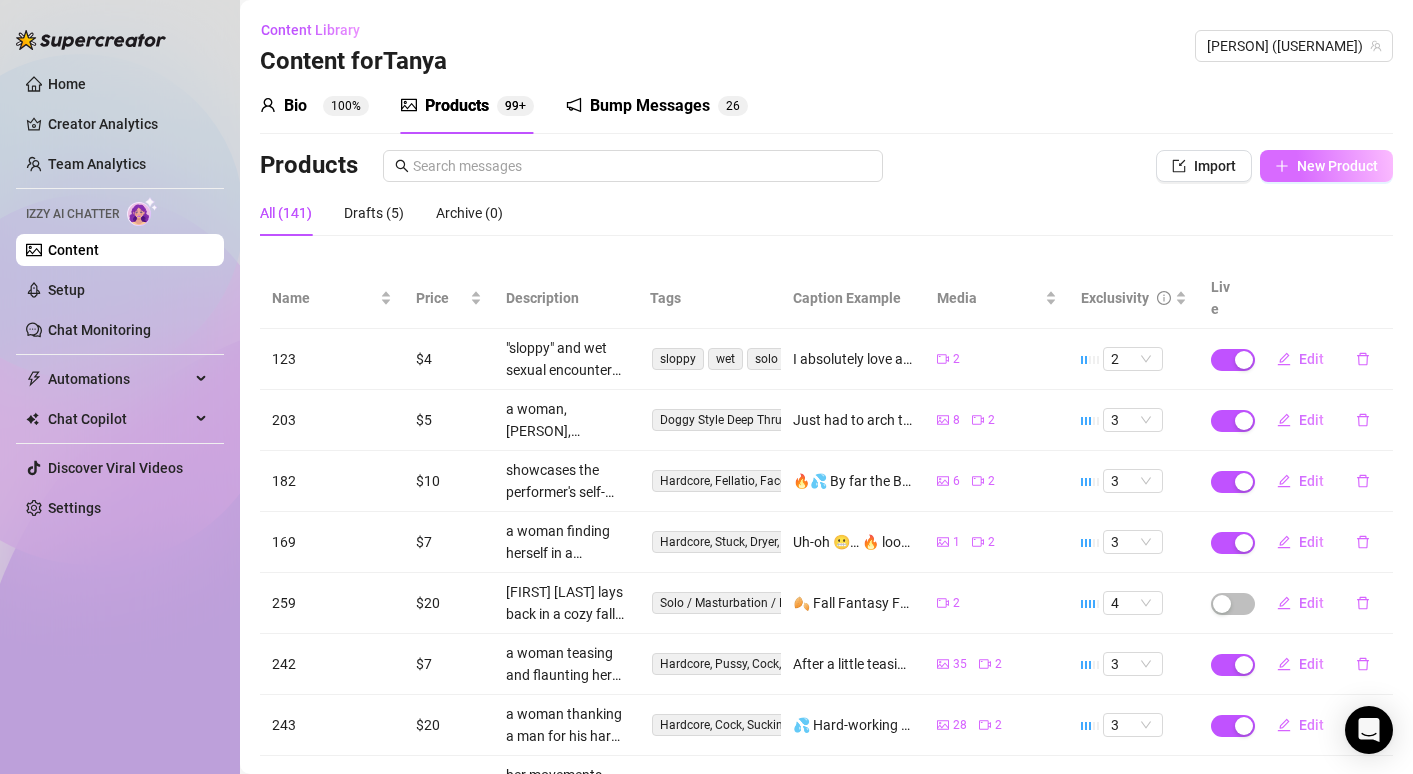 click on "New Product" at bounding box center (1326, 166) 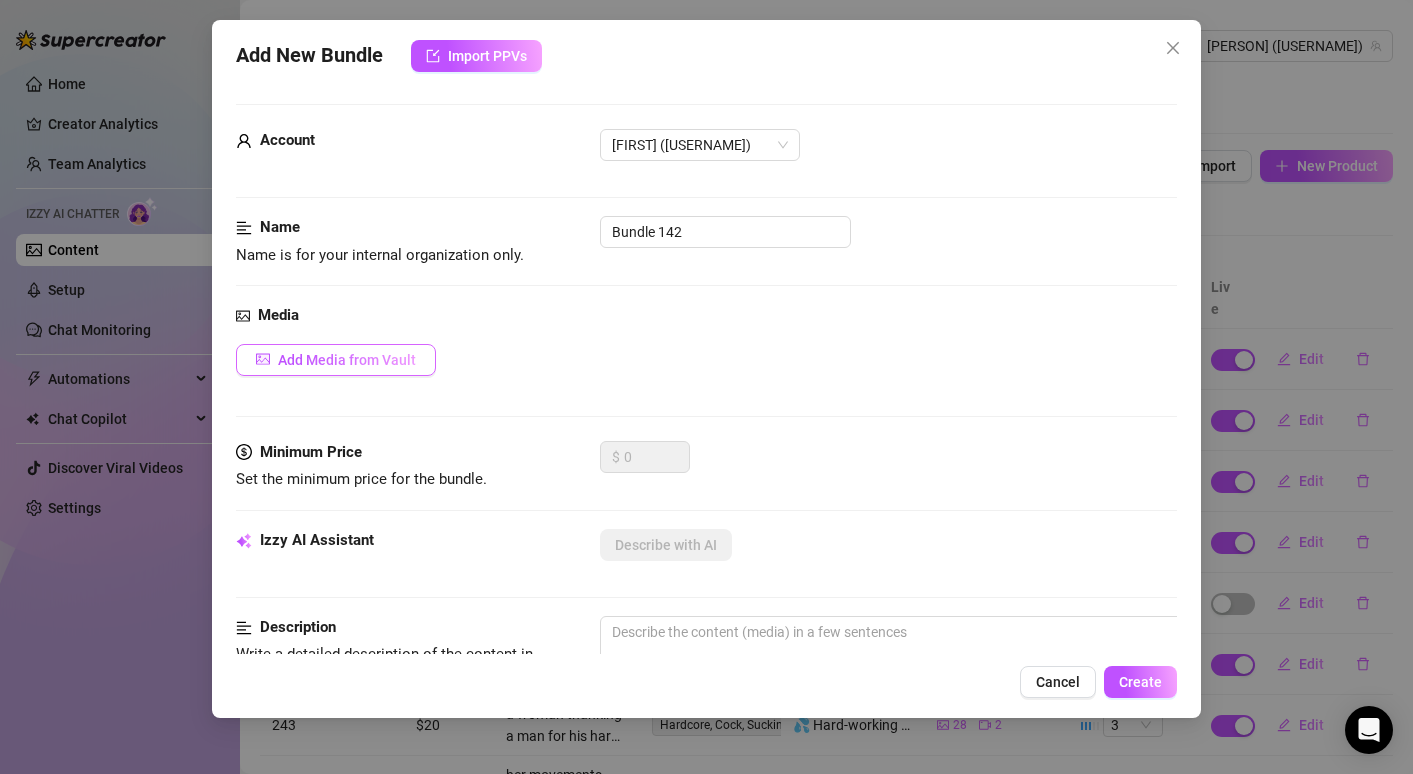click on "Add Media from Vault" at bounding box center (347, 360) 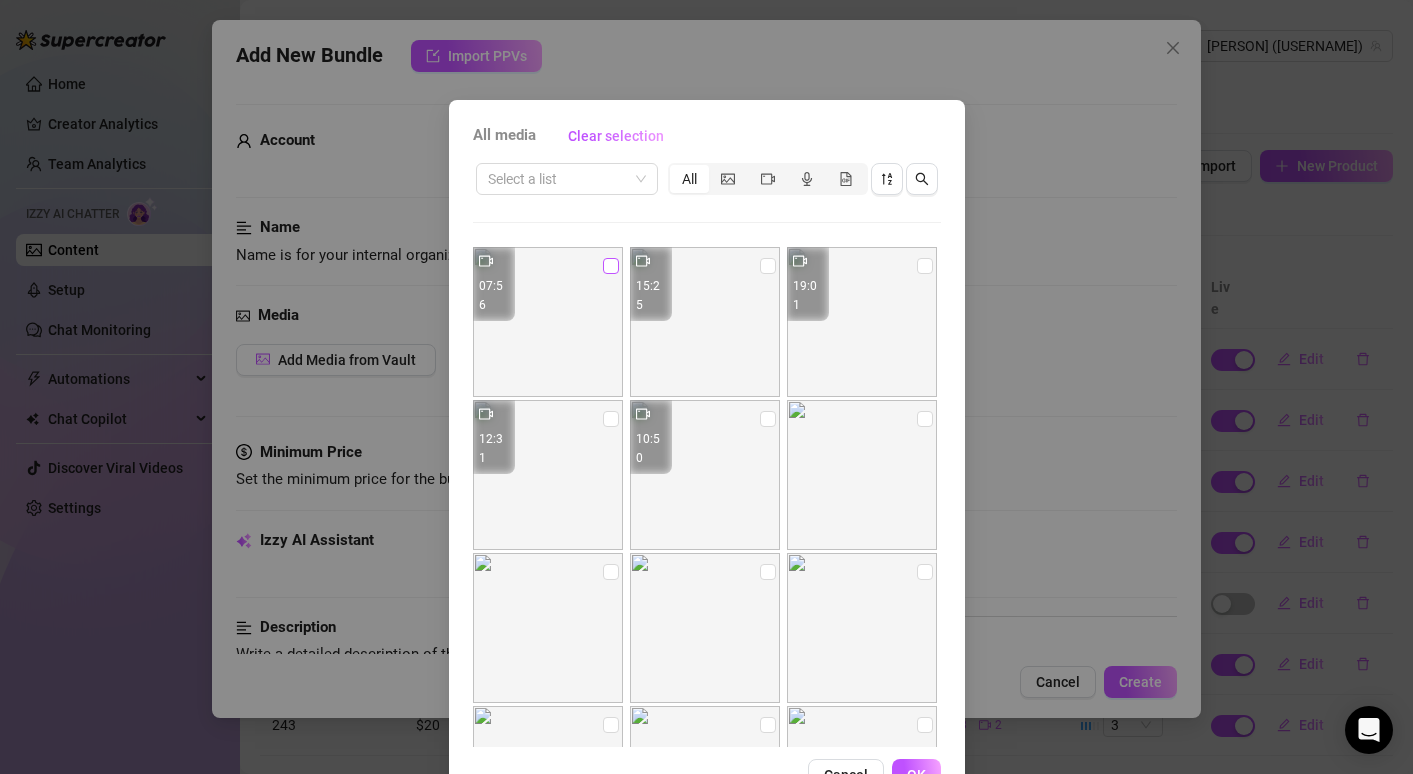 click at bounding box center (611, 266) 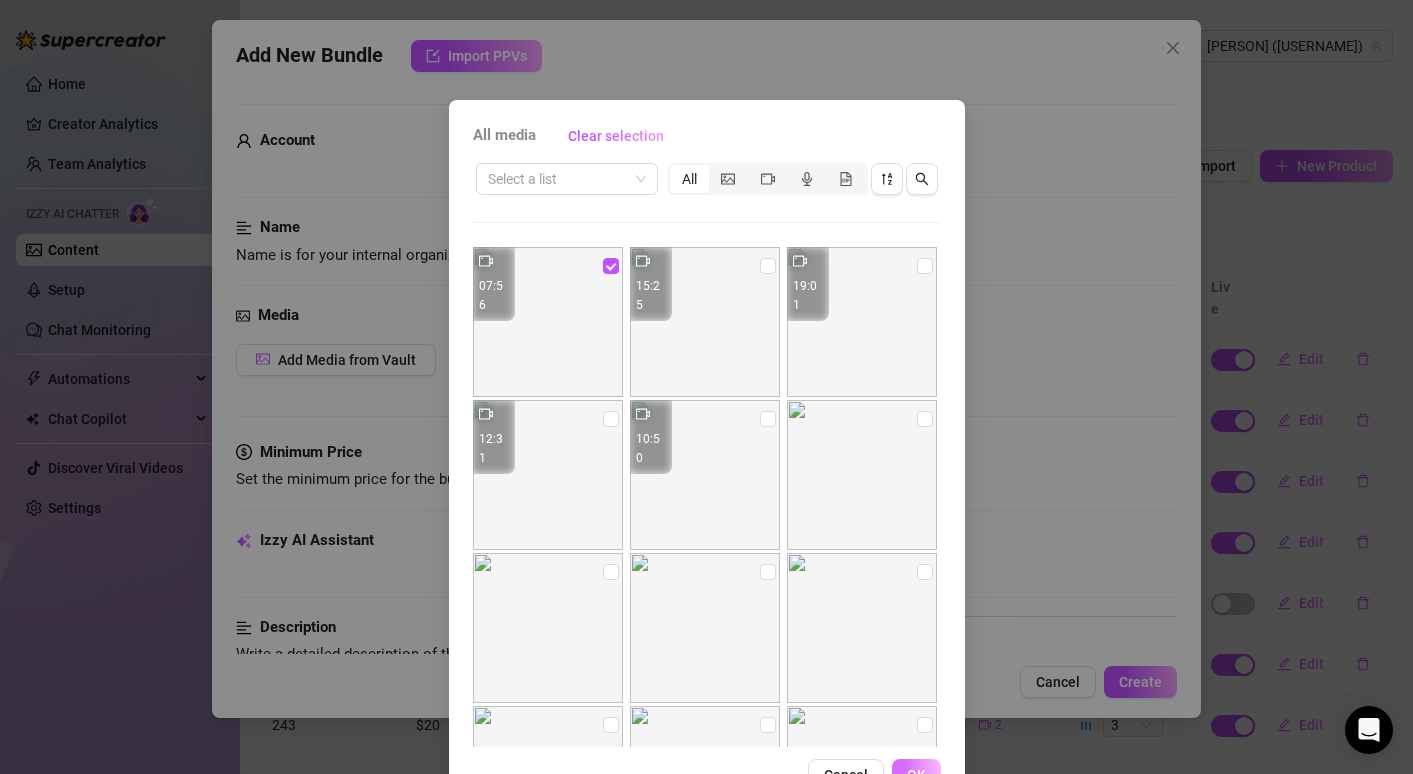 click on "OK" at bounding box center (916, 775) 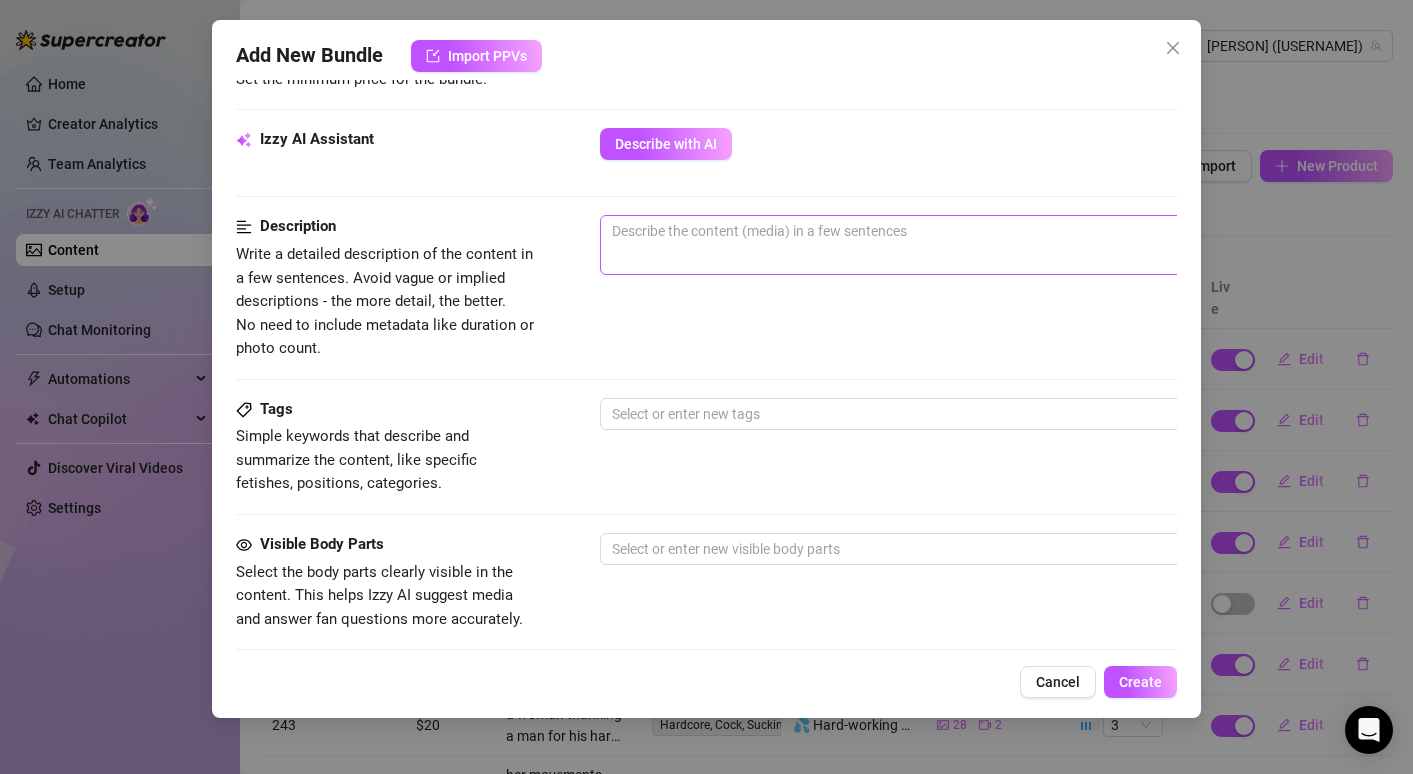 scroll, scrollTop: 682, scrollLeft: 0, axis: vertical 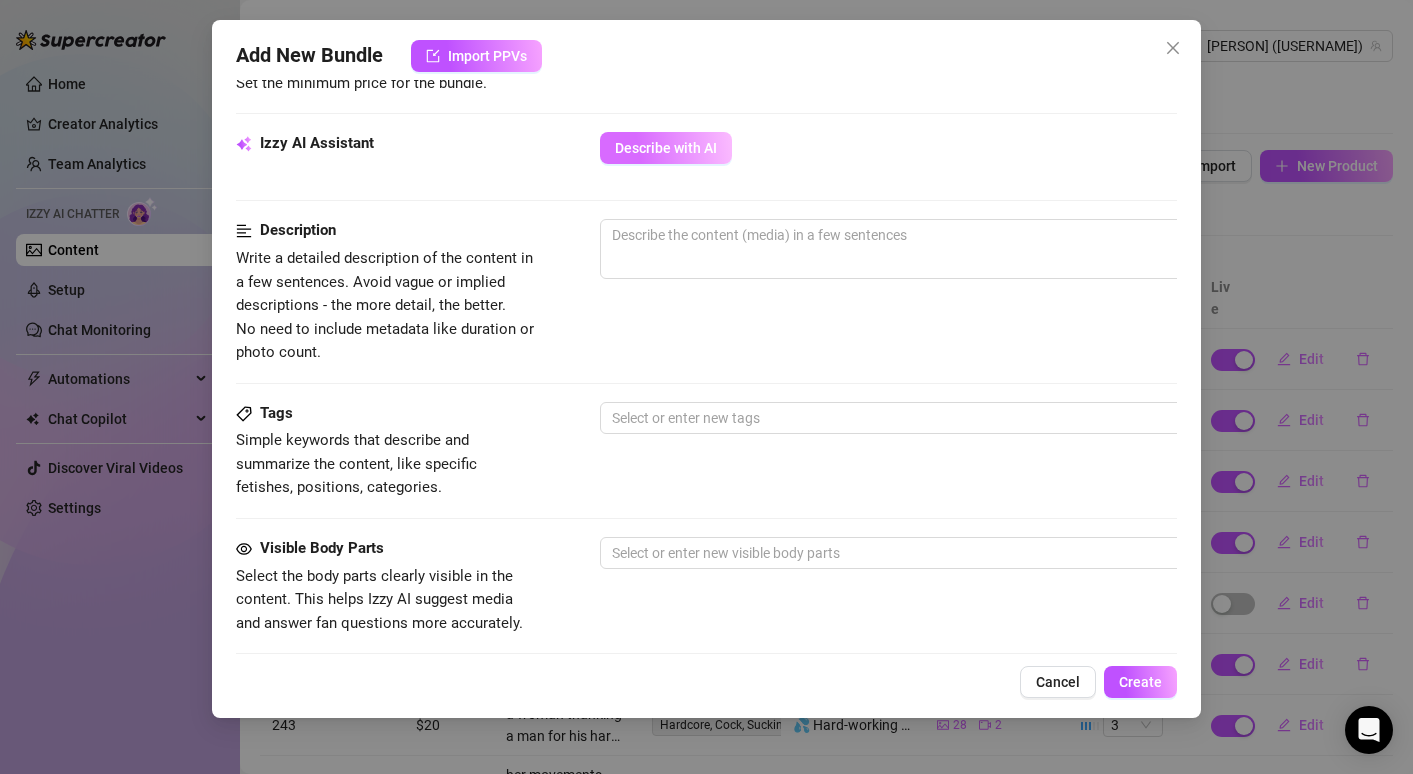 click on "Describe with AI" at bounding box center [666, 148] 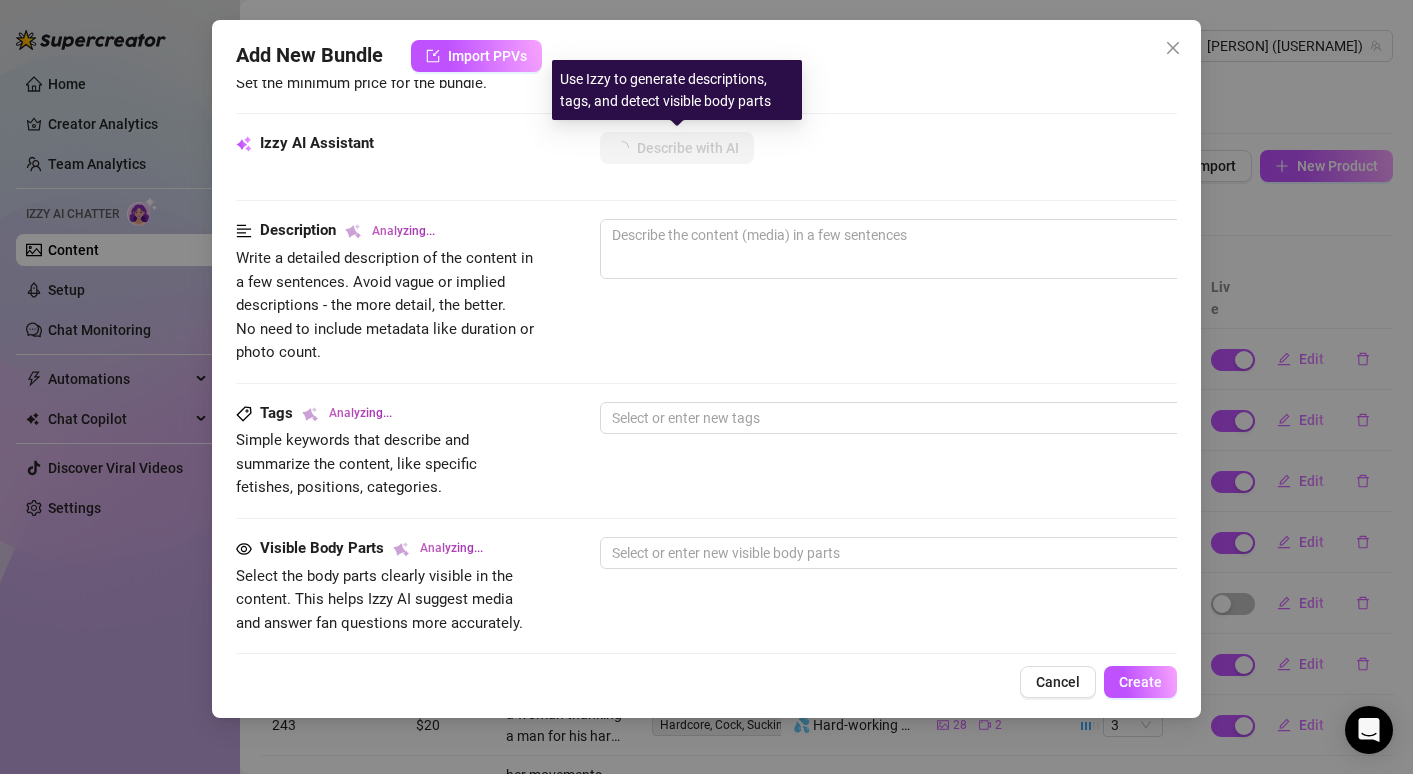 type on "Tanya" 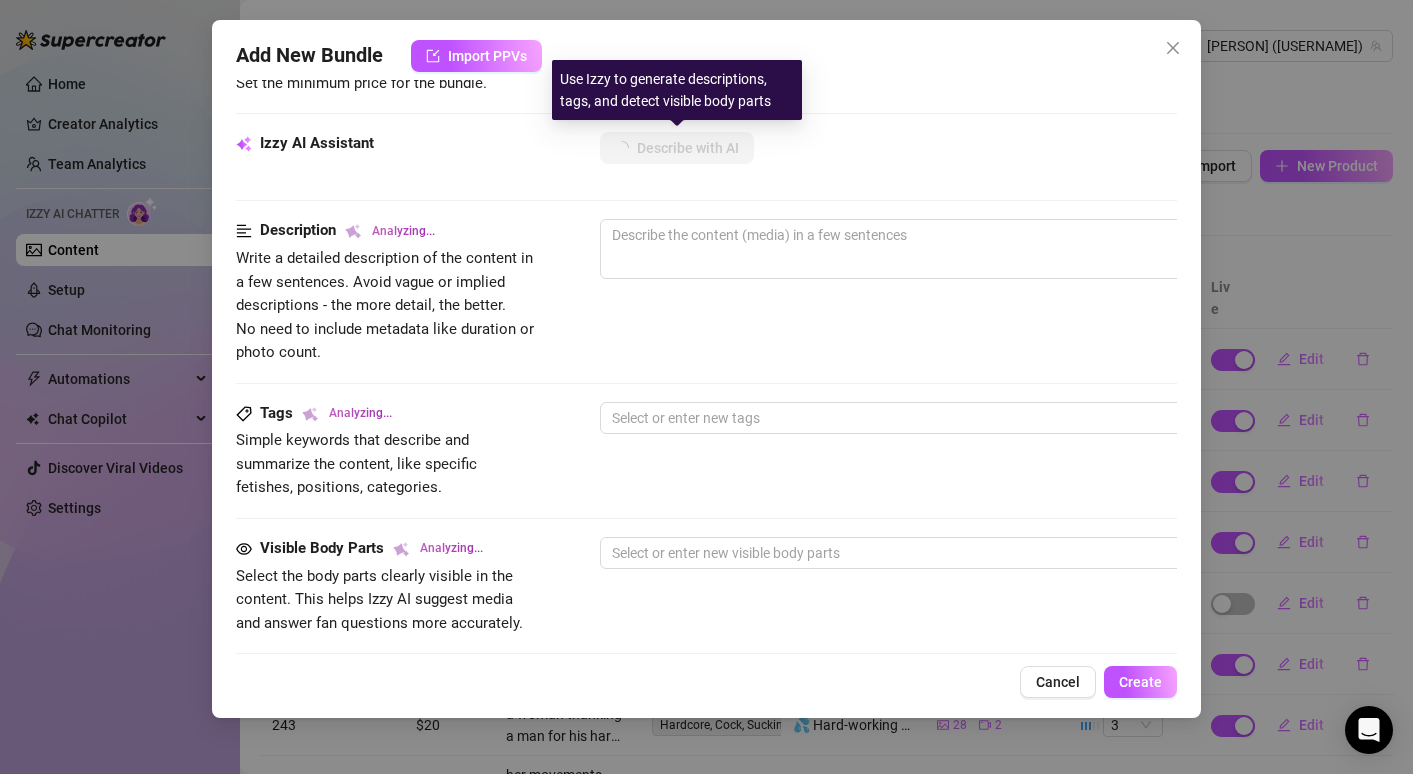 type on "Tanya" 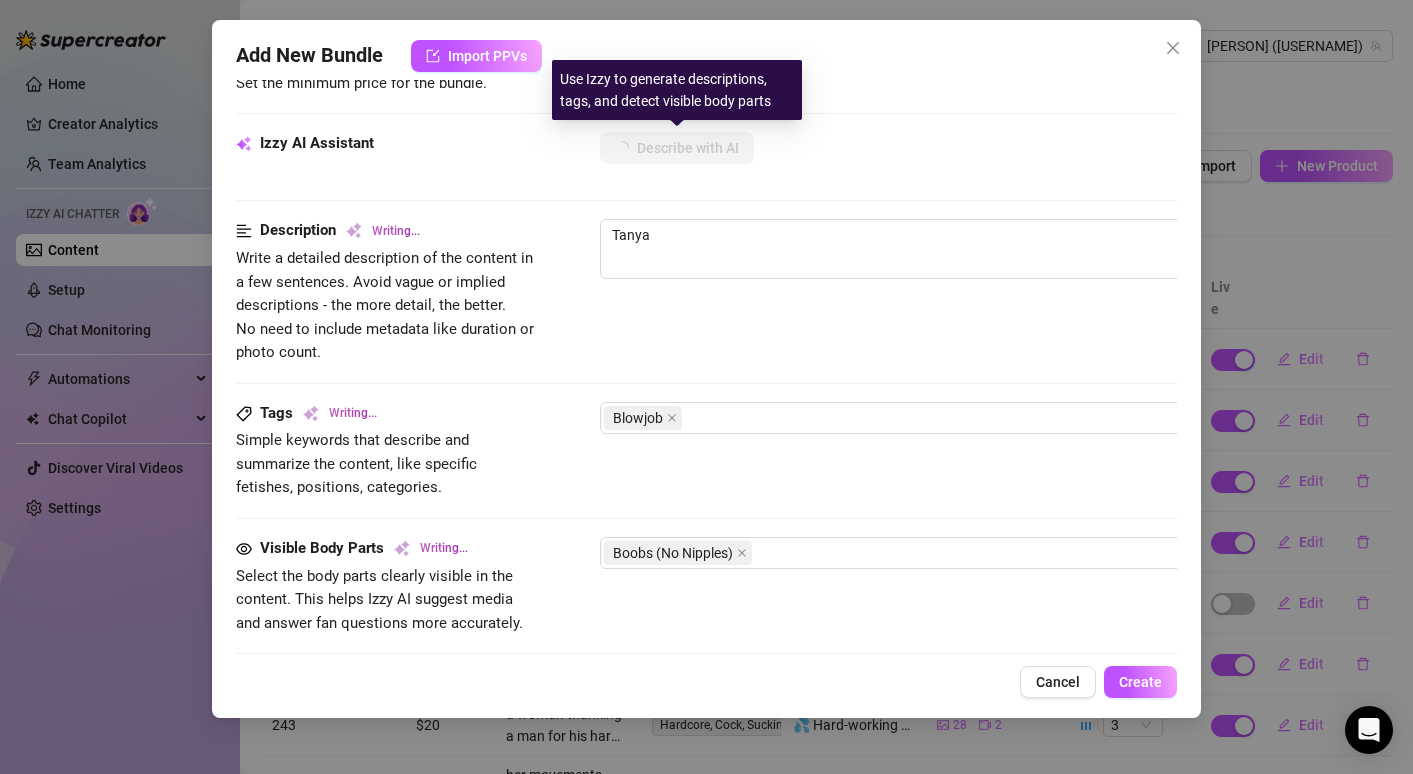 type on "Tanya Delight" 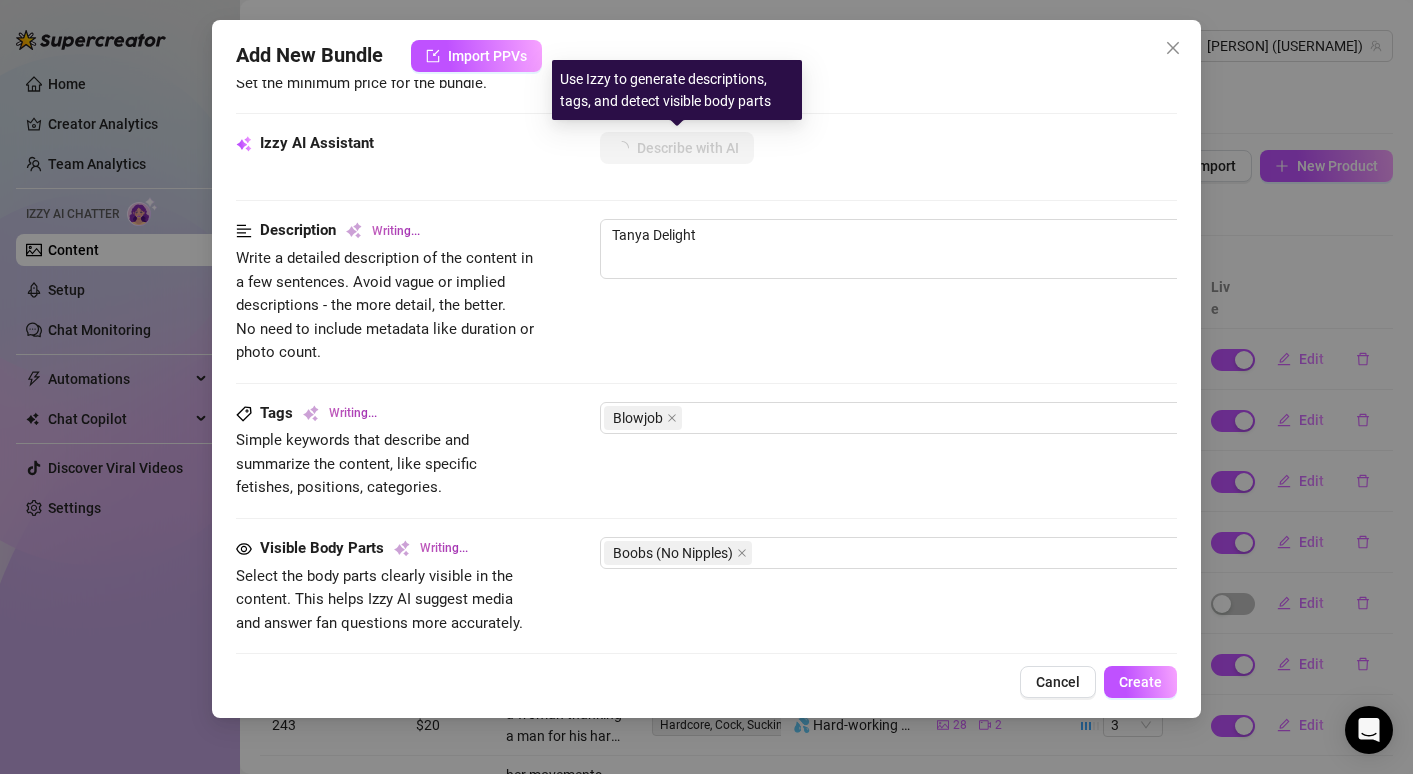 type on "[FIRST] [LAST] is" 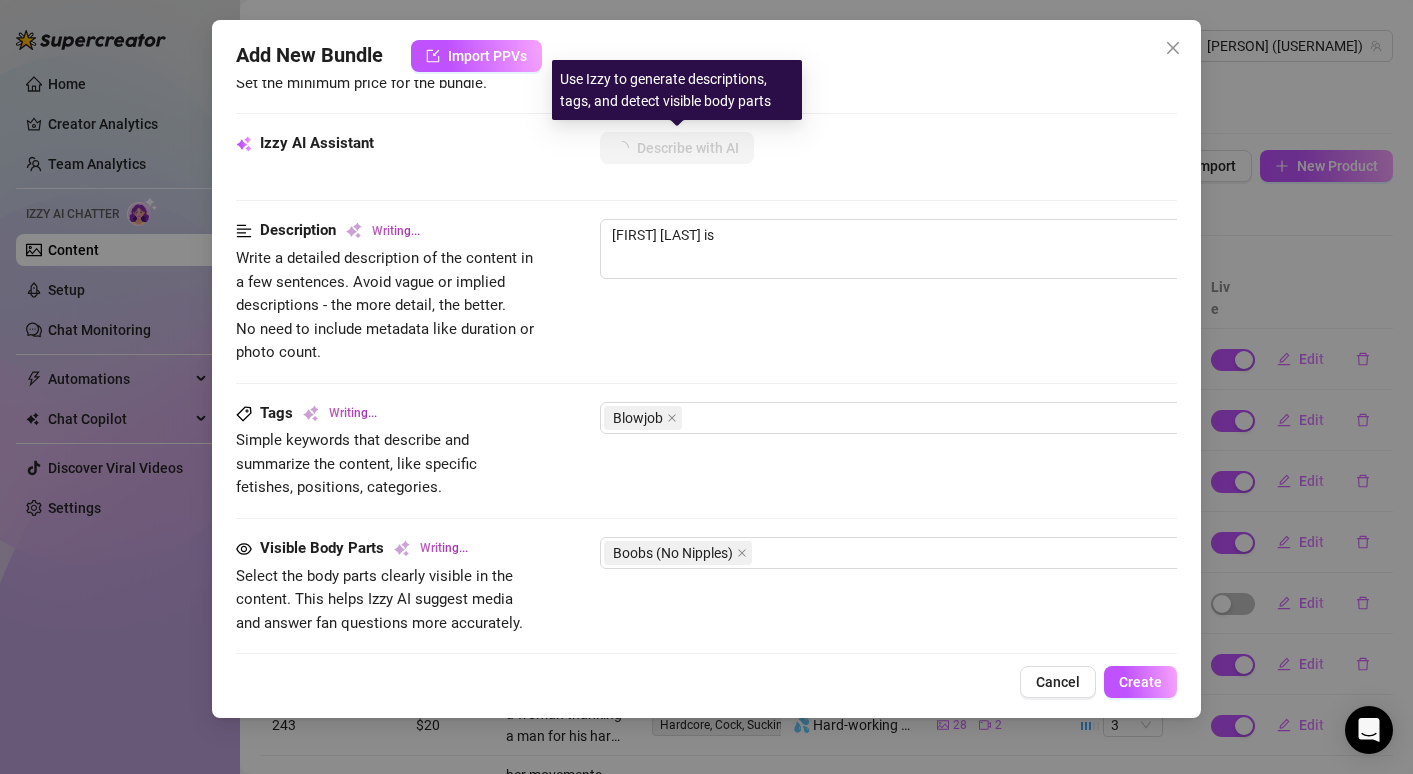 type on "[FIRST] [LAST] is wearing" 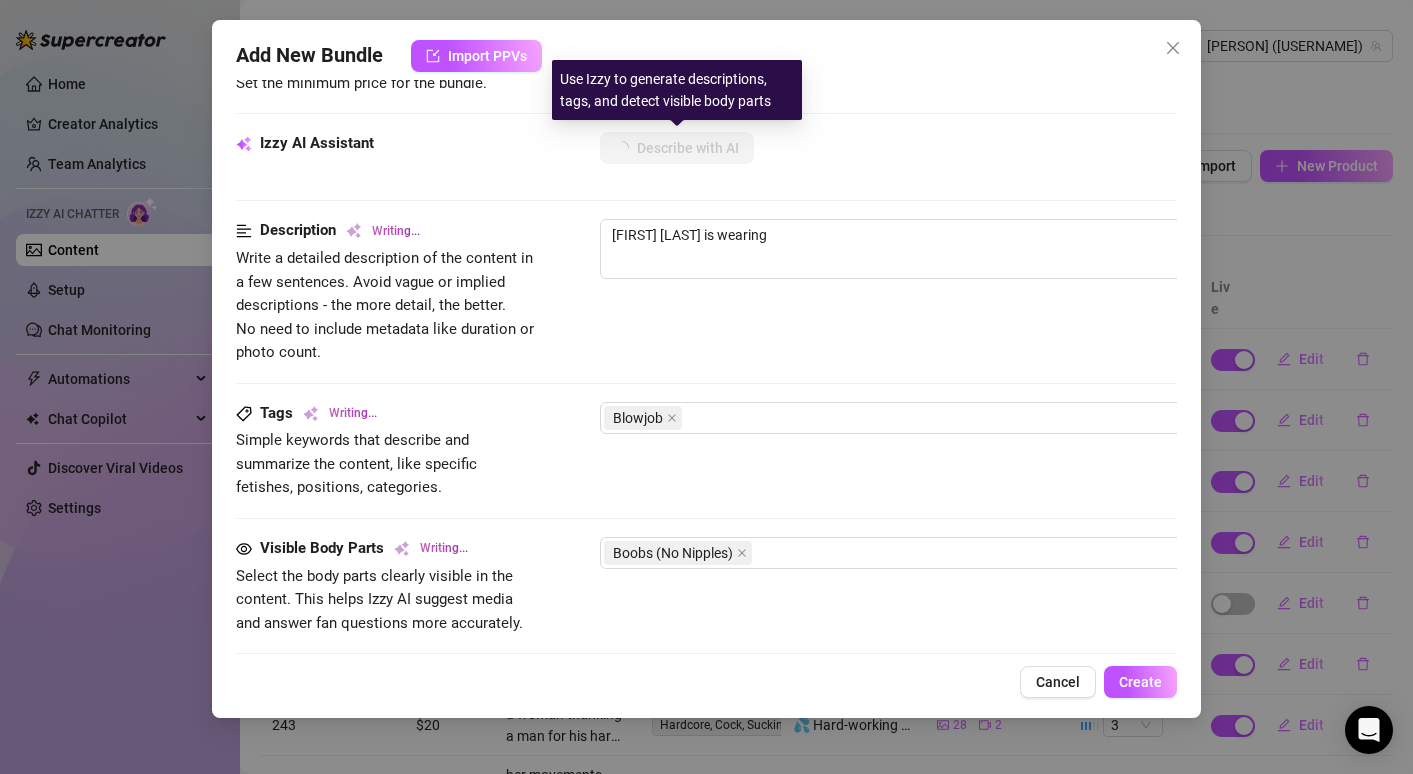 type on "[FIRST] [LAST] is wearing a" 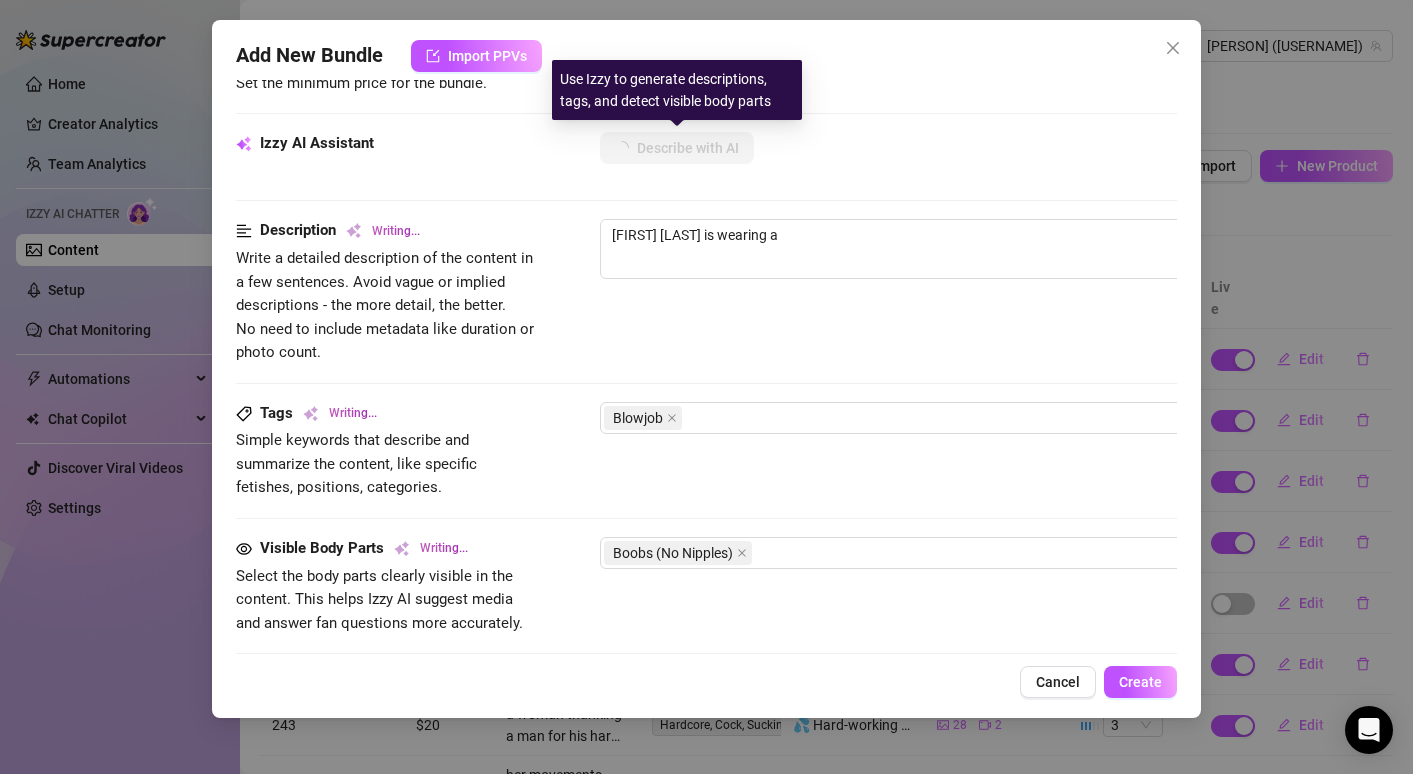type on "[NAME] is wearing a tight" 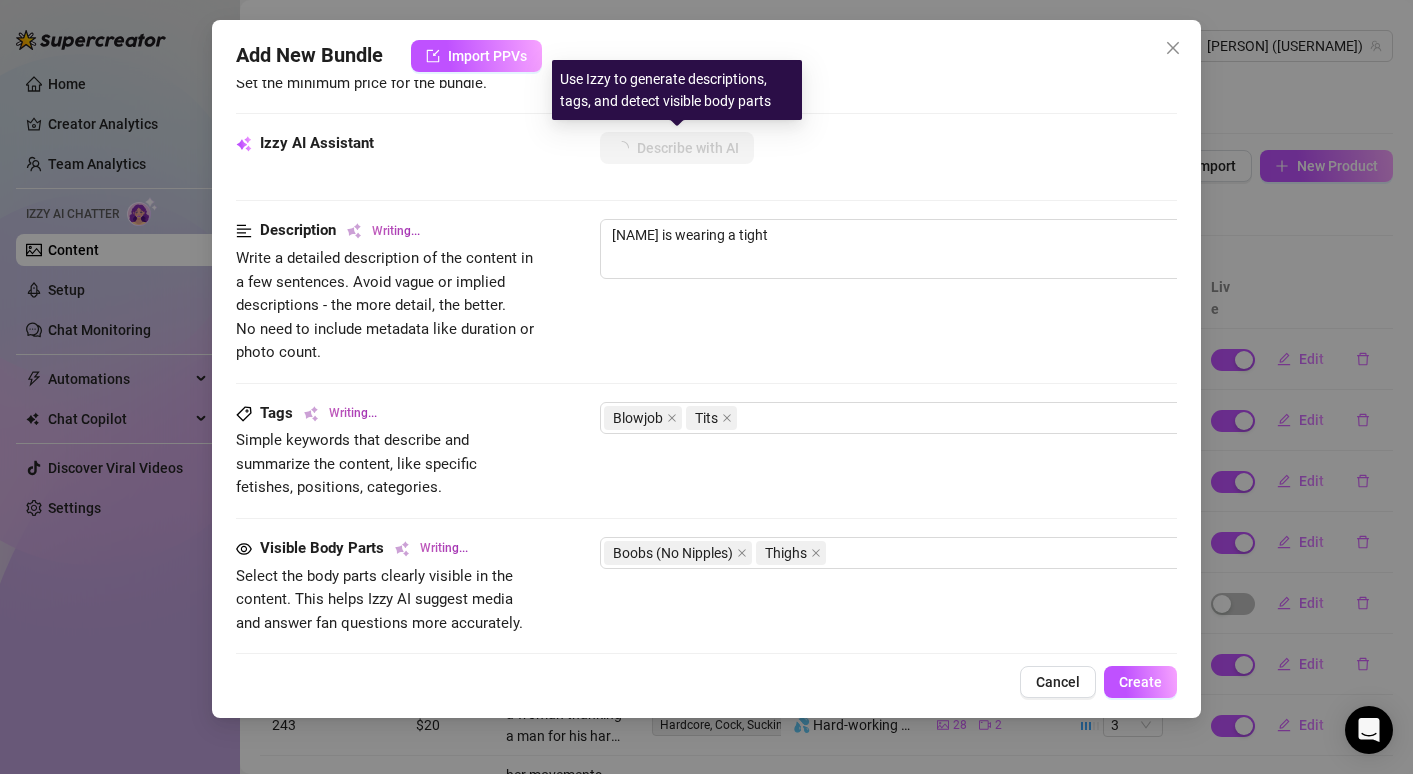 type on "[PERSON] [LASTNAME] is wearing a tight white" 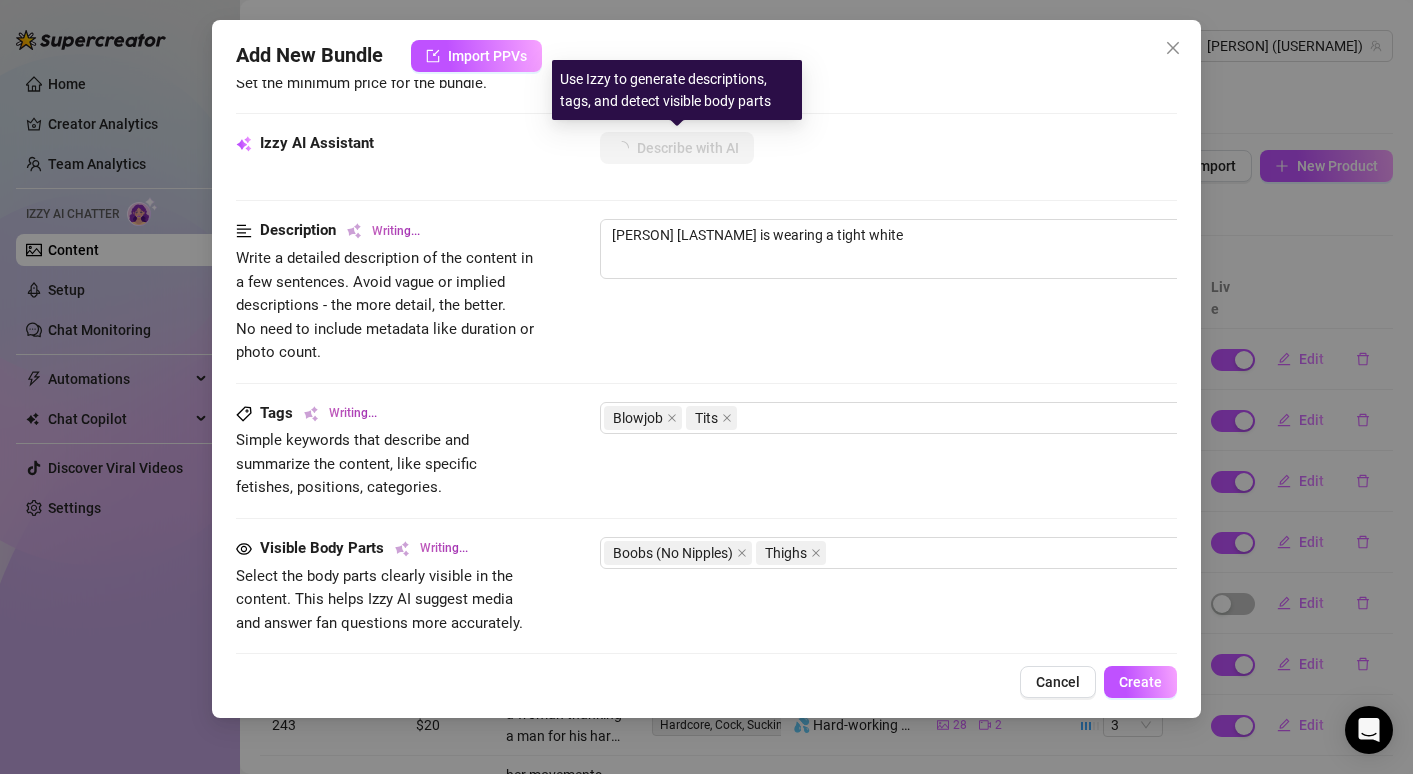 type on "[FIRST] [LAST] is wearing a tight white tank" 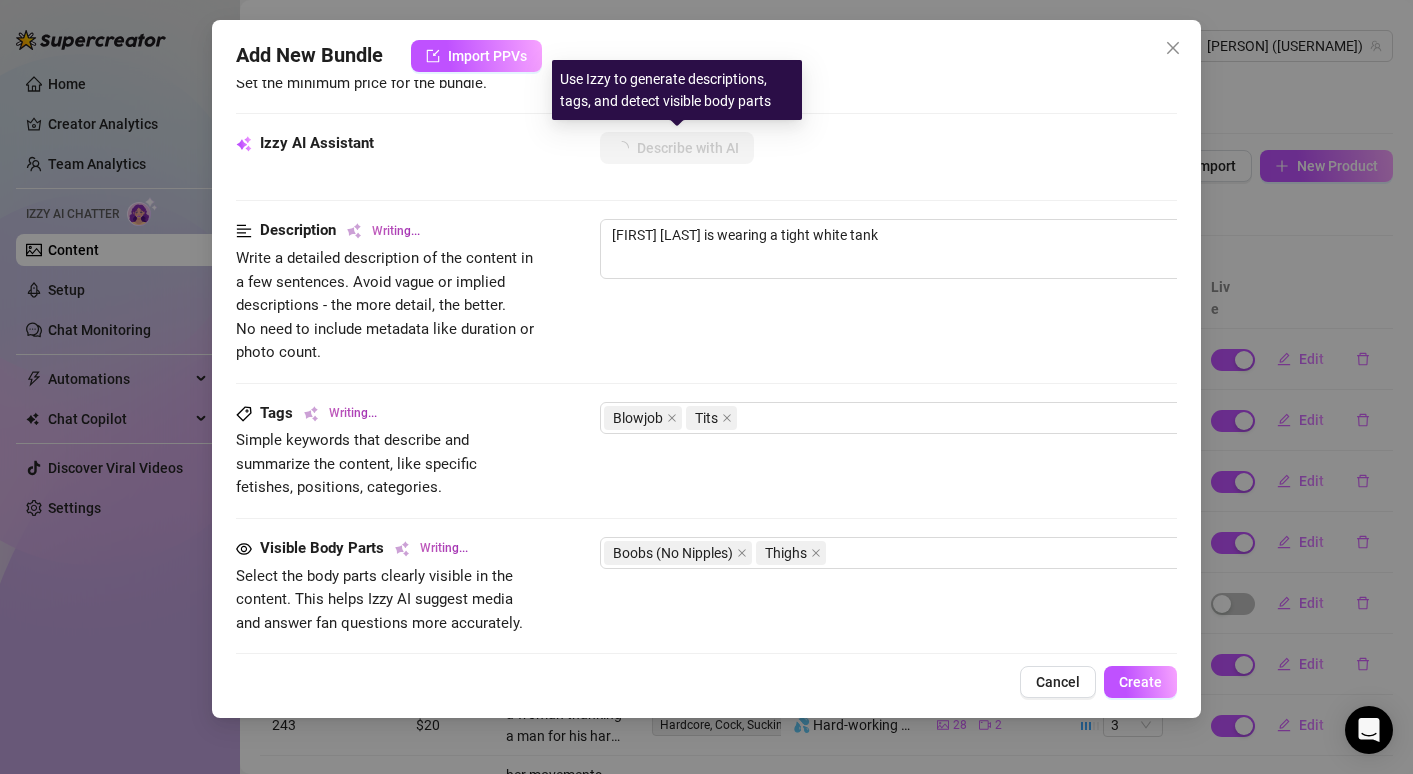 type on "[FIRST] [LAST] is wearing a tight white tank top" 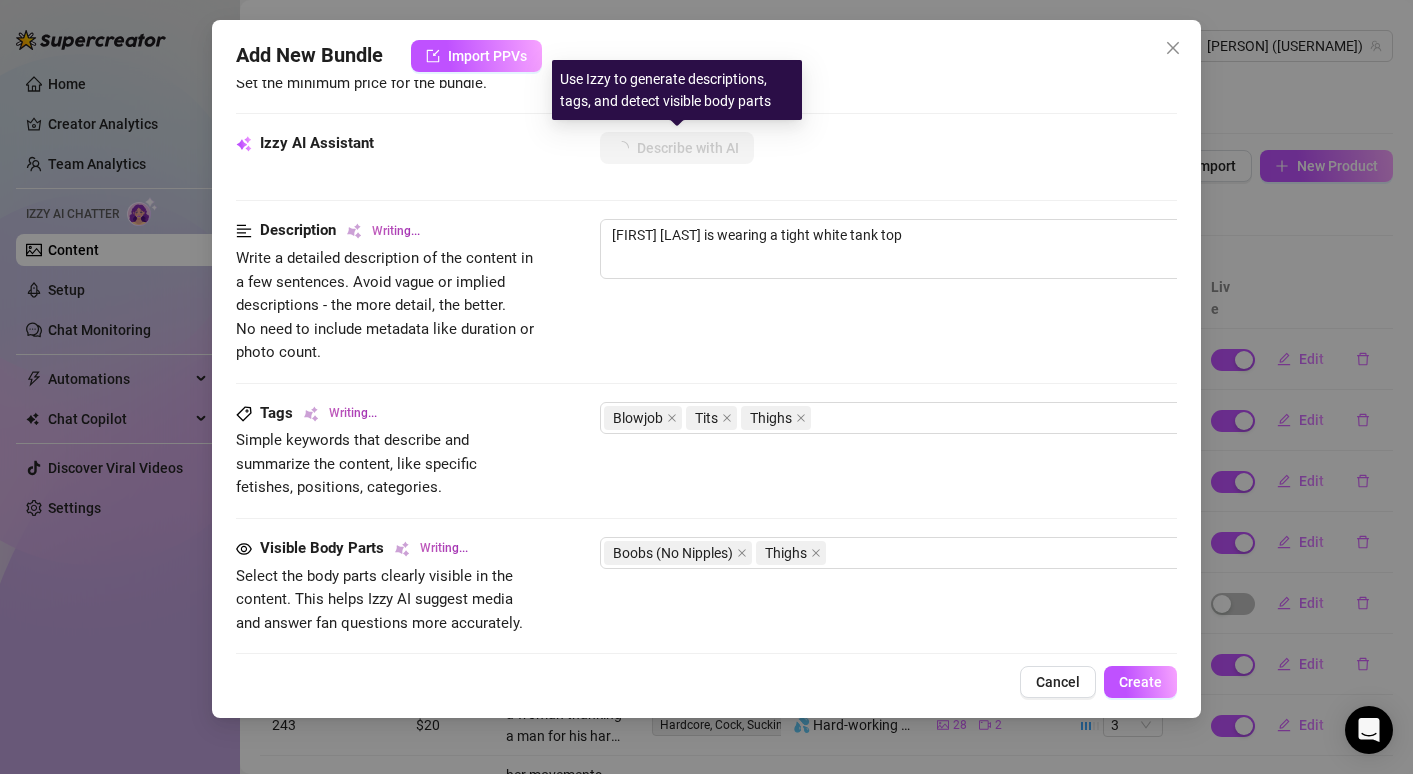 type on "[FIRST] [LAST] is wearing a tight white tank top and" 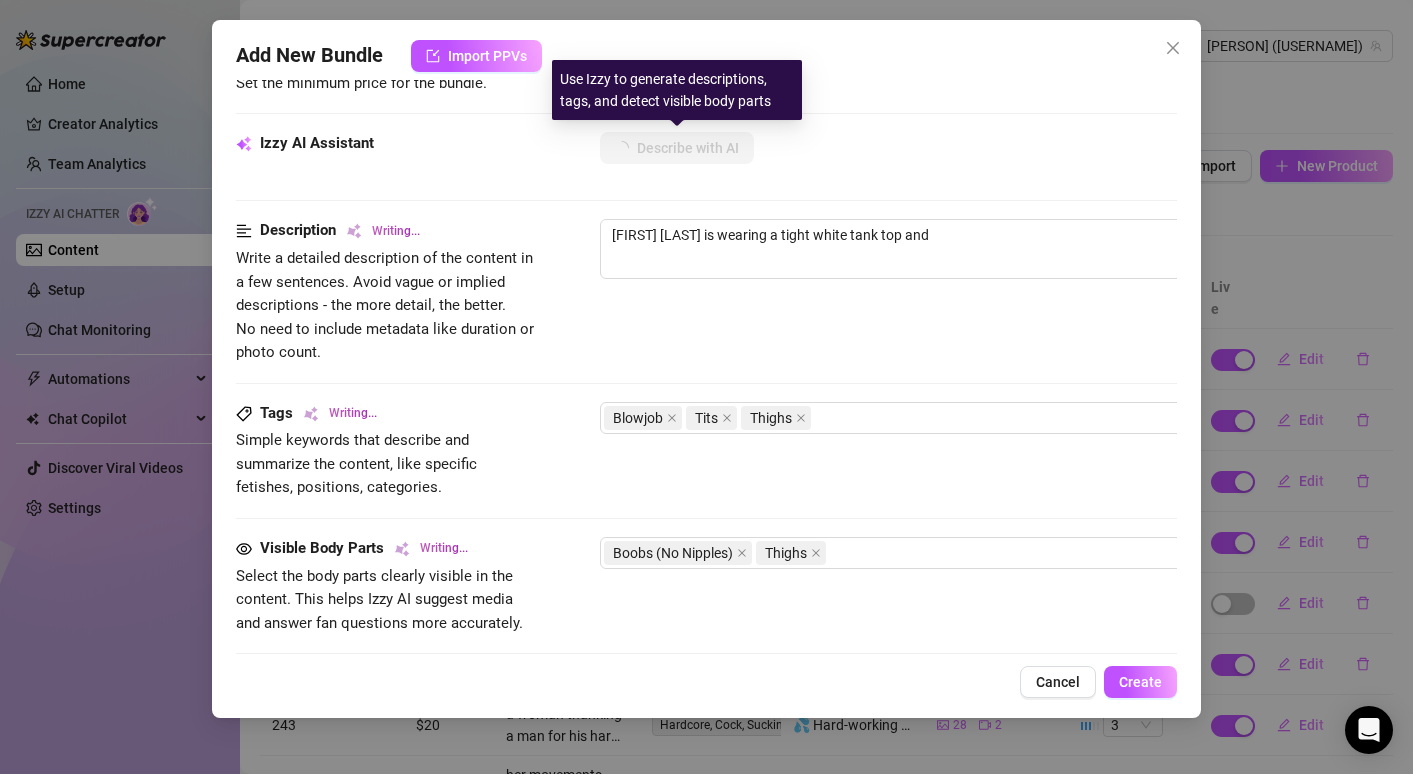 type on "[PERSON] [LASTNAME] is wearing a tight white tank top and green" 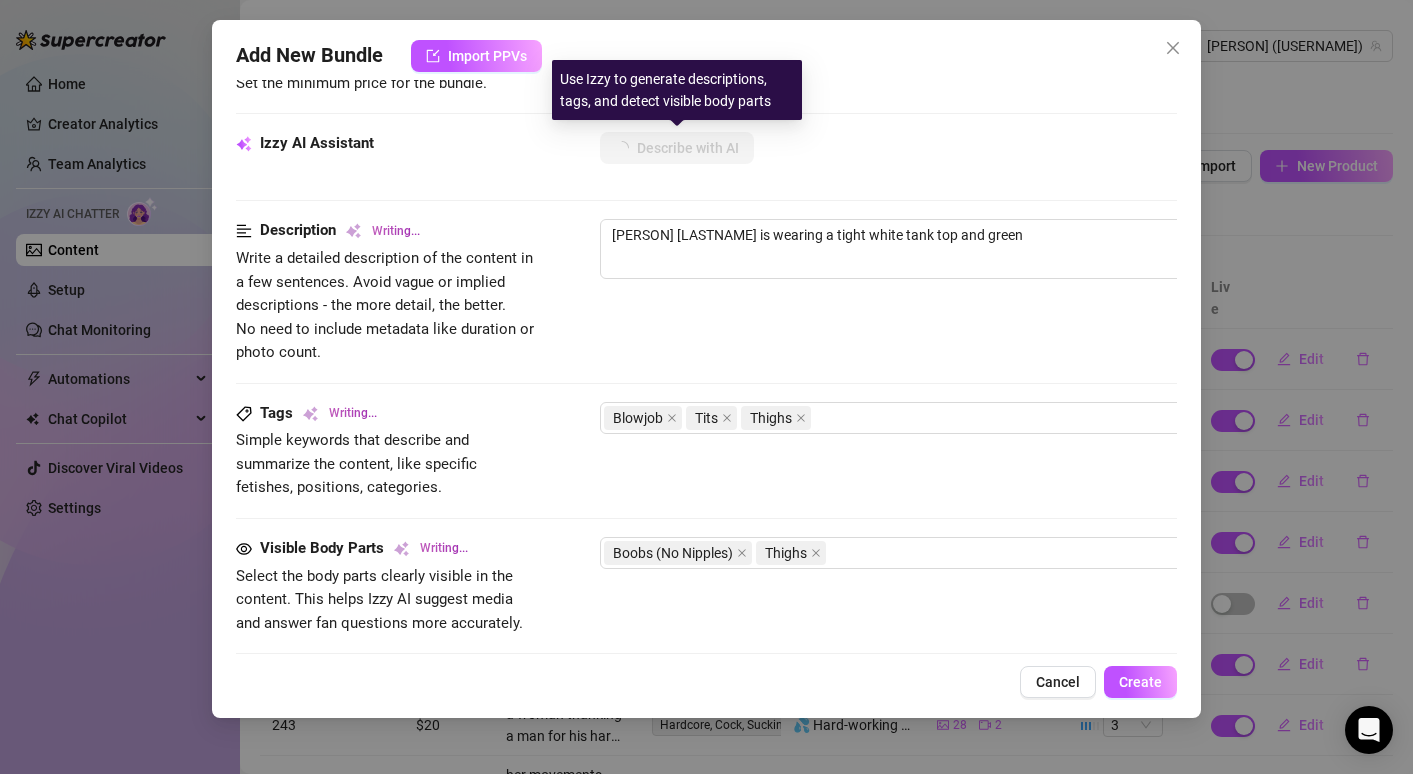 type on "[FIRST] [LAST] is wearing a tight white tank top and green patterned" 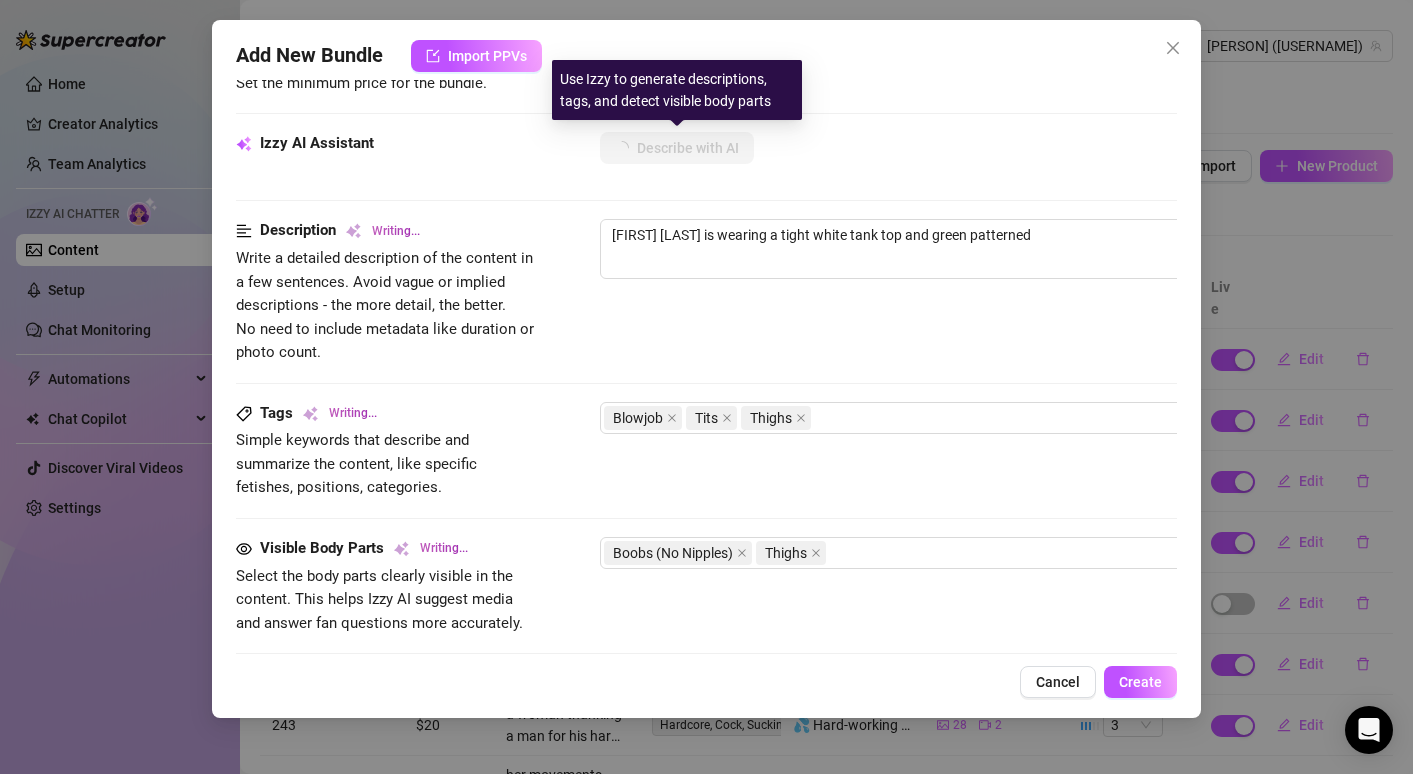 type on "[FIRST] [LAST] is wearing a tight white tank top and green patterned shorts," 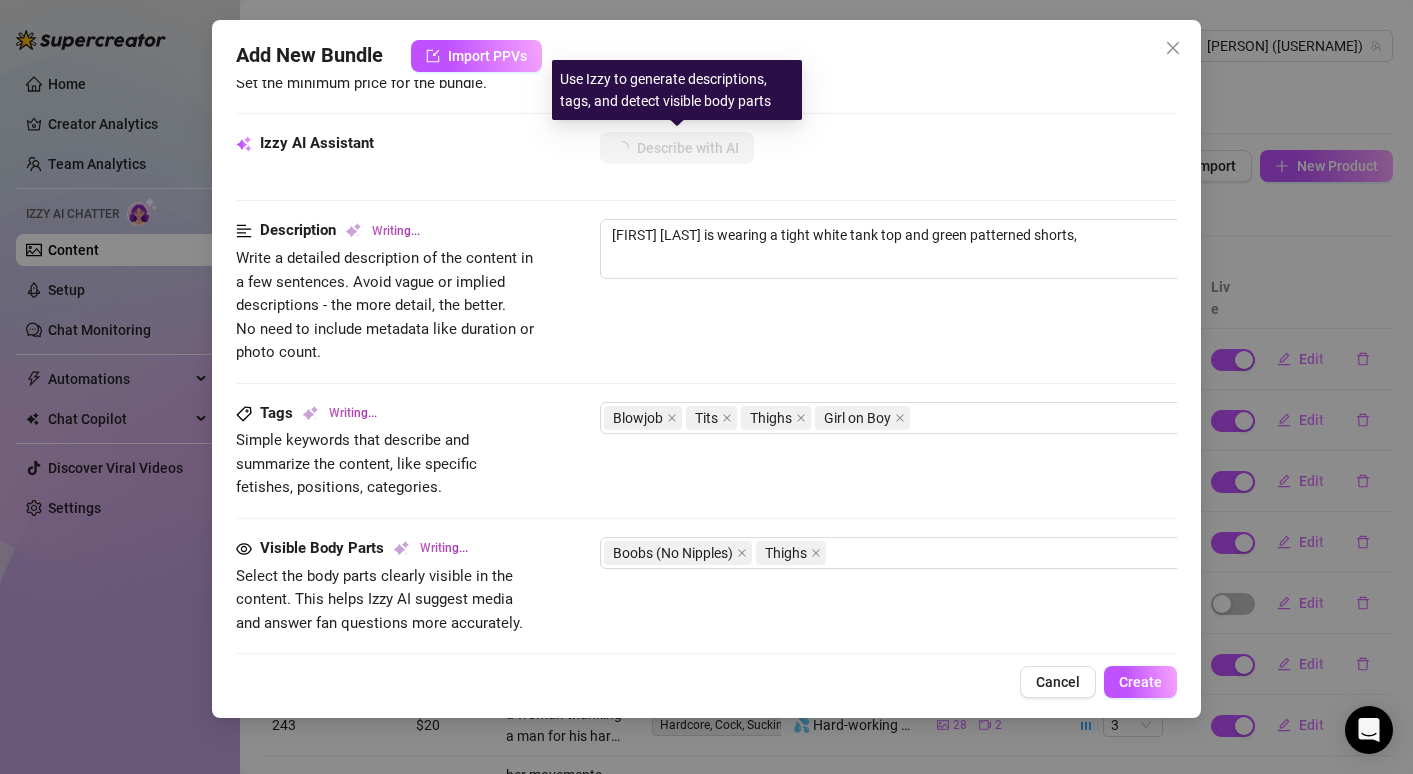 type on "[FIRST] [LAST] is wearing a tight white tank top and green patterned shorts, showing" 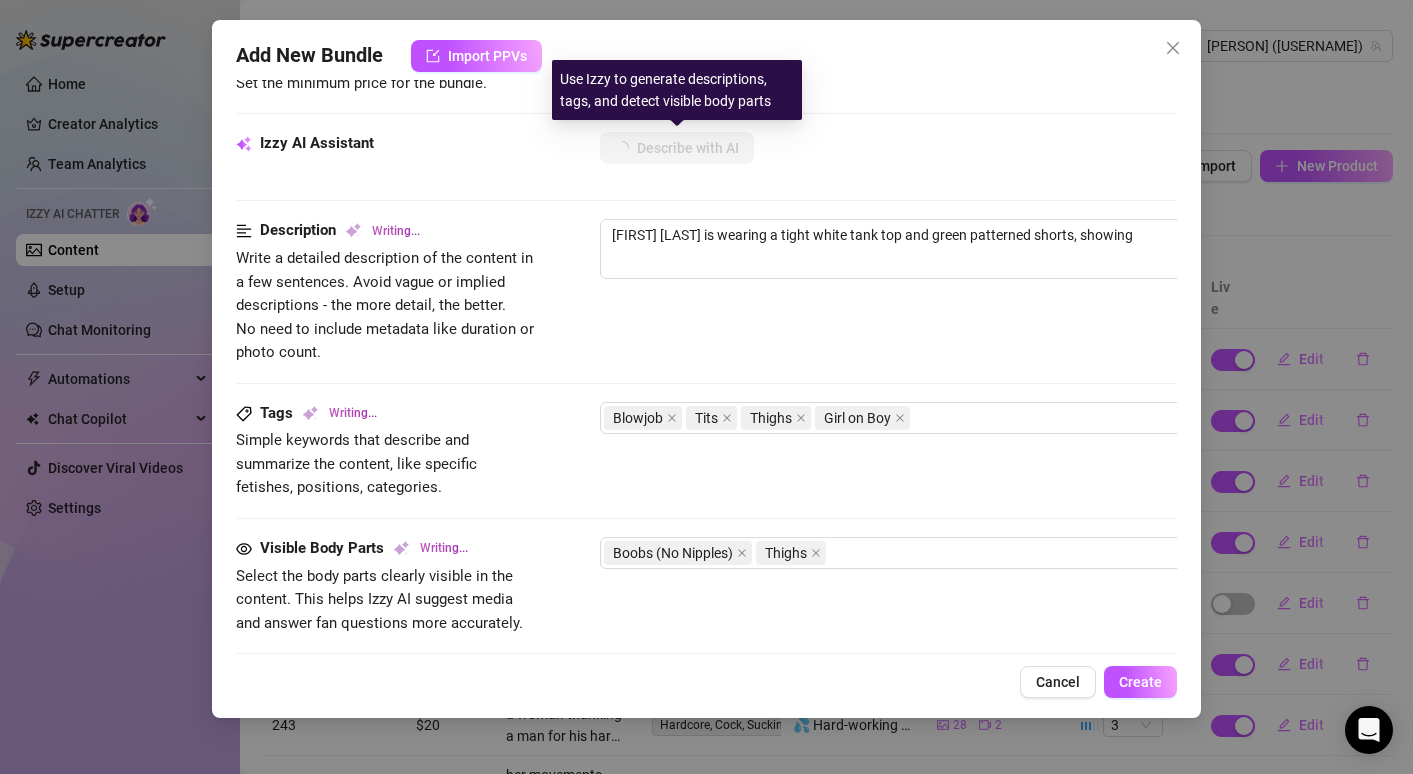 type on "[FIRST] [LAST] is wearing a tight white tank top and green patterned shorts, showing off" 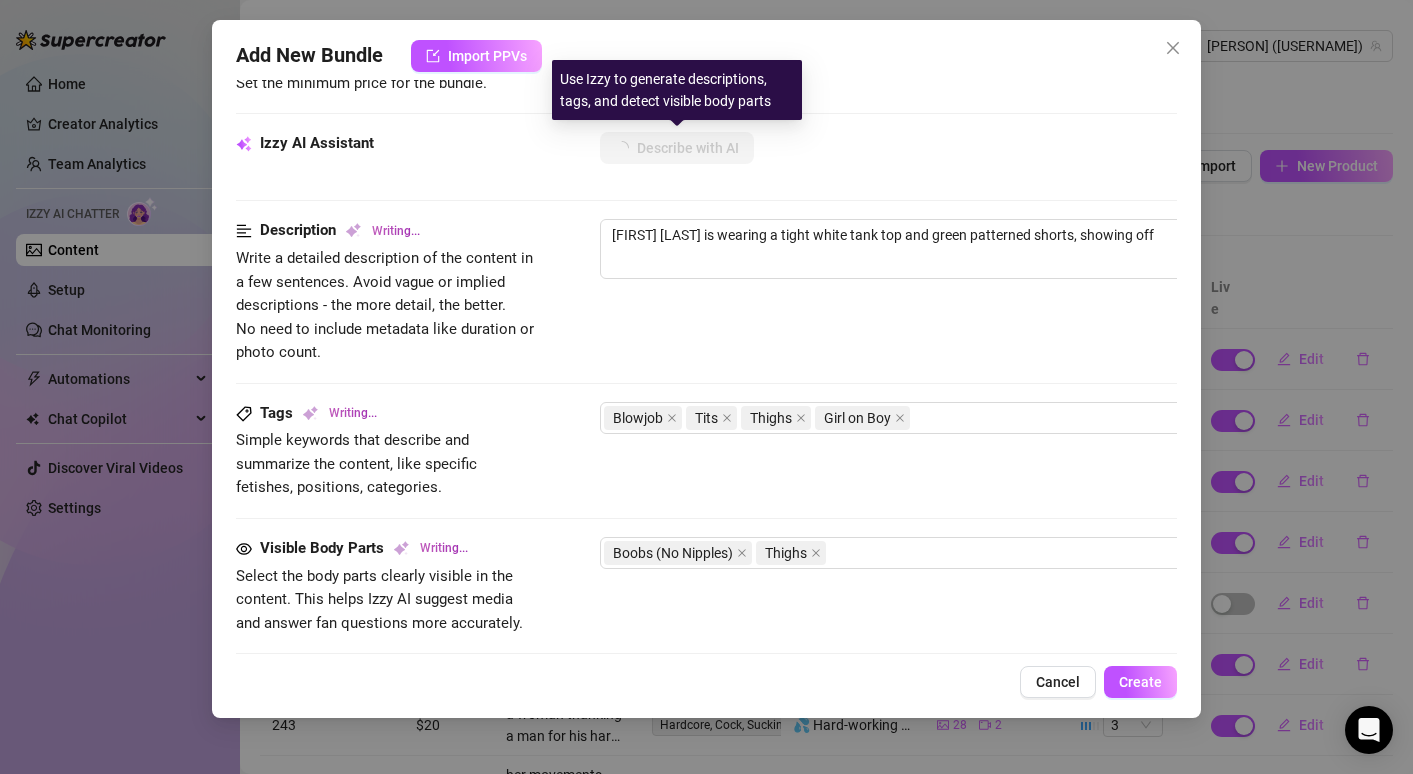 type on "[FIRST] [LAST] is wearing a tight white tank top and green patterned shorts, showing off her" 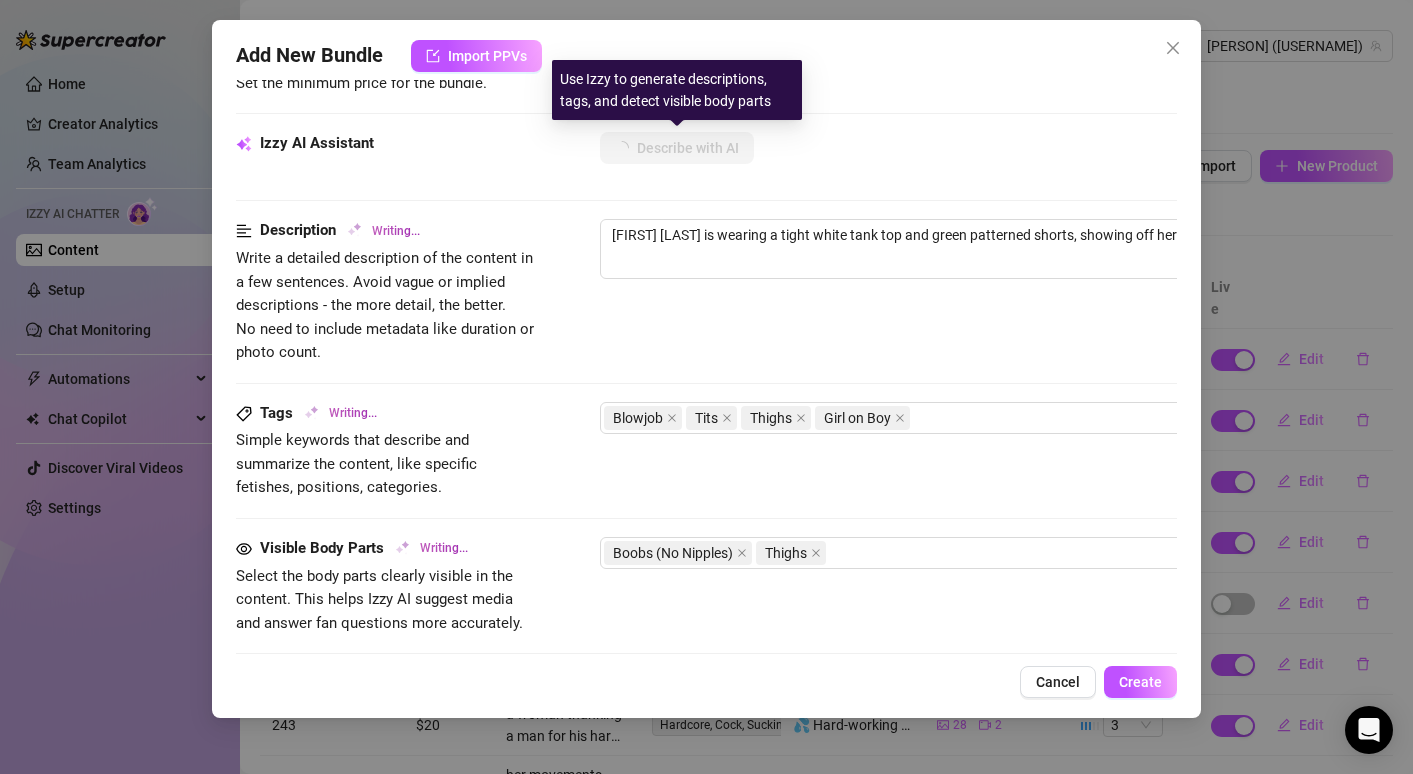 type on "[FIRST] [LAST] is wearing a tight white tank top and green patterned shorts, showing off her busty" 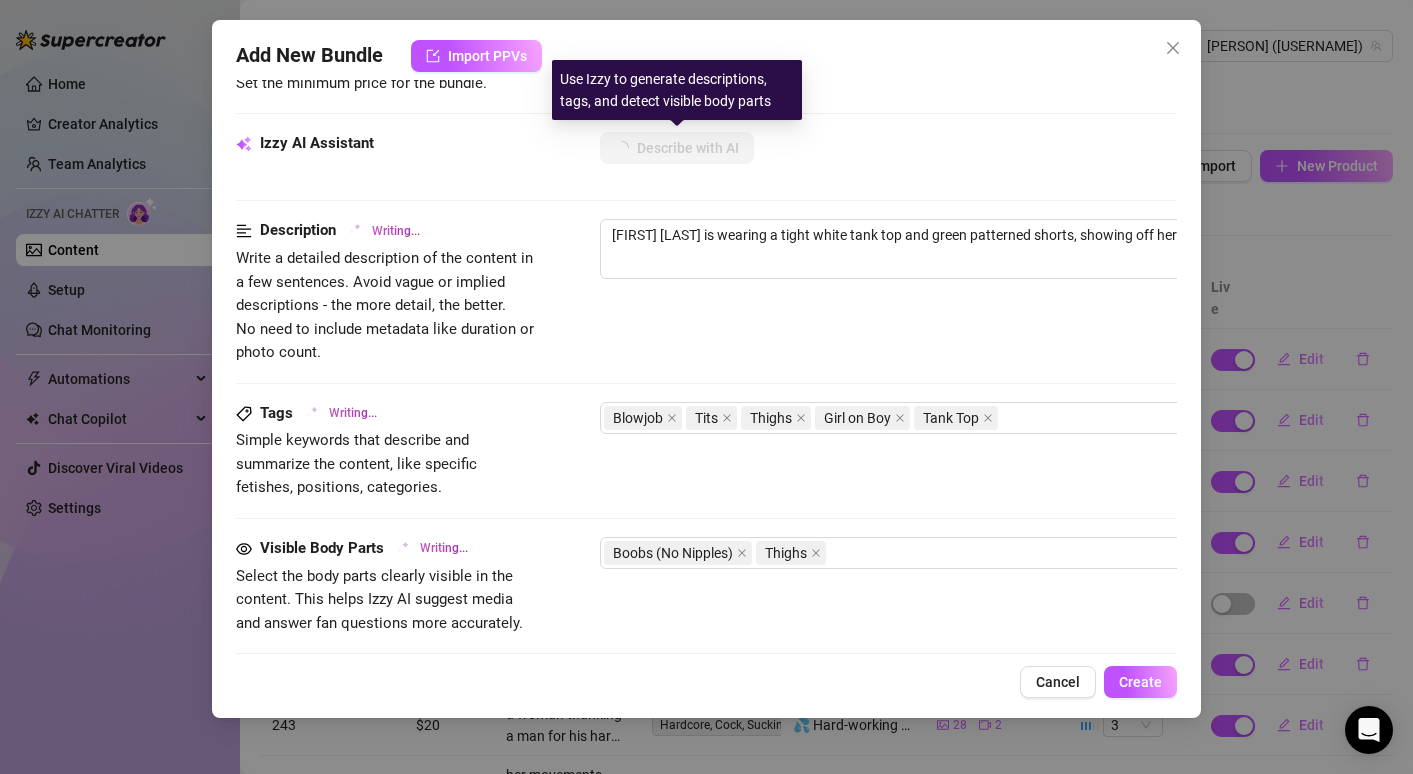 type on "[FIRST] [LAST] is wearing a tight white tank top and green patterned shorts, showing off her busty tits and" 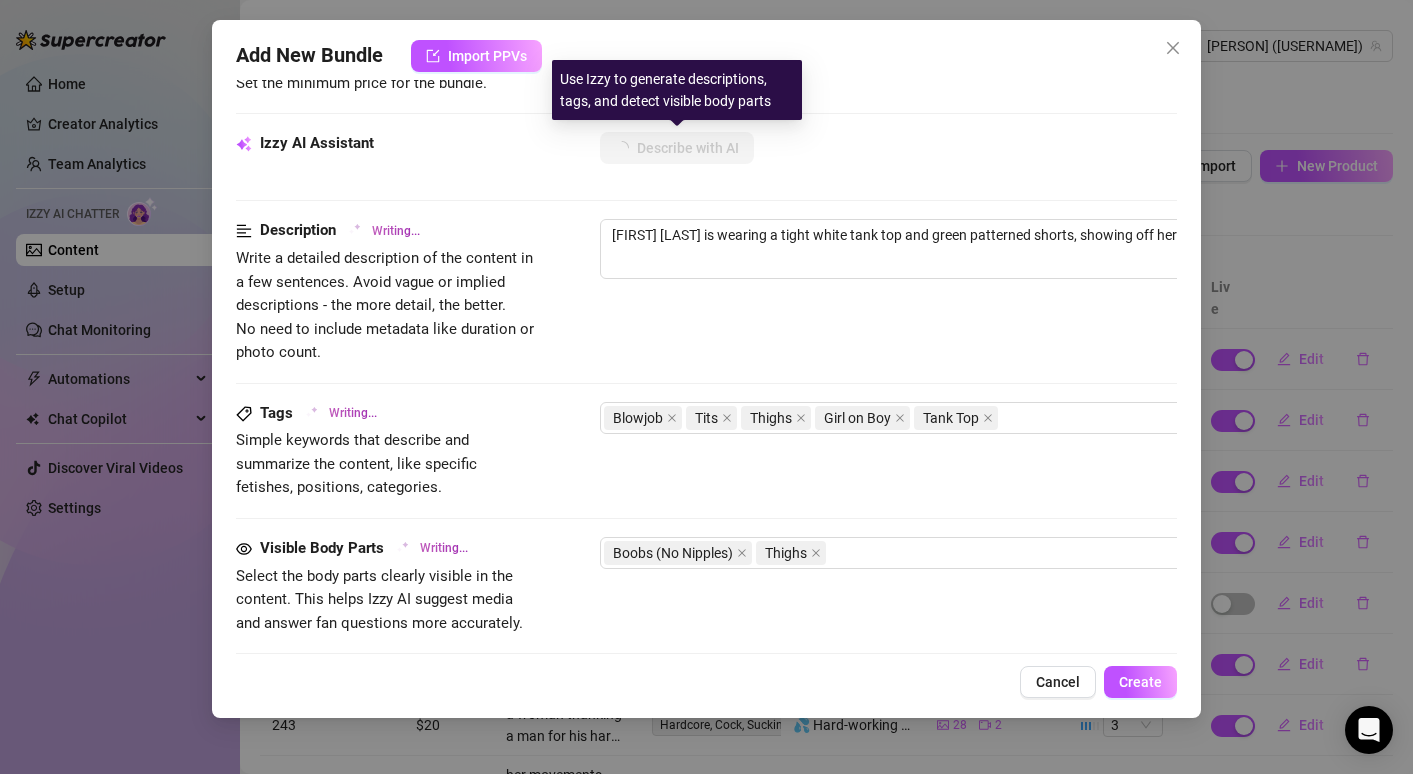 type on "[FIRST] [LAST] is wearing a tight white tank top and green patterned shorts, showing off her busty tits and" 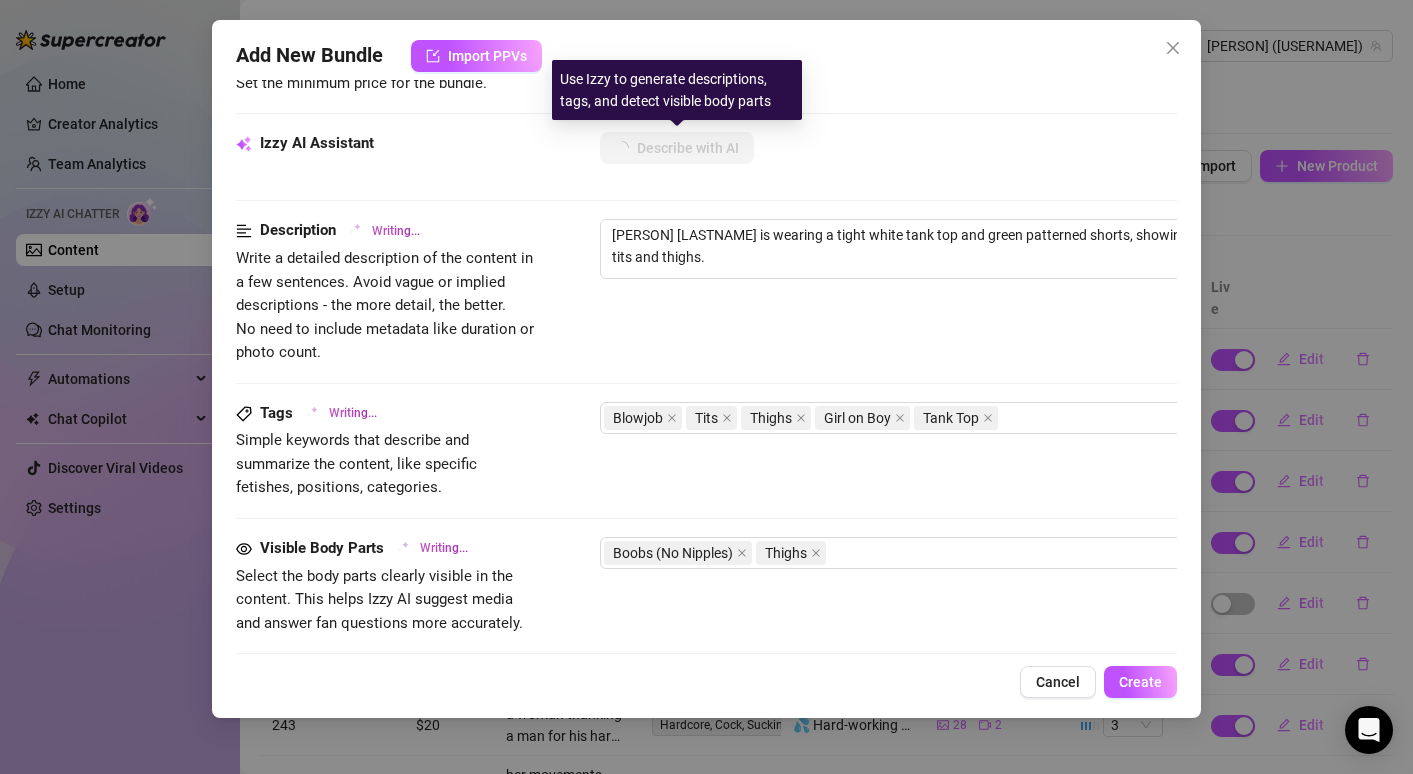 type on "[FIRST] [LAST] is wearing a tight white tank top and green patterned shorts, showing off her busty tits and thighs. She's" 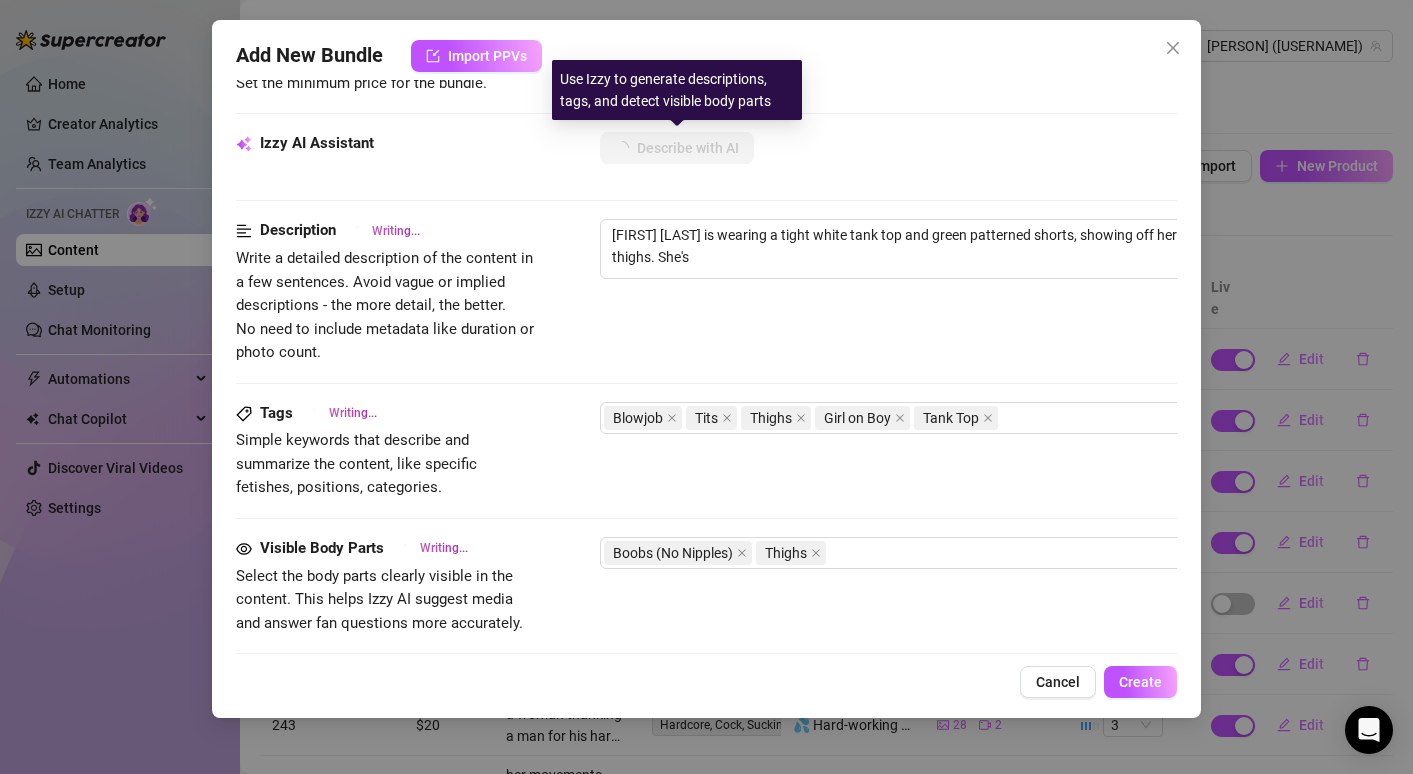 type on "[PERSON] [LASTNAME] is wearing a tight white tank top and green patterned shorts, showing off her busty tits and thighs. She's on" 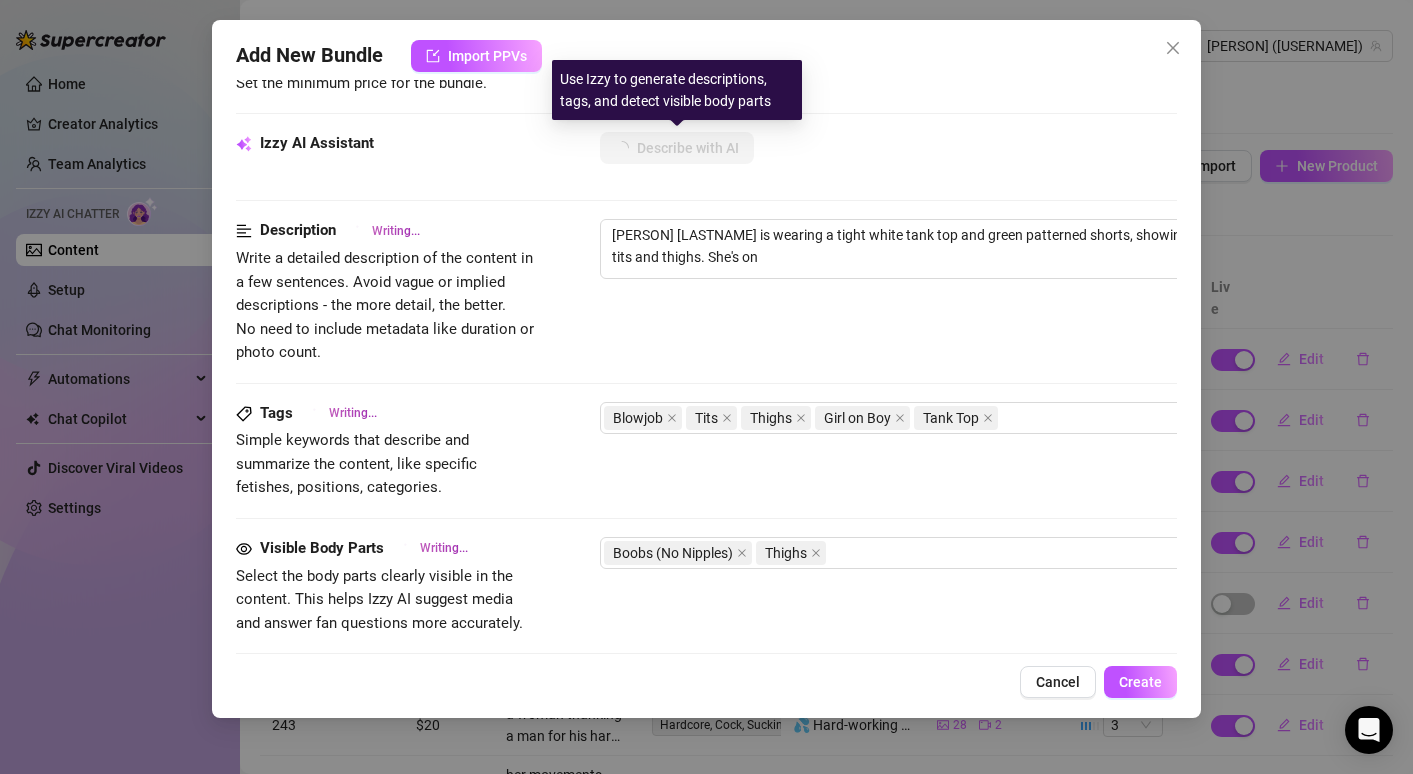type on "[FIRST] [LAST] is wearing a tight white tank top and green patterned shorts, showing off her busty tits and thighs. She's on her" 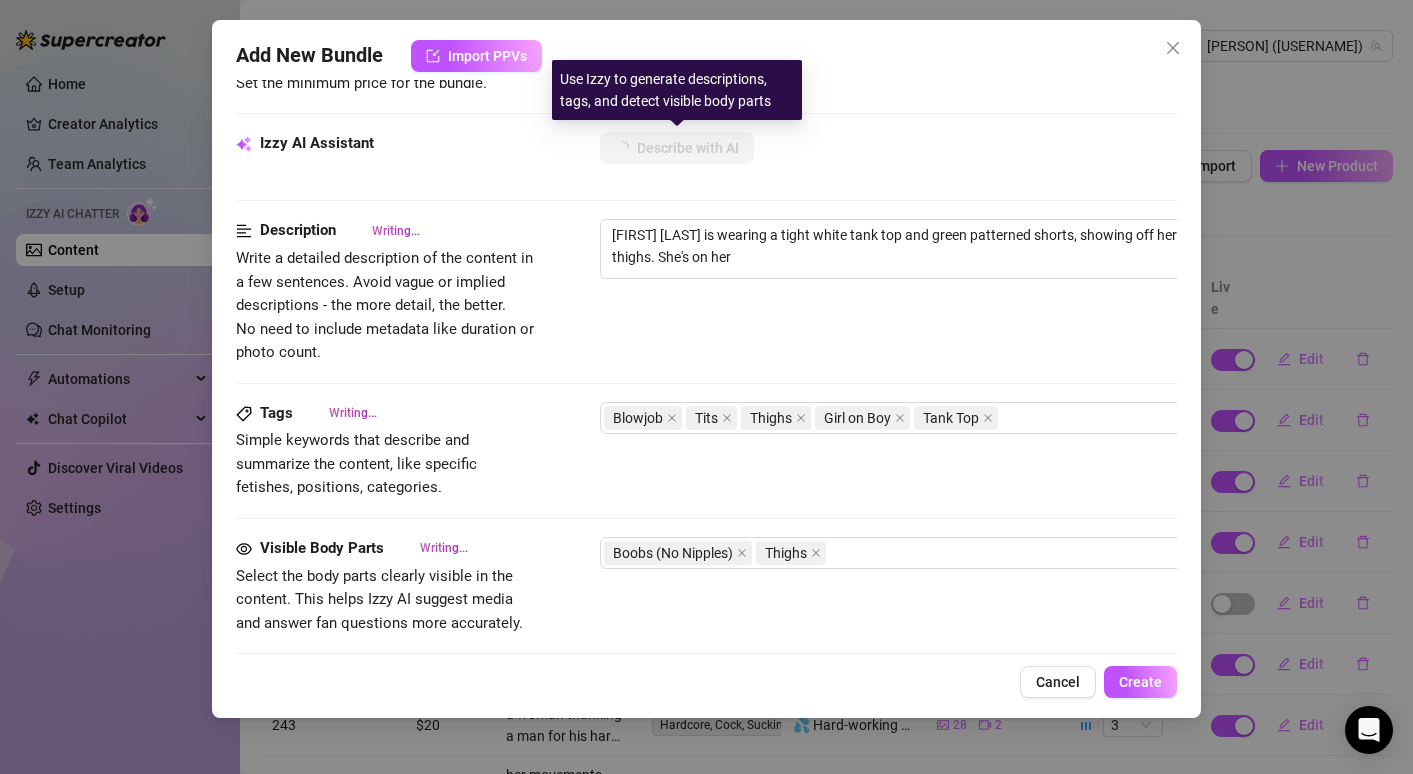 type on "[NAME] is wearing a tight white tank top and green patterned shorts, showing off her busty tits and thighs. She's on her knees," 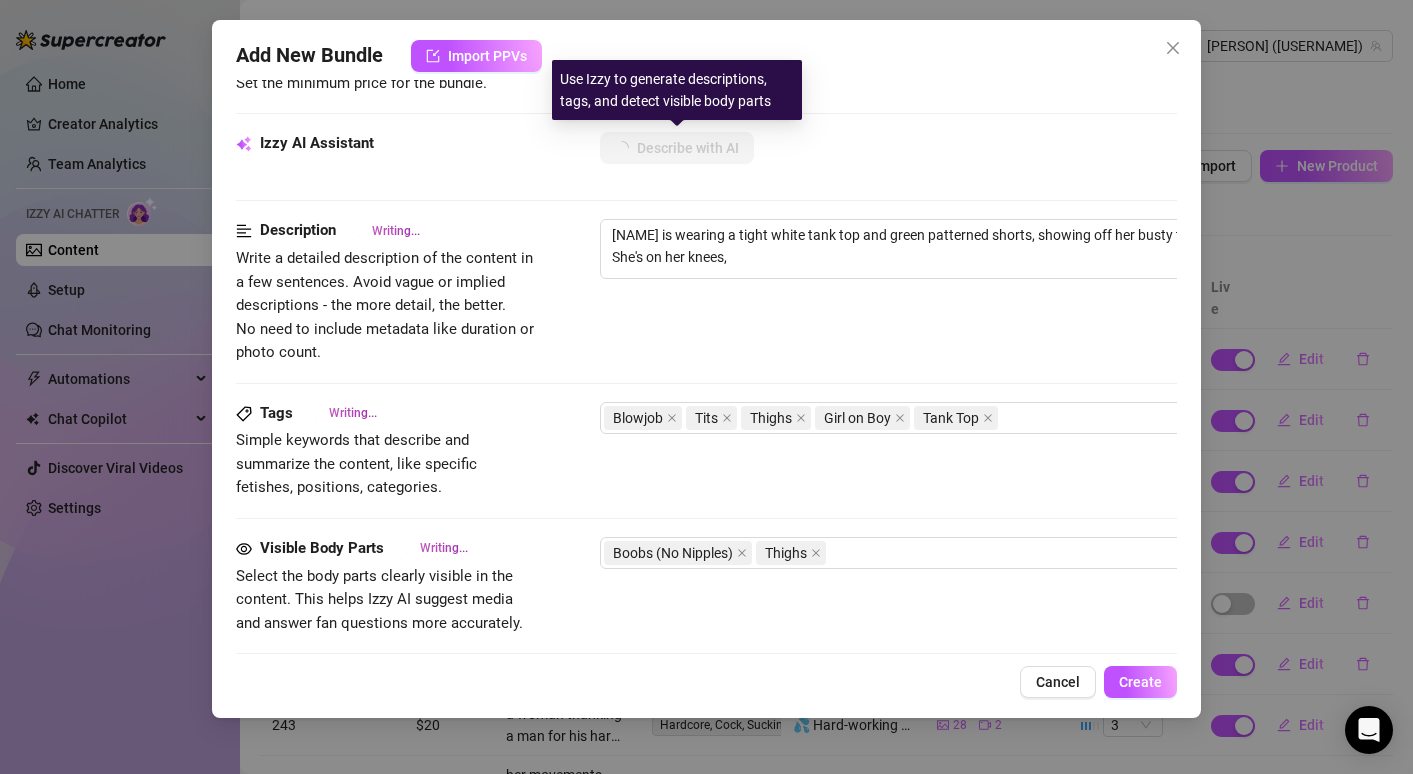 type on "[FIRST] [LAST] is wearing a tight white tank top and green patterned shorts, showing off her busty tits and thighs. She's on her knees, giving" 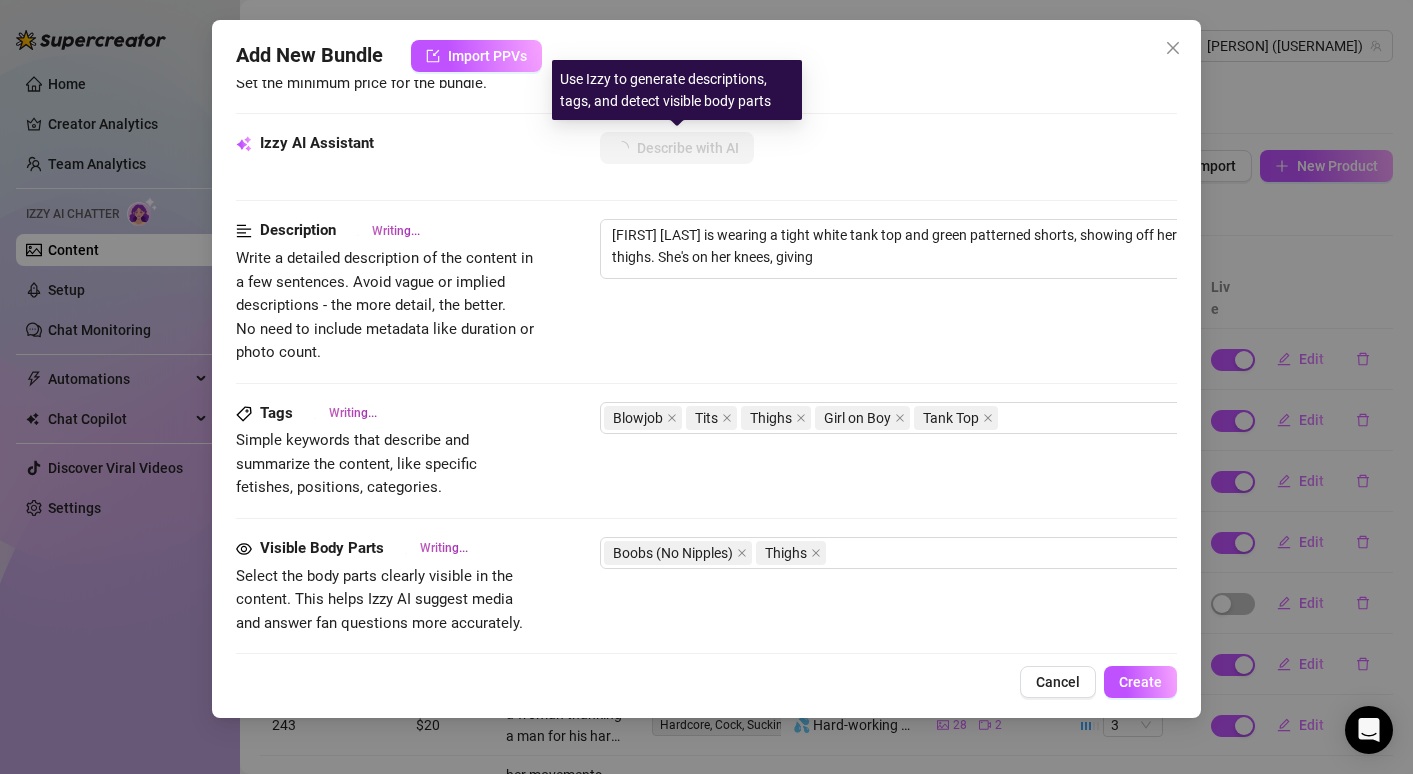 type on "[FIRST] [LAST] is wearing a tight white tank top and green patterned shorts, showing off her busty tits and thighs. She's on her knees, giving a" 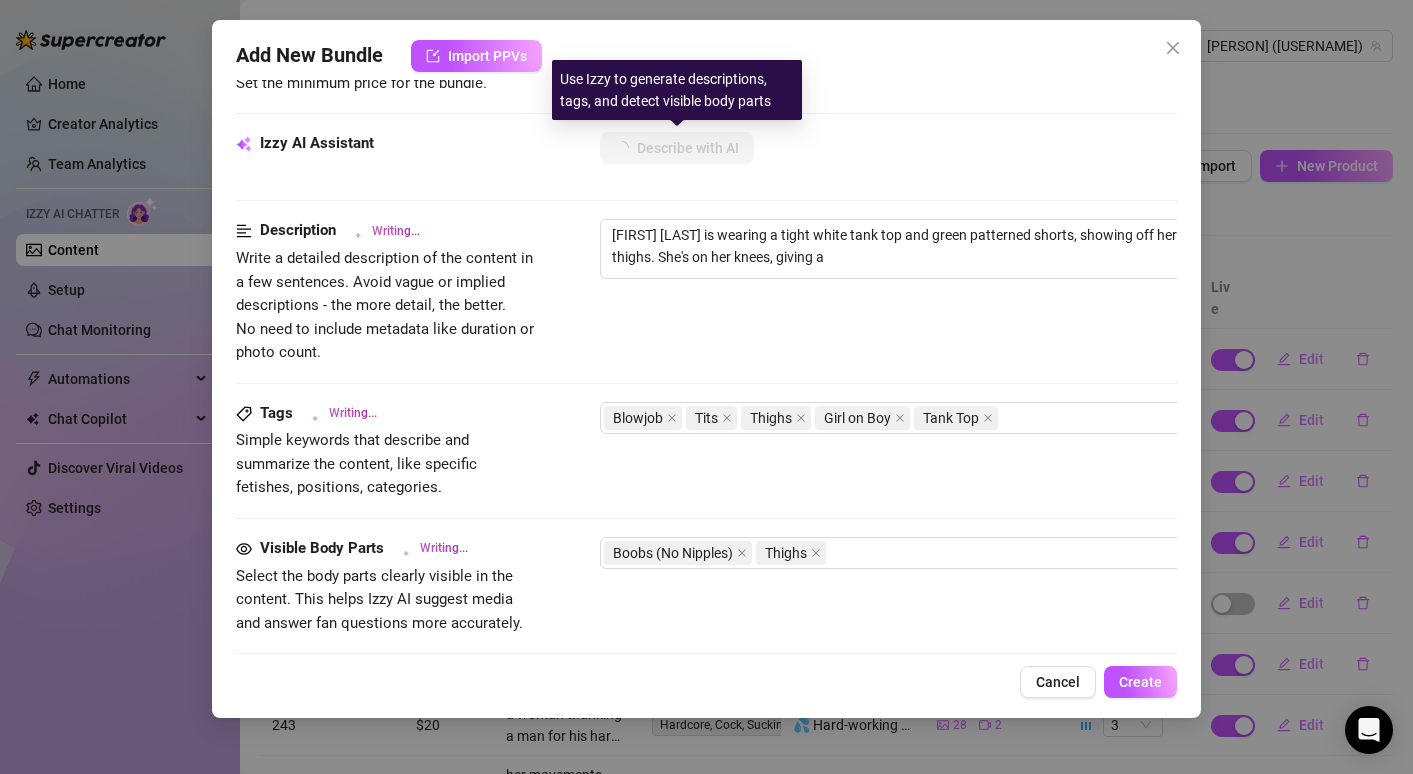 type on "[FIRST] [LAST] is wearing a tight white tank top and green patterned shorts, showing off her busty tits and thighs. She's on her knees, giving a blowjob" 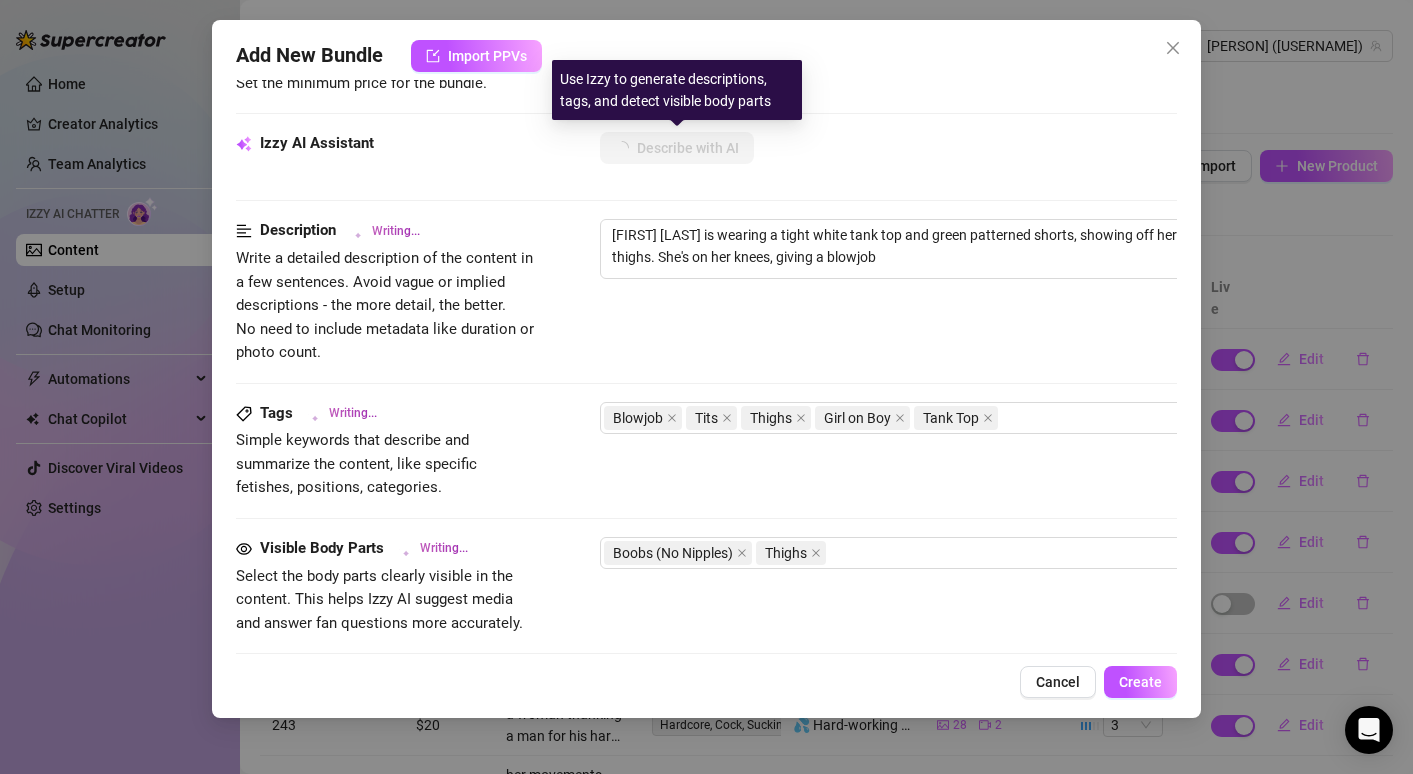 type on "[FIRST] [LAST] is wearing a tight white tank top and green patterned shorts, showing off her busty tits and thighs. She's on her knees, giving a blowjob to" 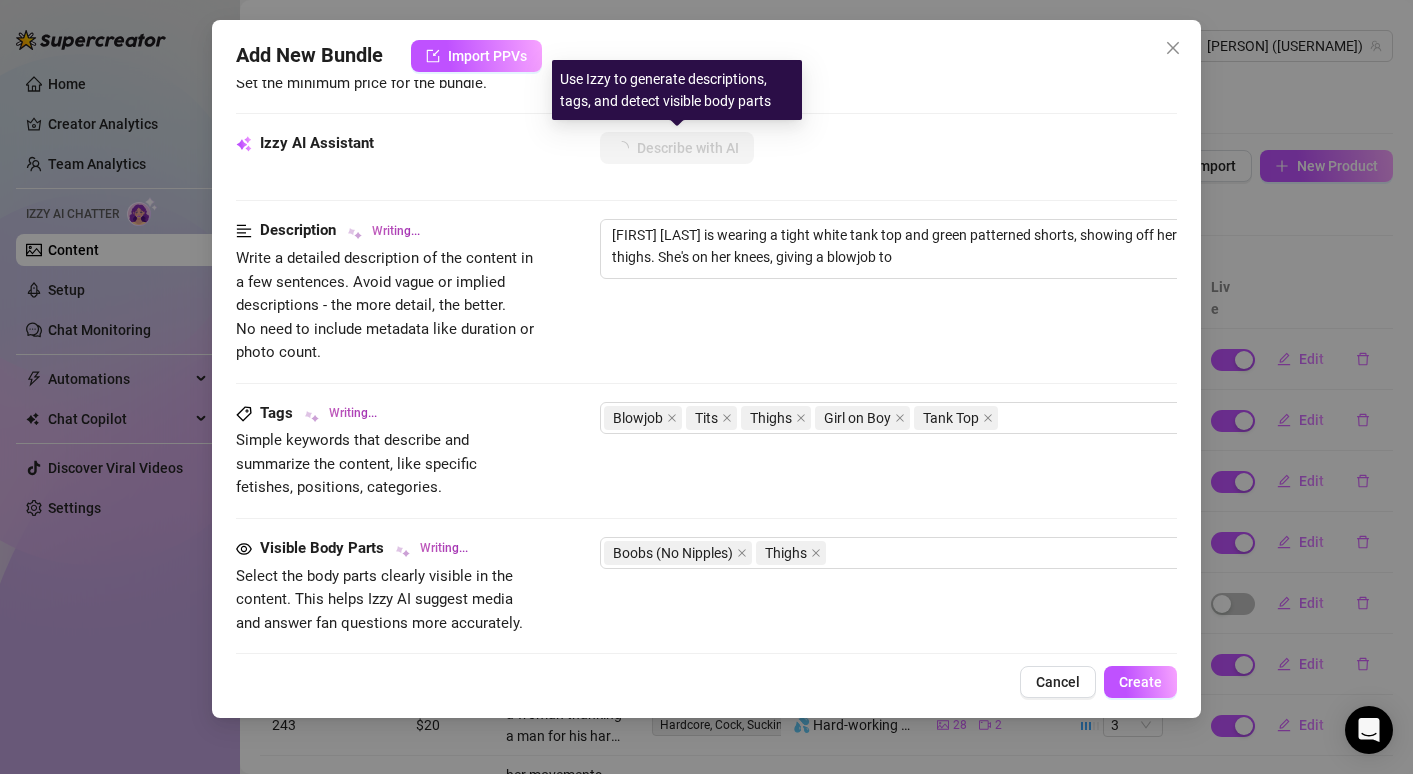 type on "[NAME] [LAST] is wearing a tight white tank top and green patterned shorts, showing off her busty tits and thighs. She's on her knees, giving a blowjob to a" 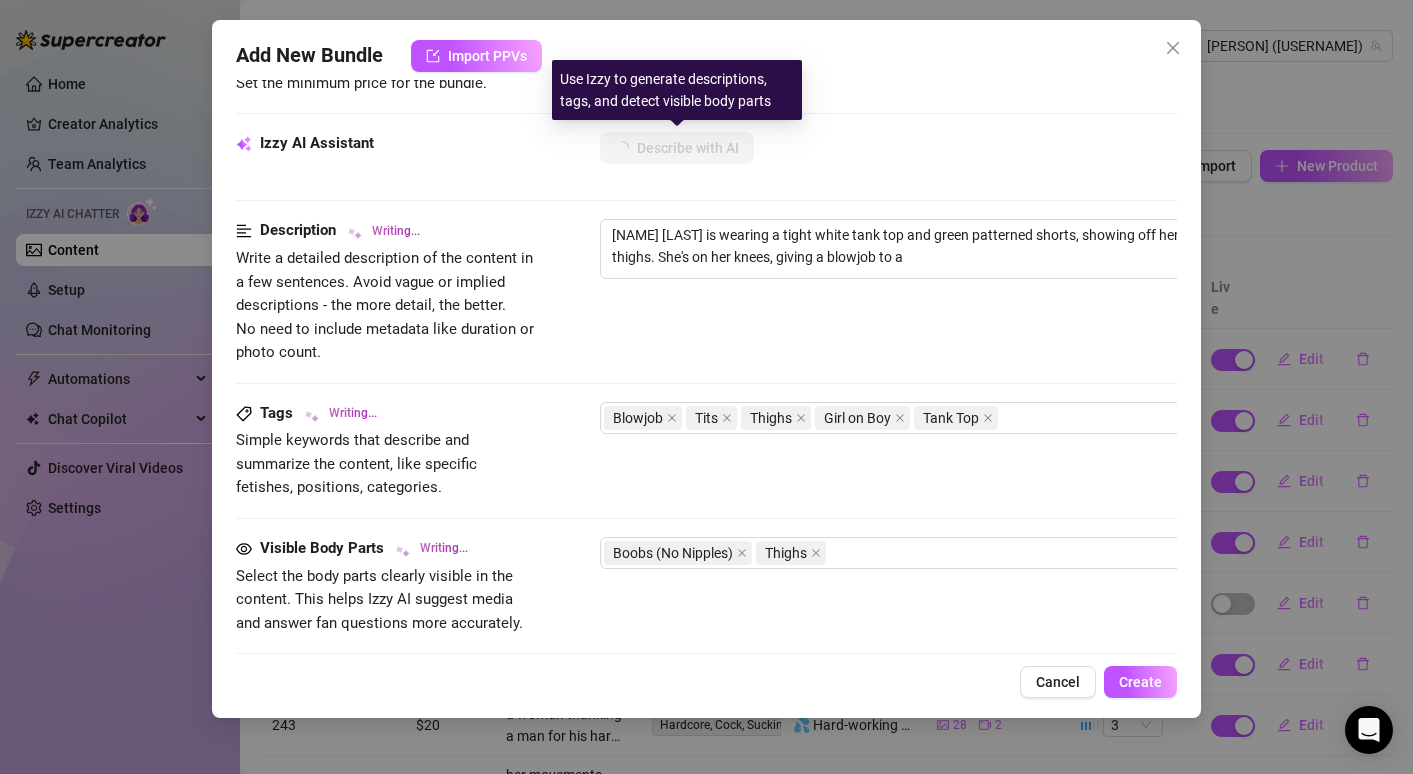 type on "[FIRST] [LAST] is wearing a tight white tank top and green patterned shorts, showing off her busty tits and thighs. She's on her knees, giving a blowjob to a male" 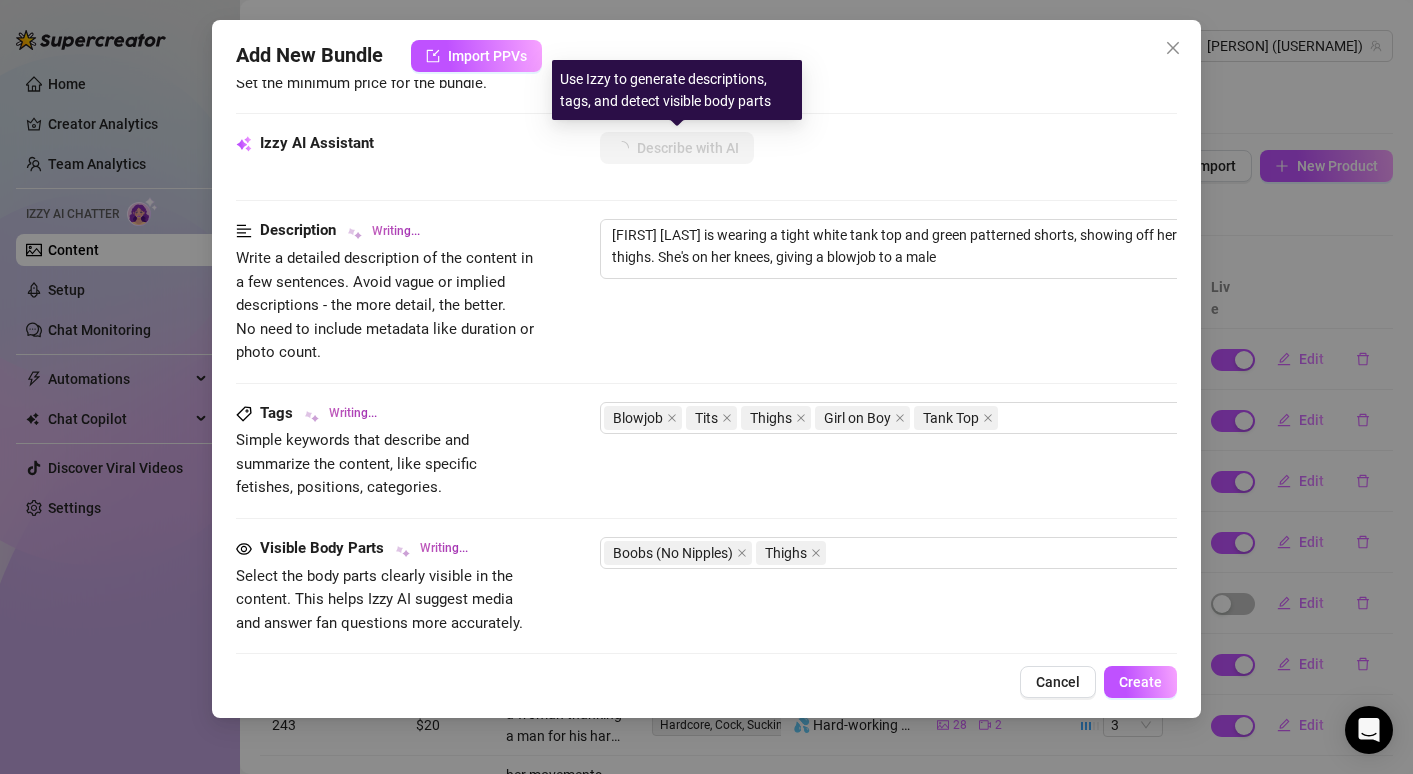 type on "[FIRST] [LAST] is wearing a tight white tank top and green patterned shorts, showing off her busty tits and thighs. She's on her knees, giving a blowjob to a male partner," 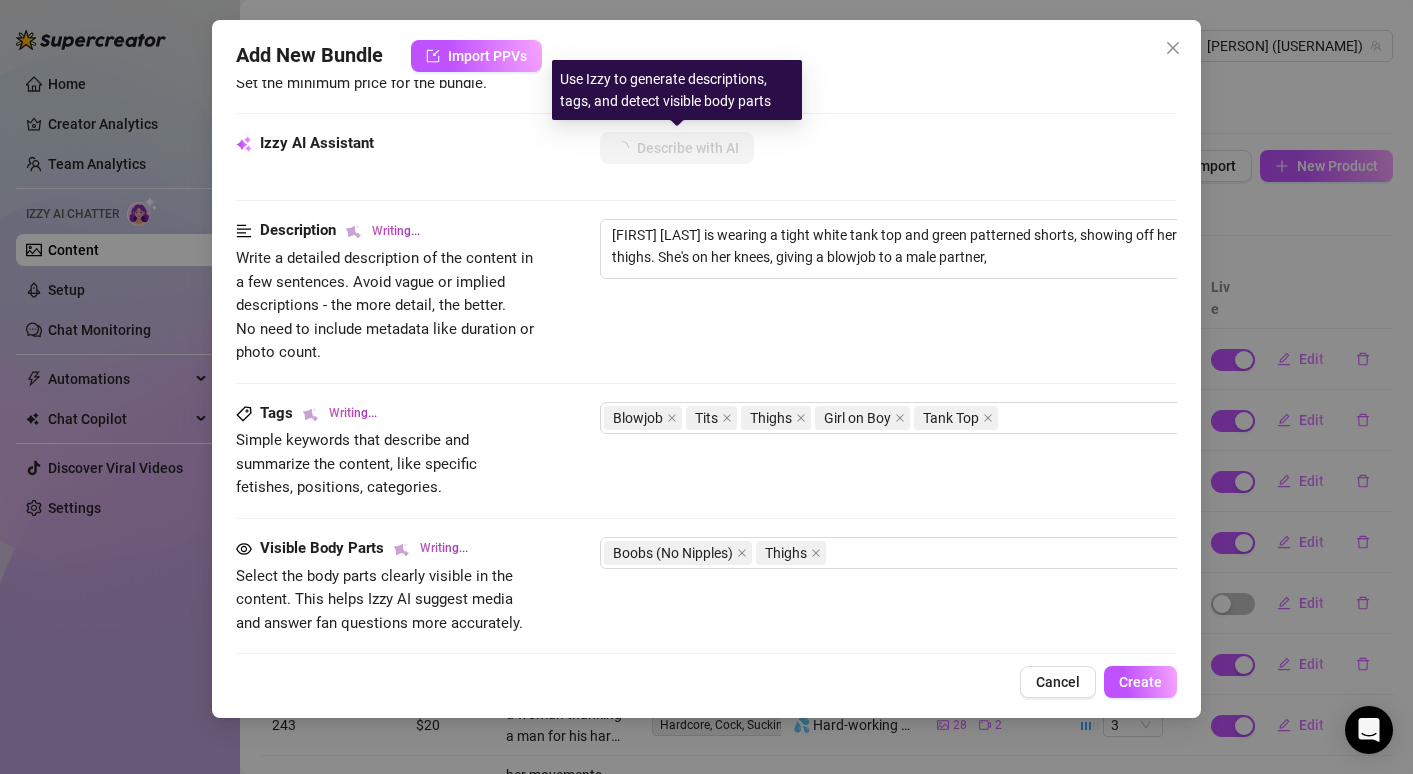 type on "[NAME] [LAST] is wearing a tight white tank top and green patterned shorts, showing off her busty tits and thighs. She's on her knees, giving a blowjob to a male partner, with" 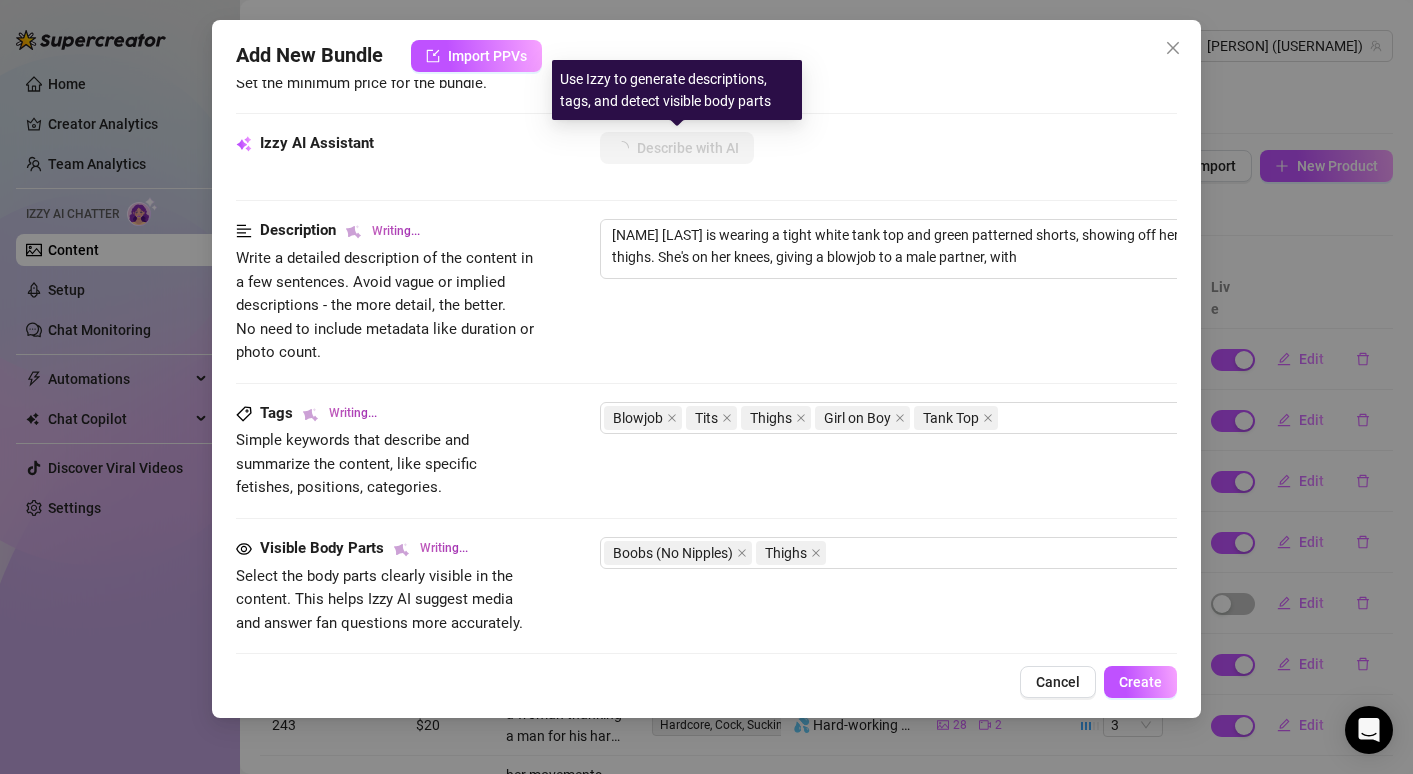 type on "[FIRST] [LAST] is wearing a tight white tank top and green patterned shorts, showing off her busty tits and thighs. She's on her knees, giving a blowjob to a male partner, with his" 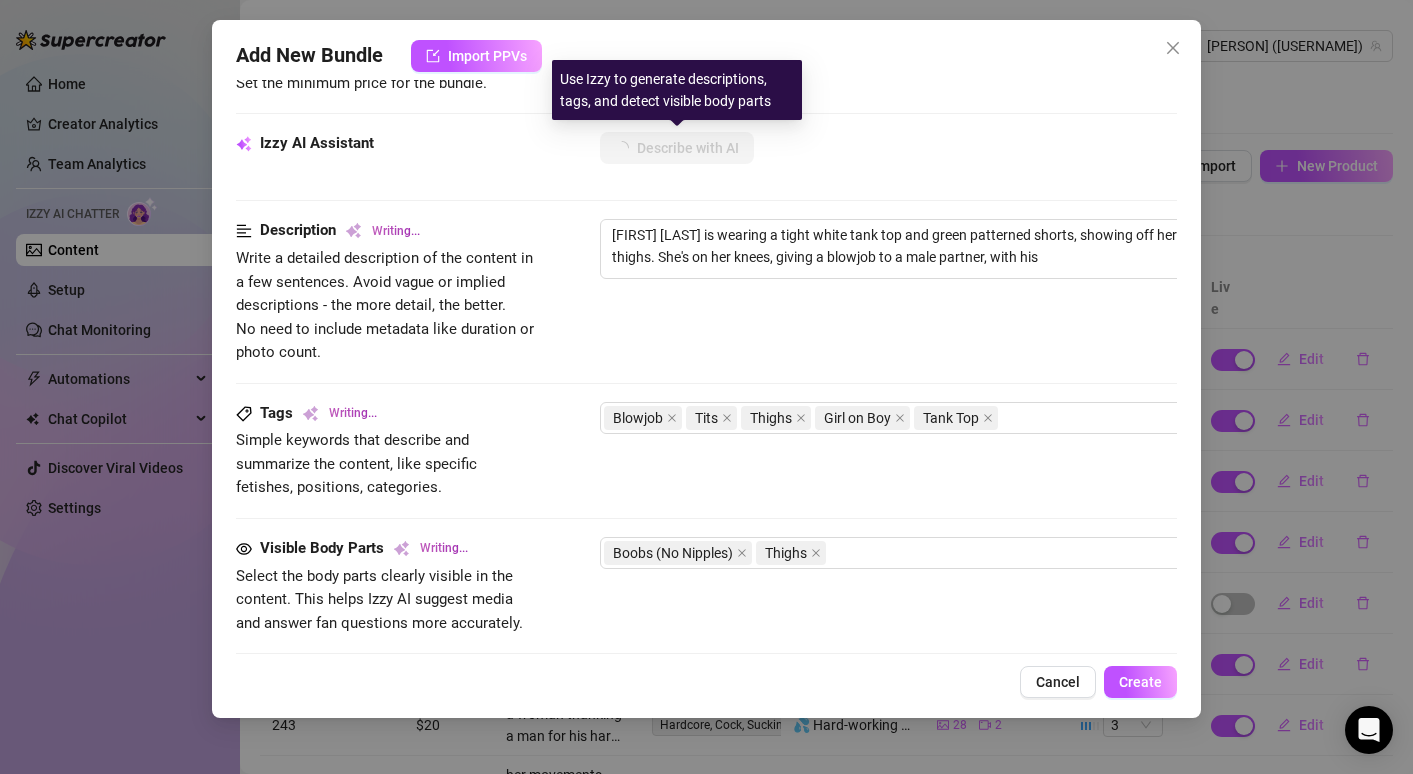 type on "[NAME] is wearing a tight white tank top and green patterned shorts, showing off her busty tits and thighs. She's on her knees, giving a blowjob to a male partner, with his dick" 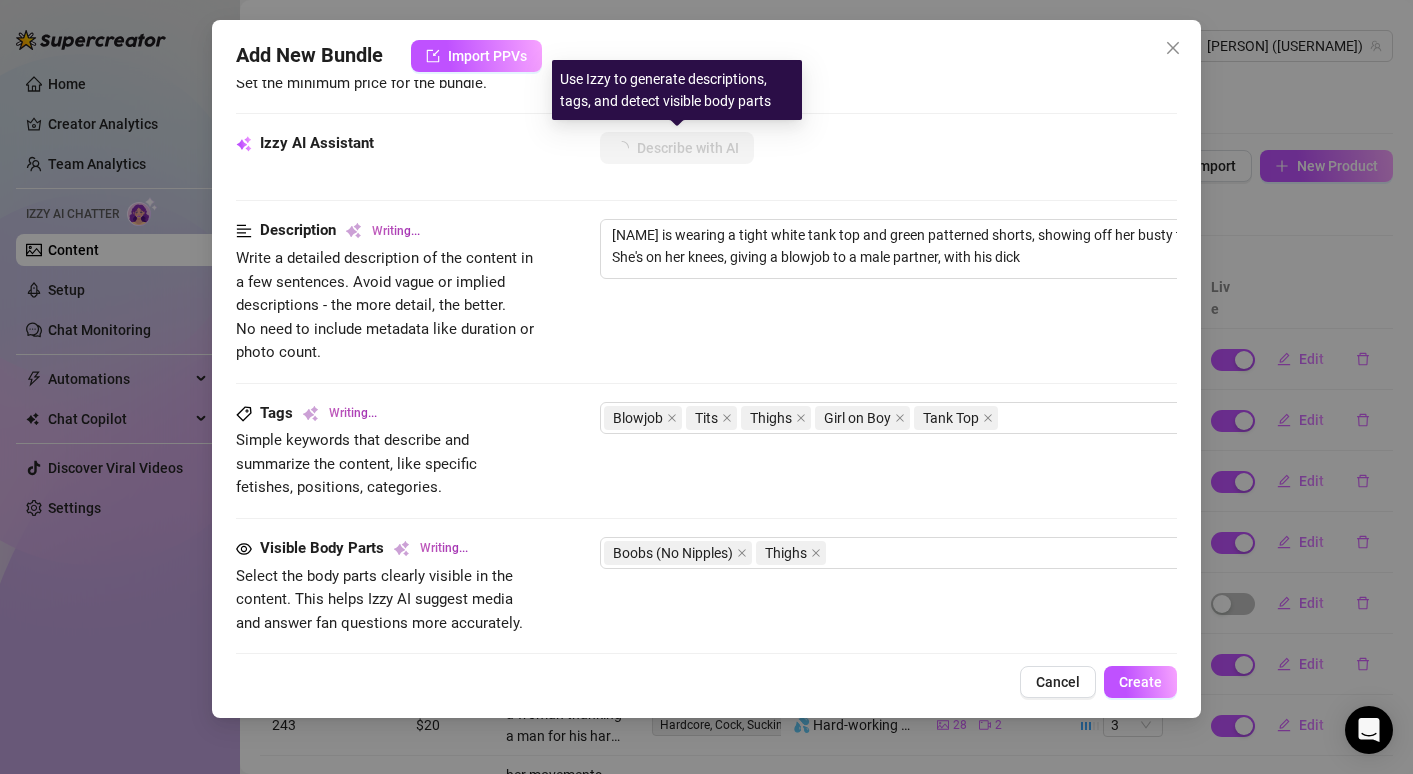type on "[FIRST] [LAST] is wearing a tight white tank top and green patterned shorts, showing off her busty tits and thighs. She's on her knees, giving a blowjob to a male partner, with his dick clearly" 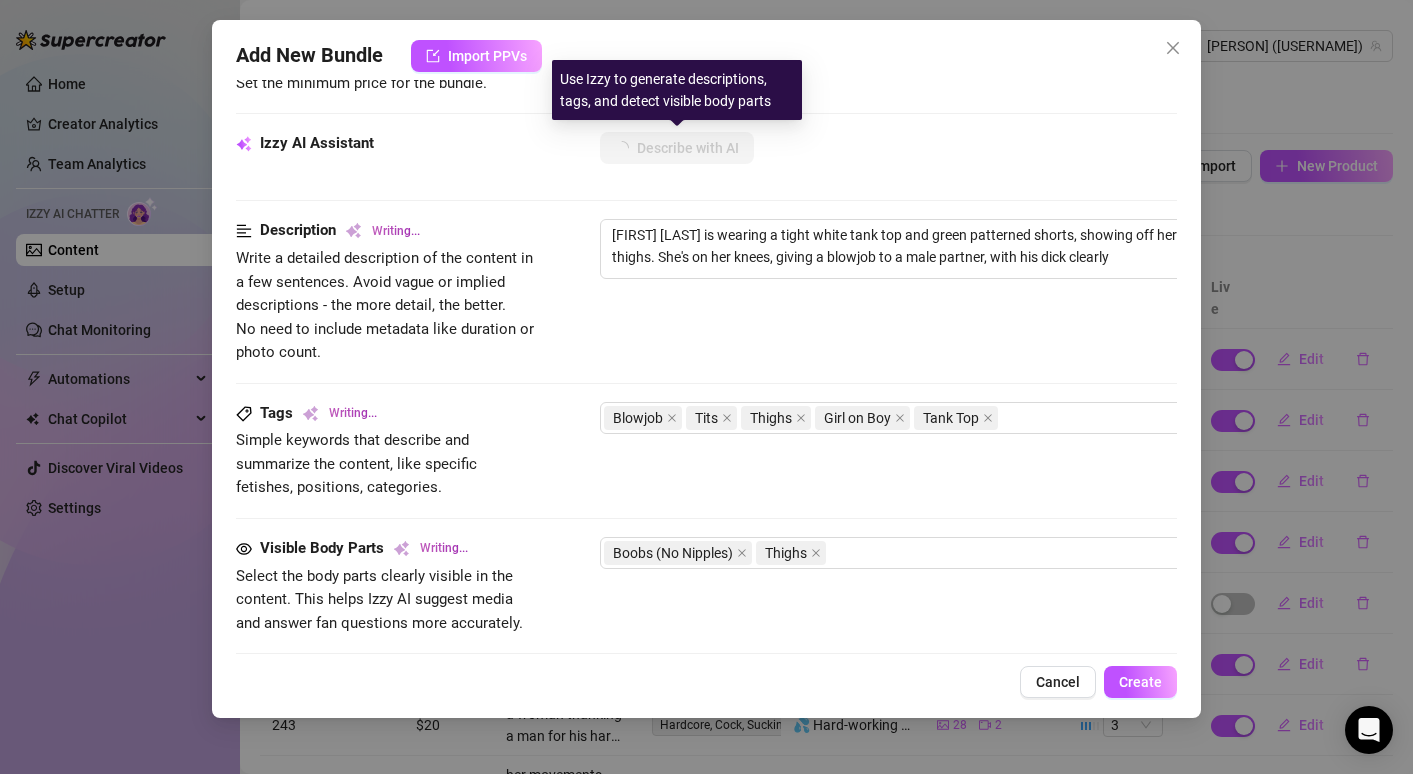type on "[FIRST] [LAST] is wearing a tight white tank top and green patterned shorts, showing off her busty tits and thighs. She's on her knees, giving a blowjob to a male partner, with his dick clearly visible." 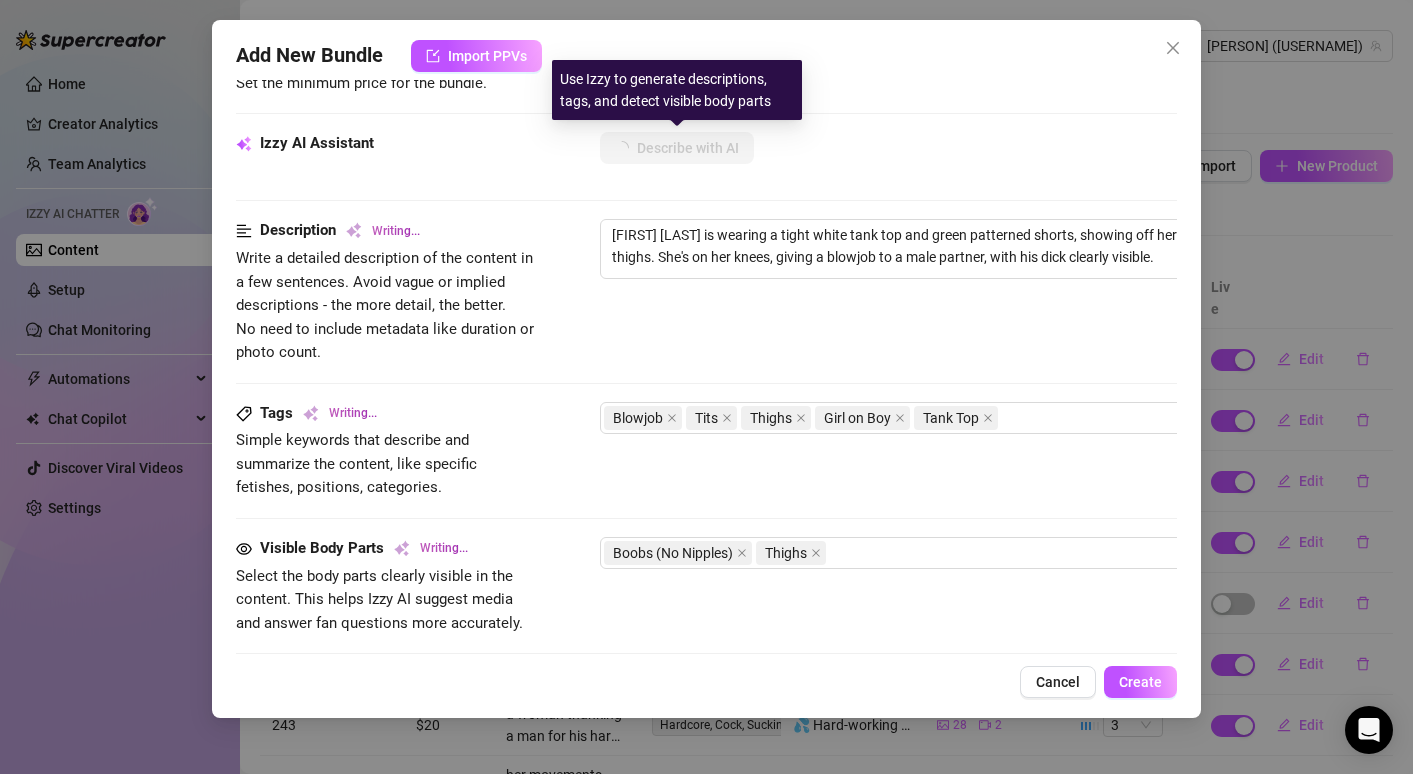 type on "[FIRST] [LAST] is wearing a tight white tank top and green patterned shorts, showing off her busty tits and thighs. She's on her knees, giving a blowjob to a male partner, with his dick clearly visible. The" 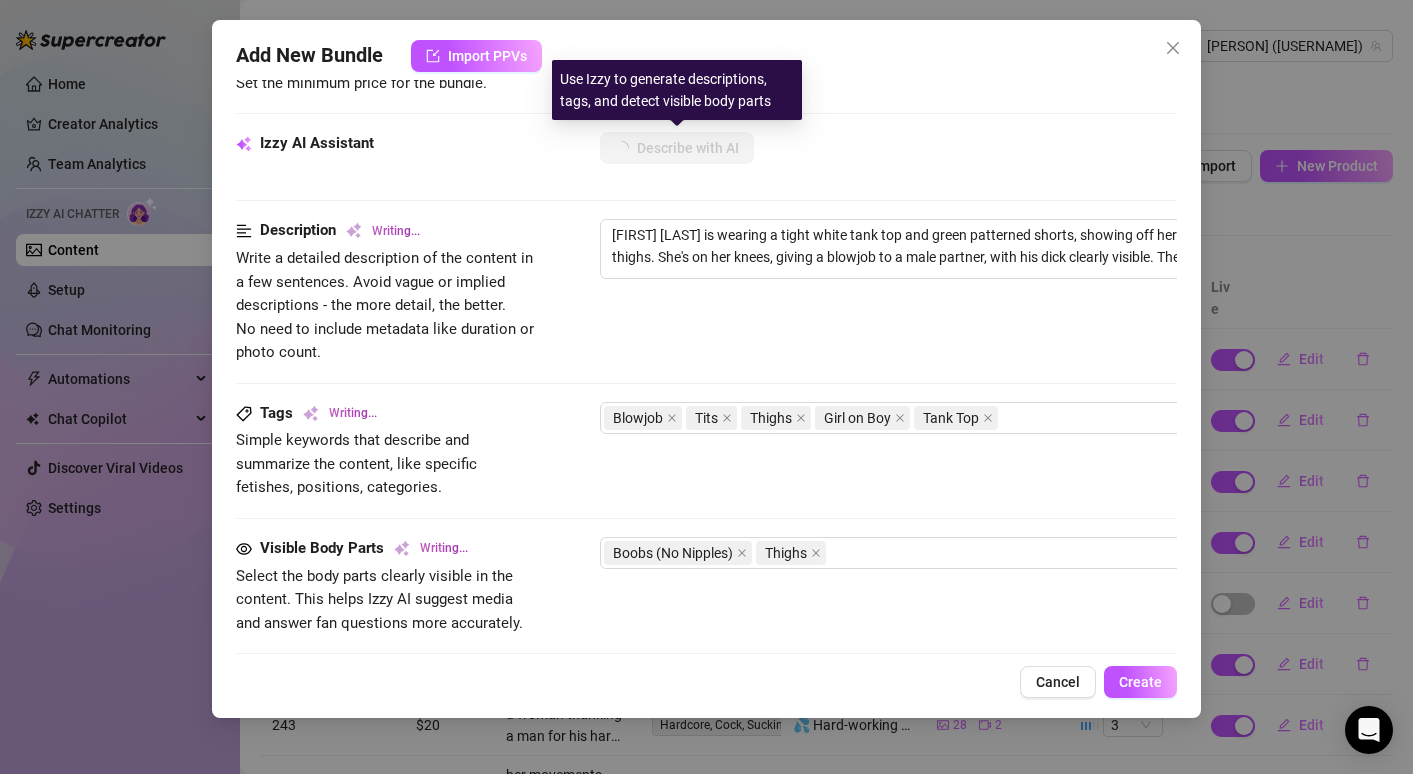 type on "[FIRST] [LAST] is wearing a tight white tank top and green patterned shorts, showing off her busty tits and thighs. She's on her knees, giving a blowjob to a male partner, with his dick clearly visible. The setting" 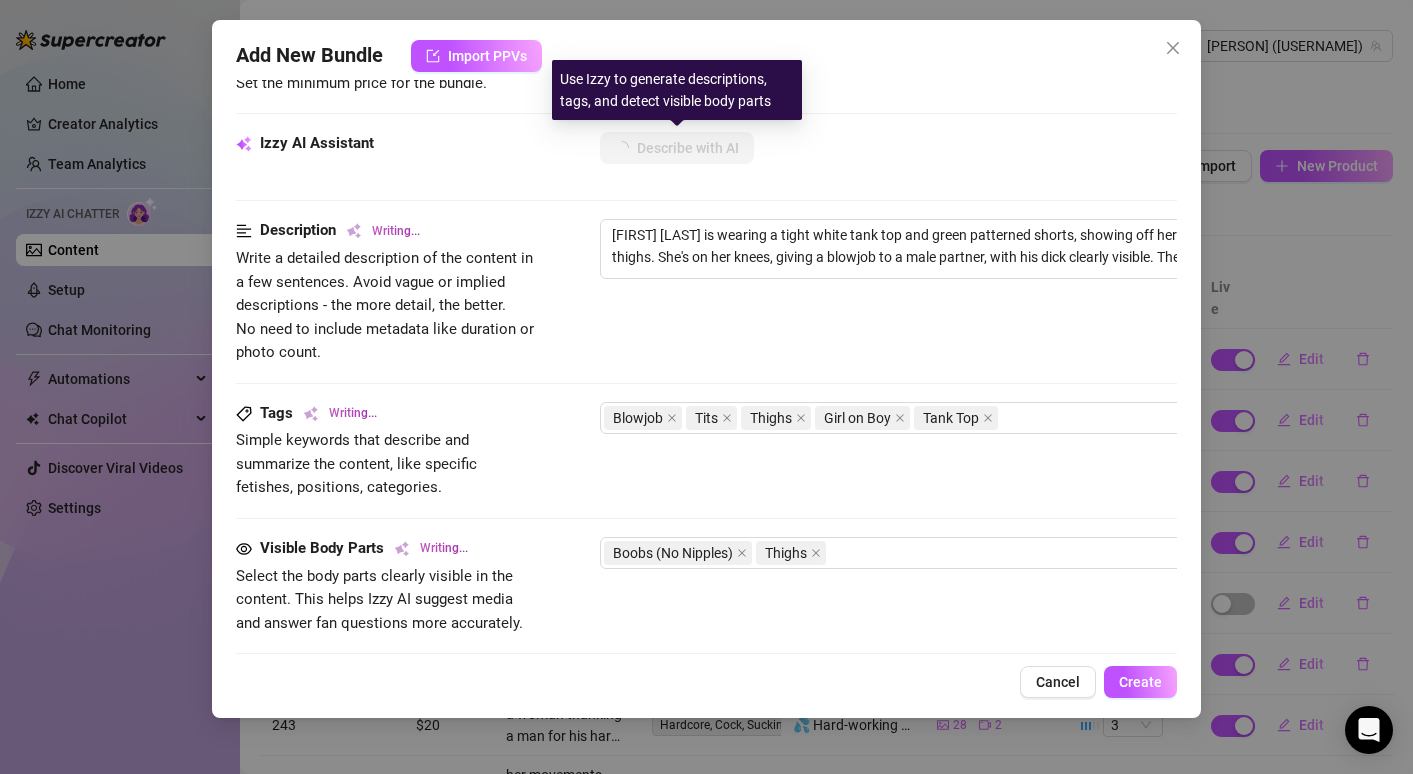 type on "[NAME] [LAST] is wearing a tight white tank top and green patterned shorts, showing off her busty tits and thighs. She's on her knees, giving a blowjob to a male partner, with his dick clearly visible. The setting is" 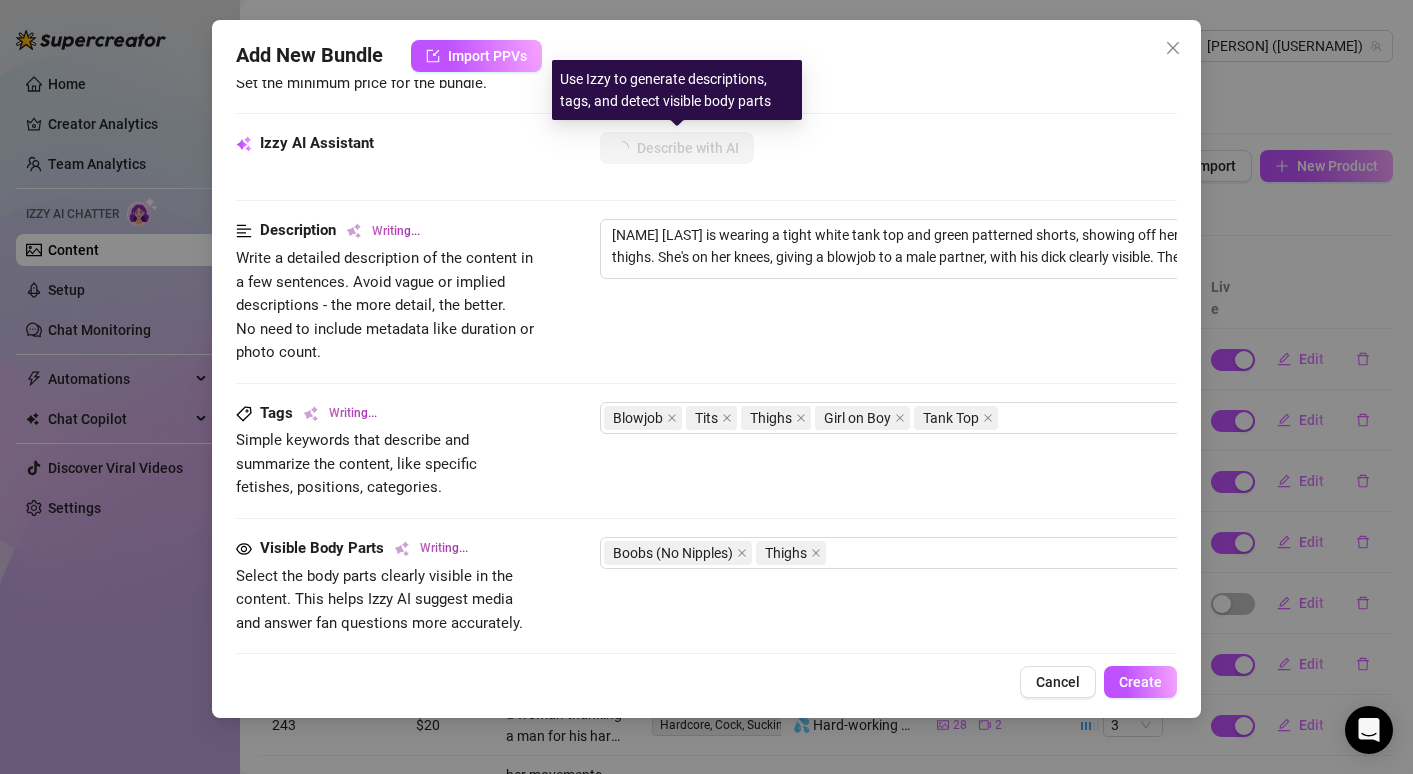 type on "[FIRST] [LAST] is wearing a tight white tank top and green patterned shorts, showing off her busty tits and thighs. She's on her knees, giving a blowjob to a male partner, with his dick clearly visible. The setting is a" 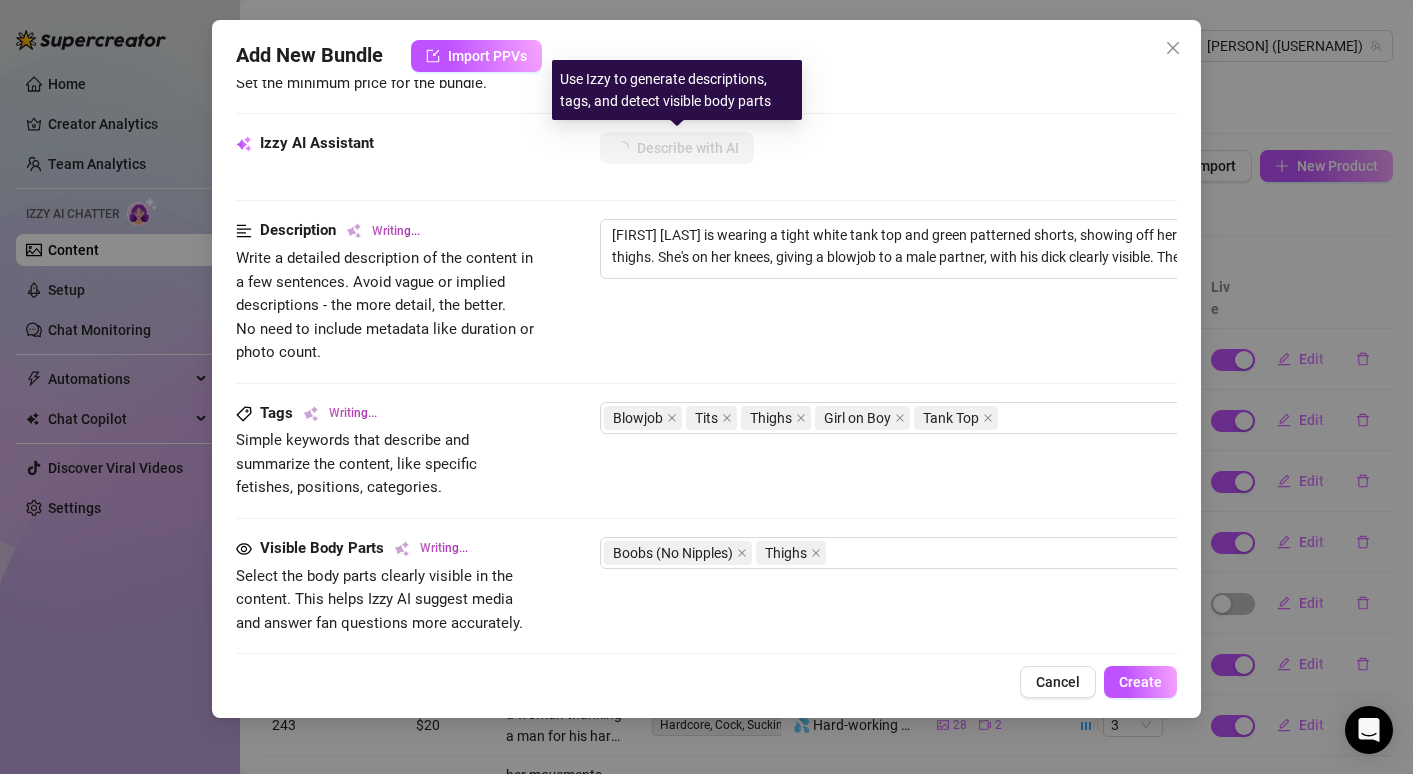 type on "[FIRST] [LAST] is wearing a tight white tank top and green patterned shorts, showing off her busty tits and thighs. She's on her knees, giving a blowjob to a male partner, with his dick clearly visible. The setting is a cozy" 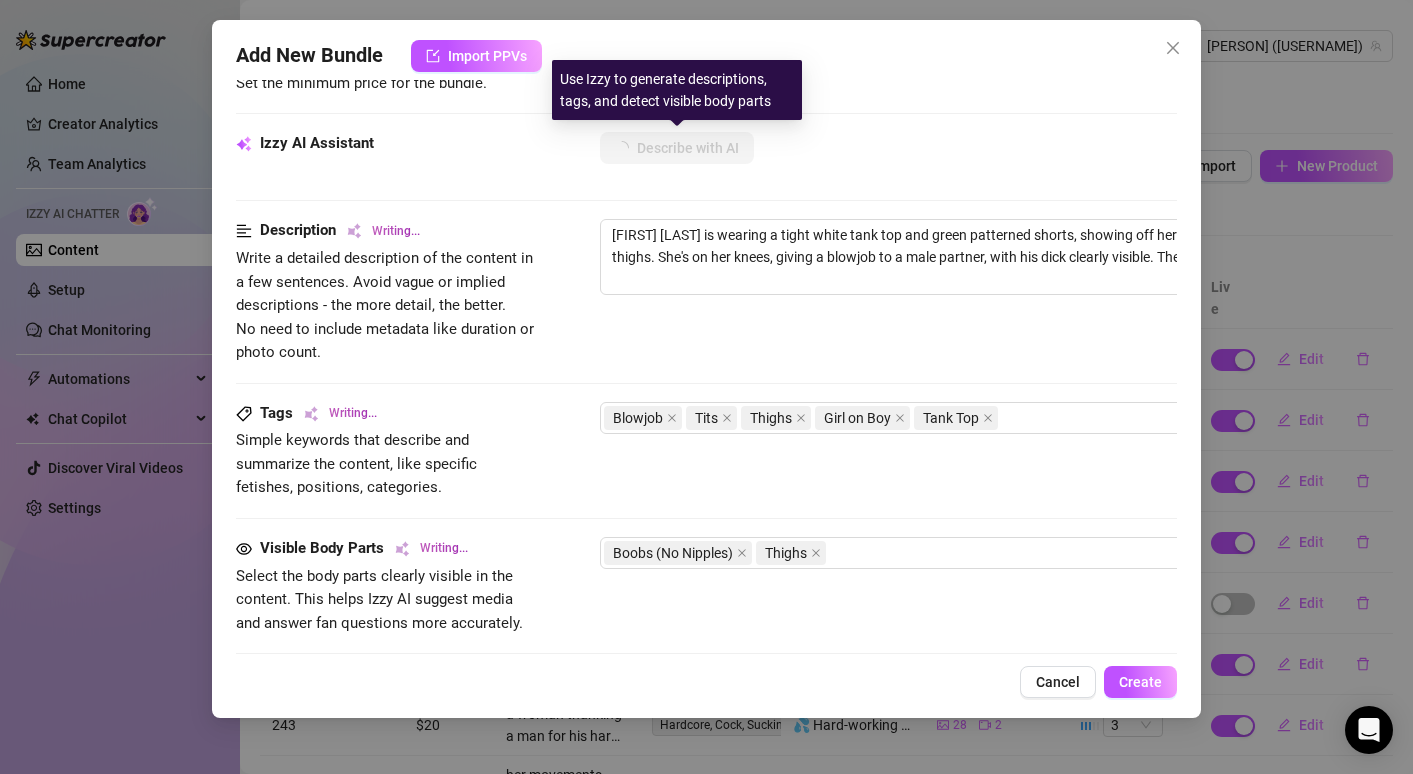 type on "[NAME] [LAST] is wearing a tight white tank top and green patterned shorts, showing off her busty tits and thighs. She's on her knees, giving a blowjob to a male partner, with his dick clearly visible. The setting is a cozy room" 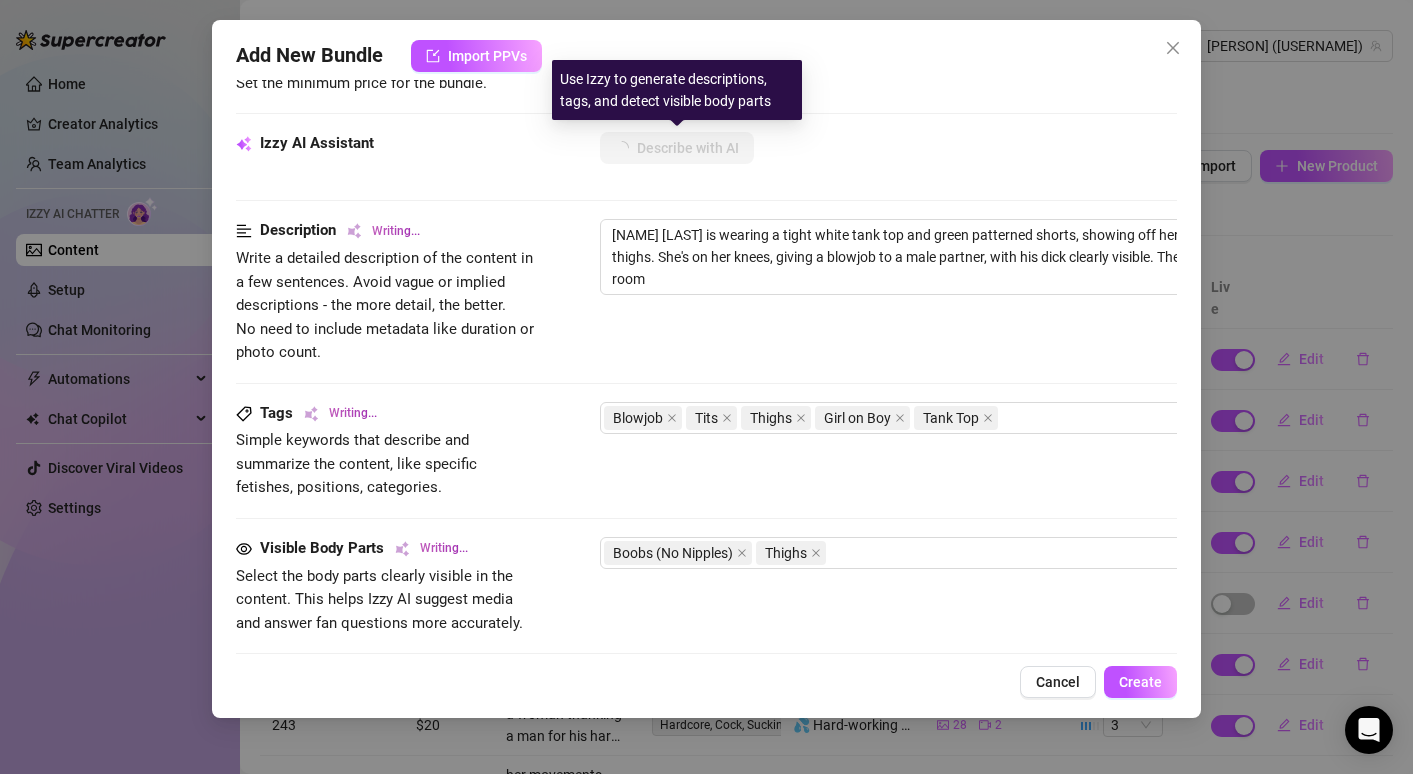 type on "[FIRST] [LAST] is wearing a tight white tank top and green patterned shorts, showing off her busty tits and thighs. She's on her knees, giving a blowjob to a male partner, with his dick clearly visible. The setting is a cozy room with" 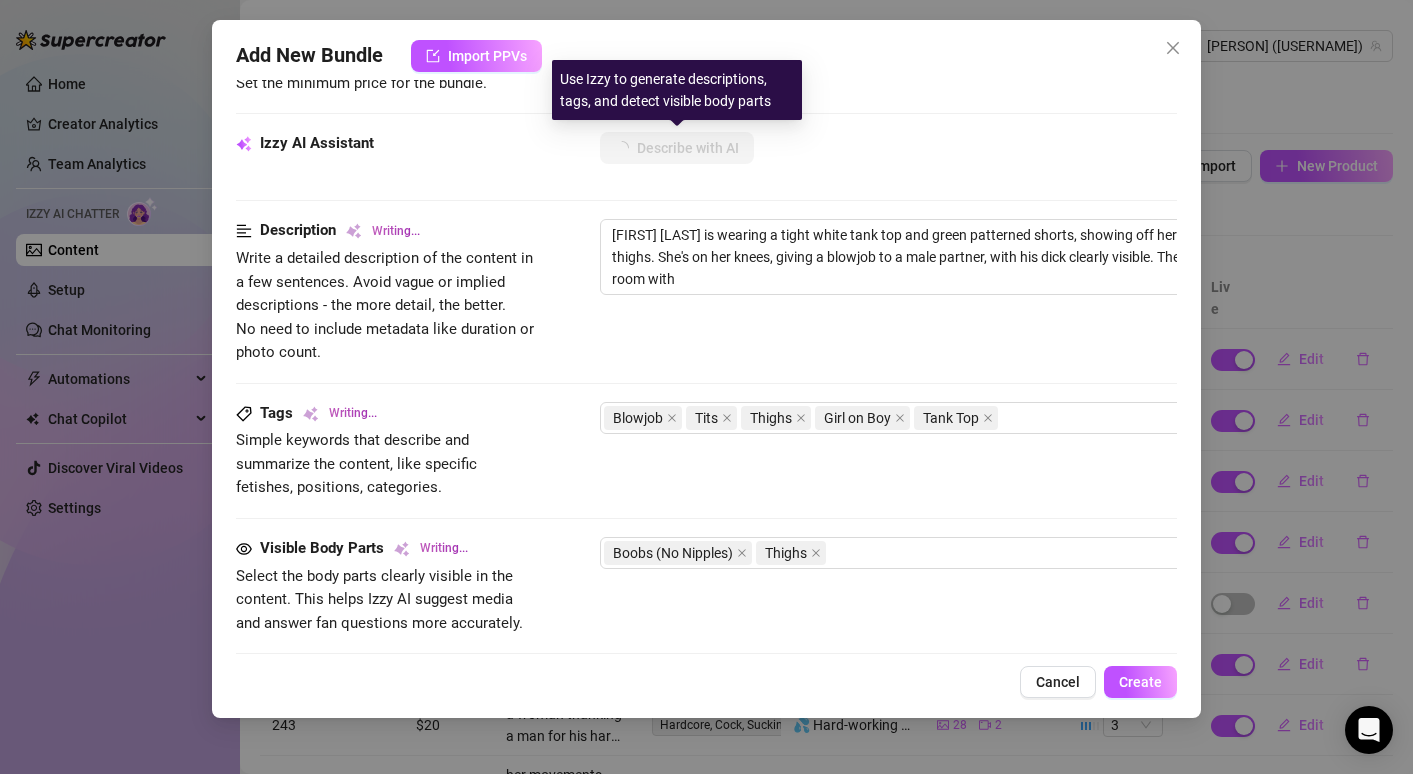 type on "[FIRST] [LAST] is wearing a tight white tank top and green patterned shorts, showing off her busty tits and thighs. She's on her knees, giving a blowjob to a male partner, with his dick clearly visible. The setting is a cozy room with wooden" 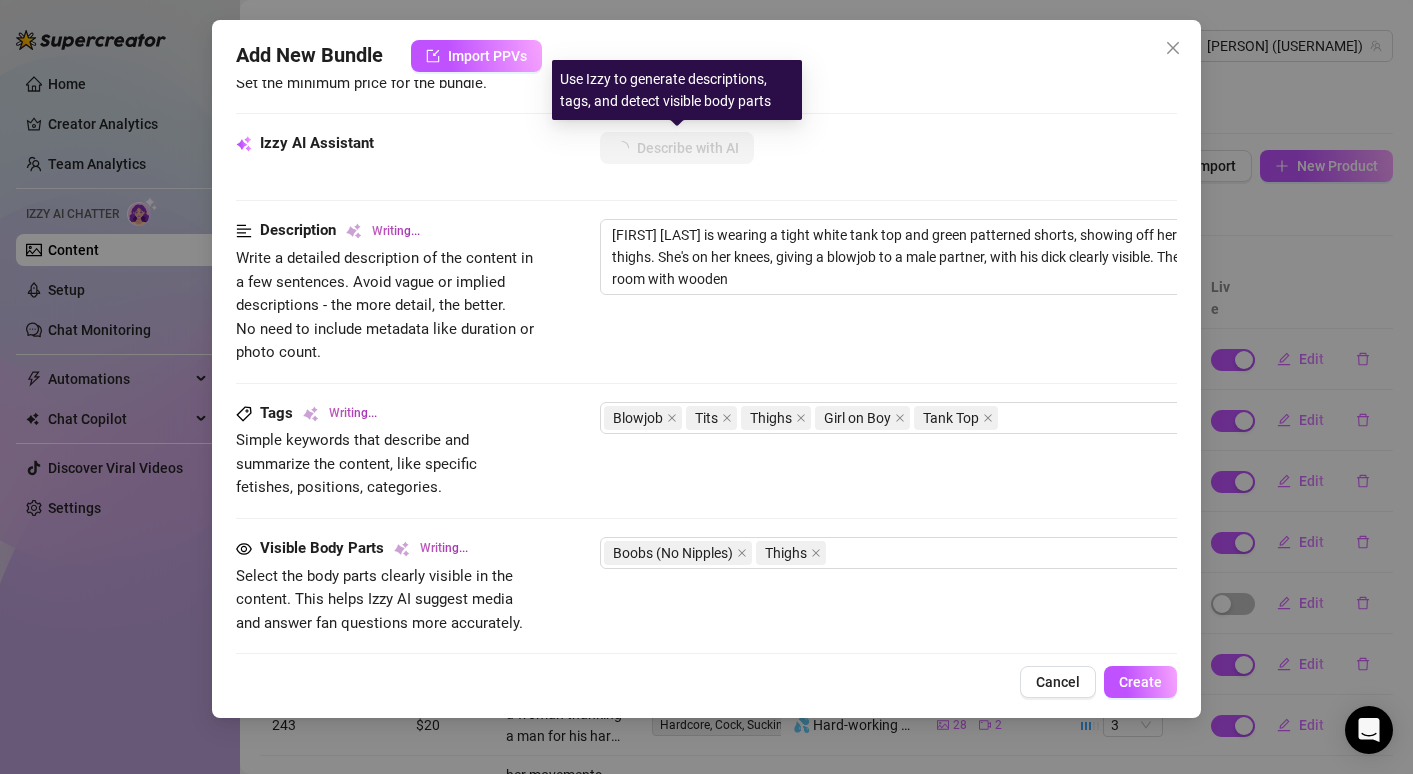 type on "[PERSON] [LASTNAME] is wearing a tight white tank top and green patterned shorts, showing off her busty tits and thighs. She's on her knees, giving a blowjob to a male partner, with his dick clearly visible. The setting is a cozy room with wooden floors," 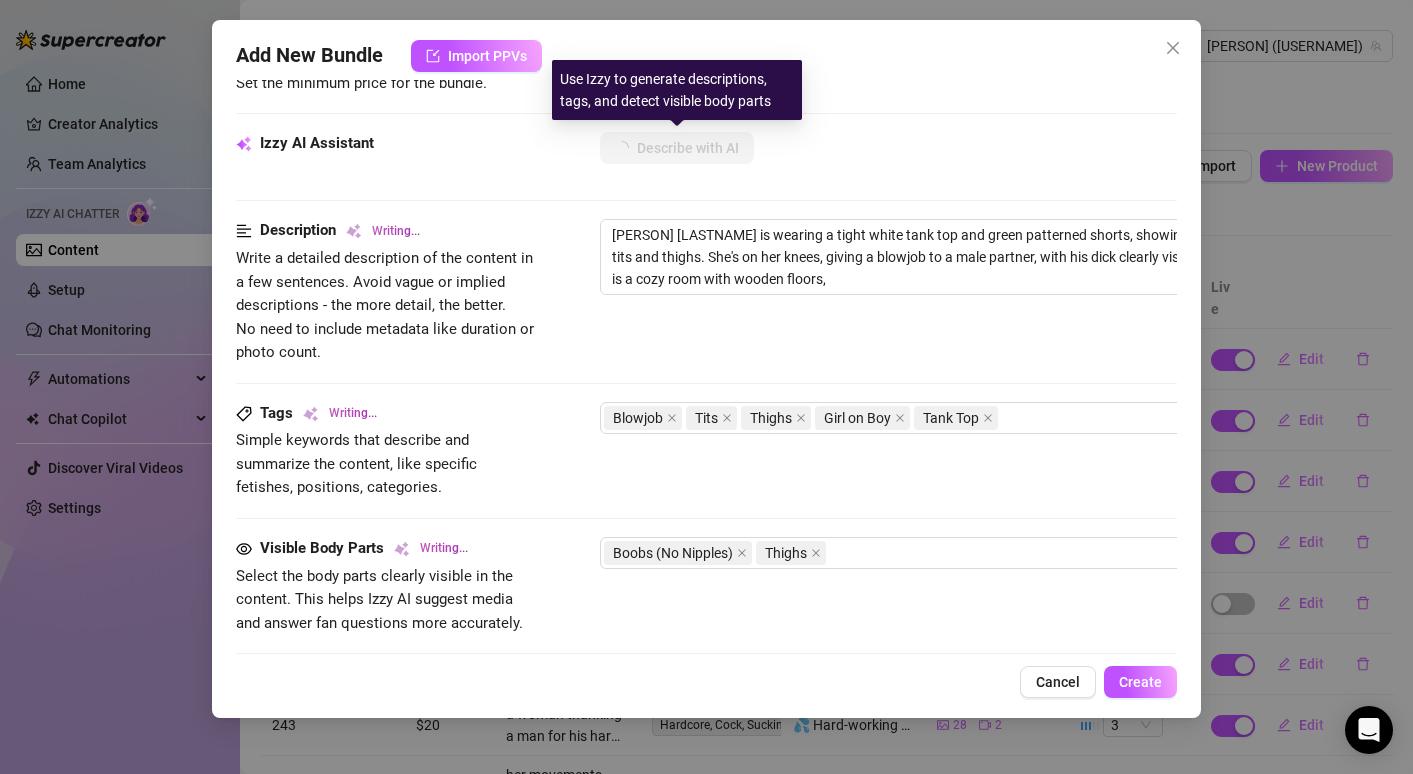 type on "[NAME] is wearing a tight white tank top and green patterned shorts, showing off her busty tits and thighs. She's on her knees, giving a blowjob to a male partner, with his dick clearly visible. The setting is a cozy room with wooden floors, adding" 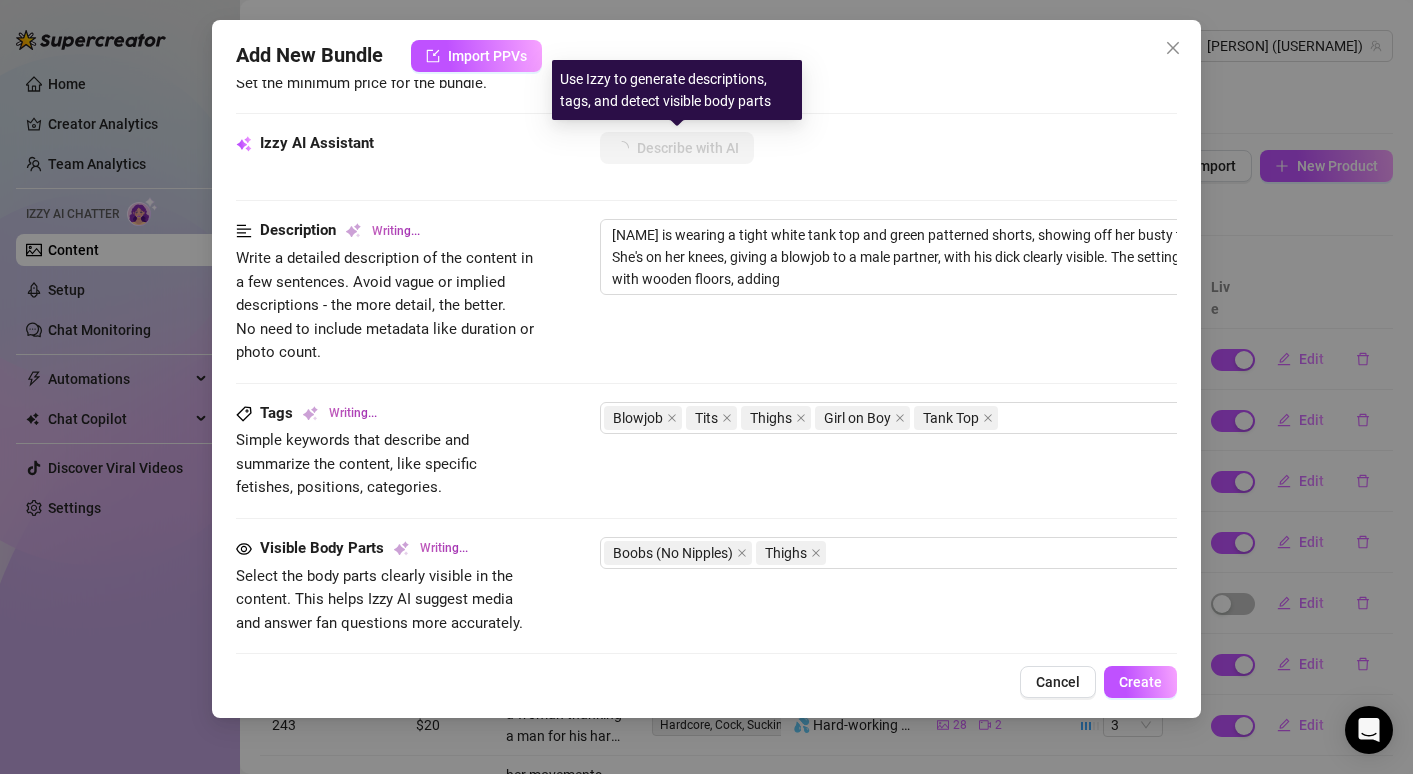 type on "[FIRST] [LAST] is wearing a tight white tank top and green patterned shorts, showing off her busty tits and thighs. She's on her knees, giving a blowjob to a male partner, with his dick clearly visible. The setting is a cozy room with wooden floors, adding to" 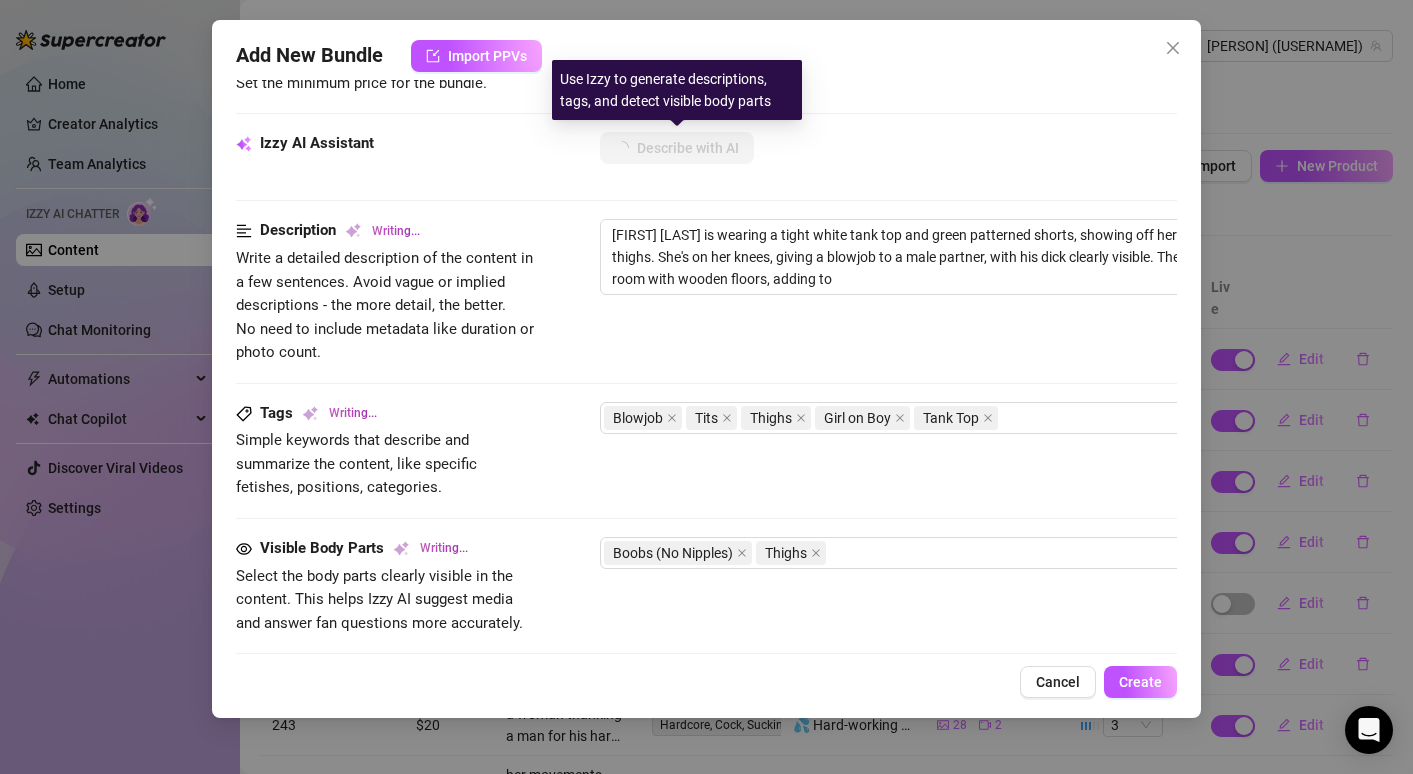 type on "[FIRST] [LAST] is wearing a tight white tank top and green patterned shorts, showing off her busty tits and thighs. She's on her knees, giving a blowjob to a male partner, with his dick clearly visible. The setting is a cozy room with wooden floors, adding to the" 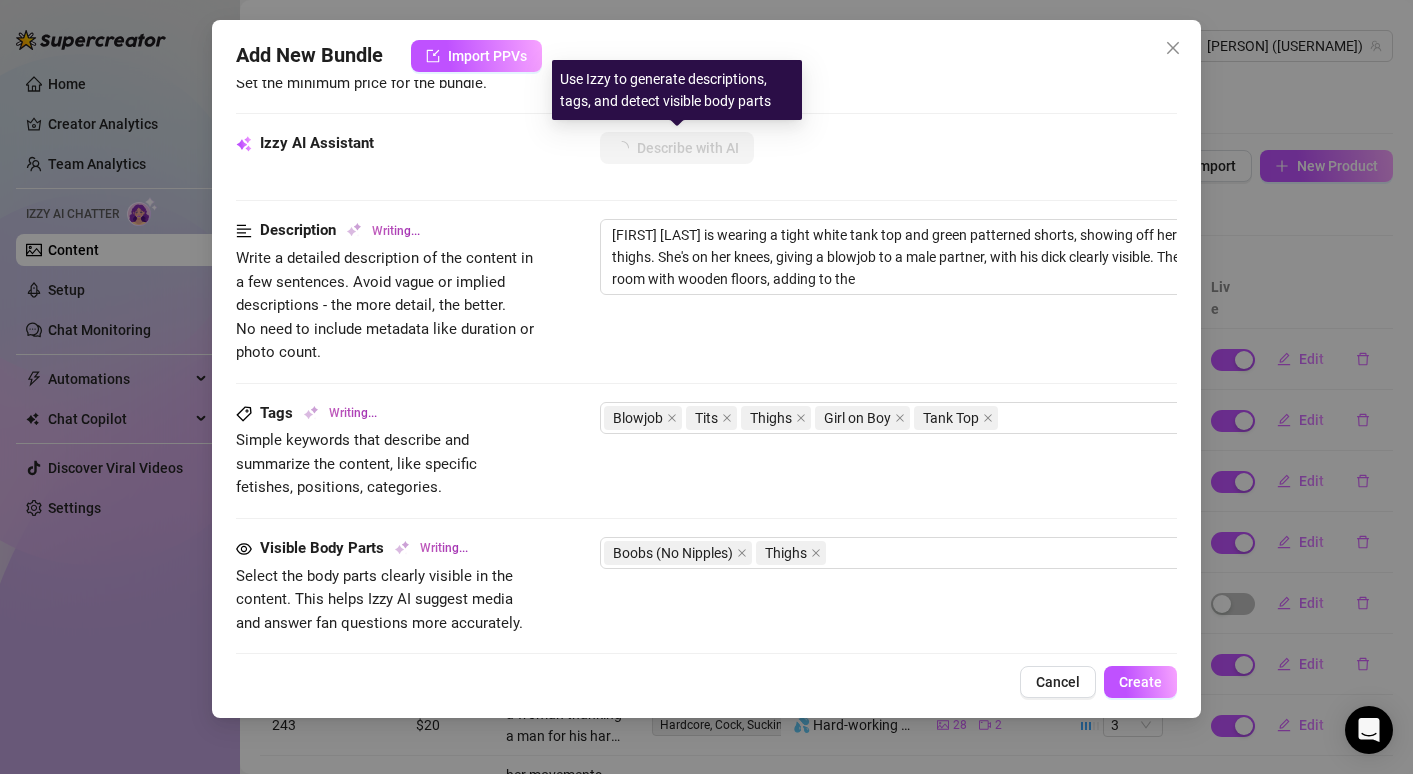 type on "[FIRST] [LAST] is wearing a tight white tank top and green patterned shorts, showing off her busty tits and thighs. She's on her knees, giving a blowjob to a male partner, with his dick clearly visible. The setting is a cozy room with wooden floors, adding to the intimate" 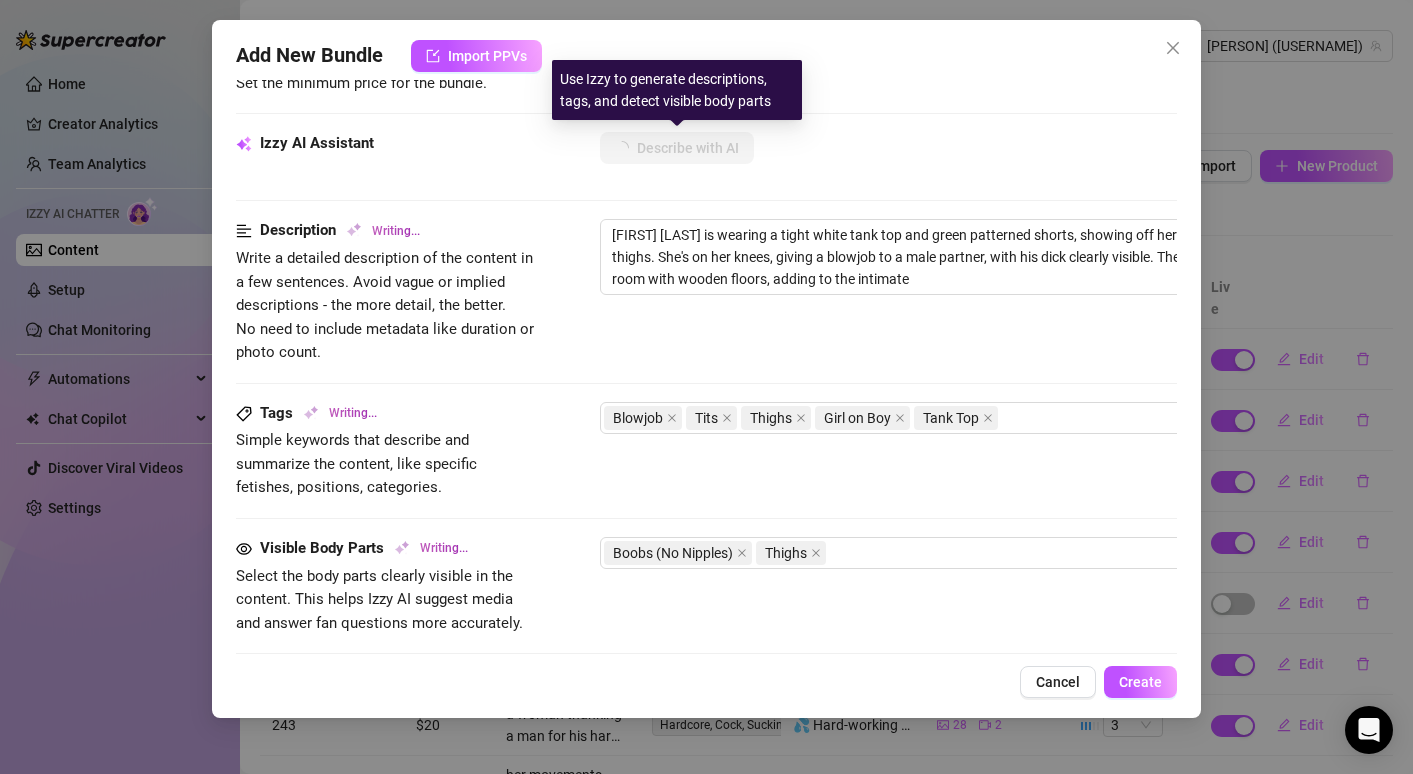 type on "[PERSON] [LASTNAME] is wearing a tight white tank top and green patterned shorts, showing off her busty tits and thighs. She's on her knees, giving a blowjob to a male partner, with his dick clearly visible. The setting is a cozy room with wooden floors, adding to the intimate vibe." 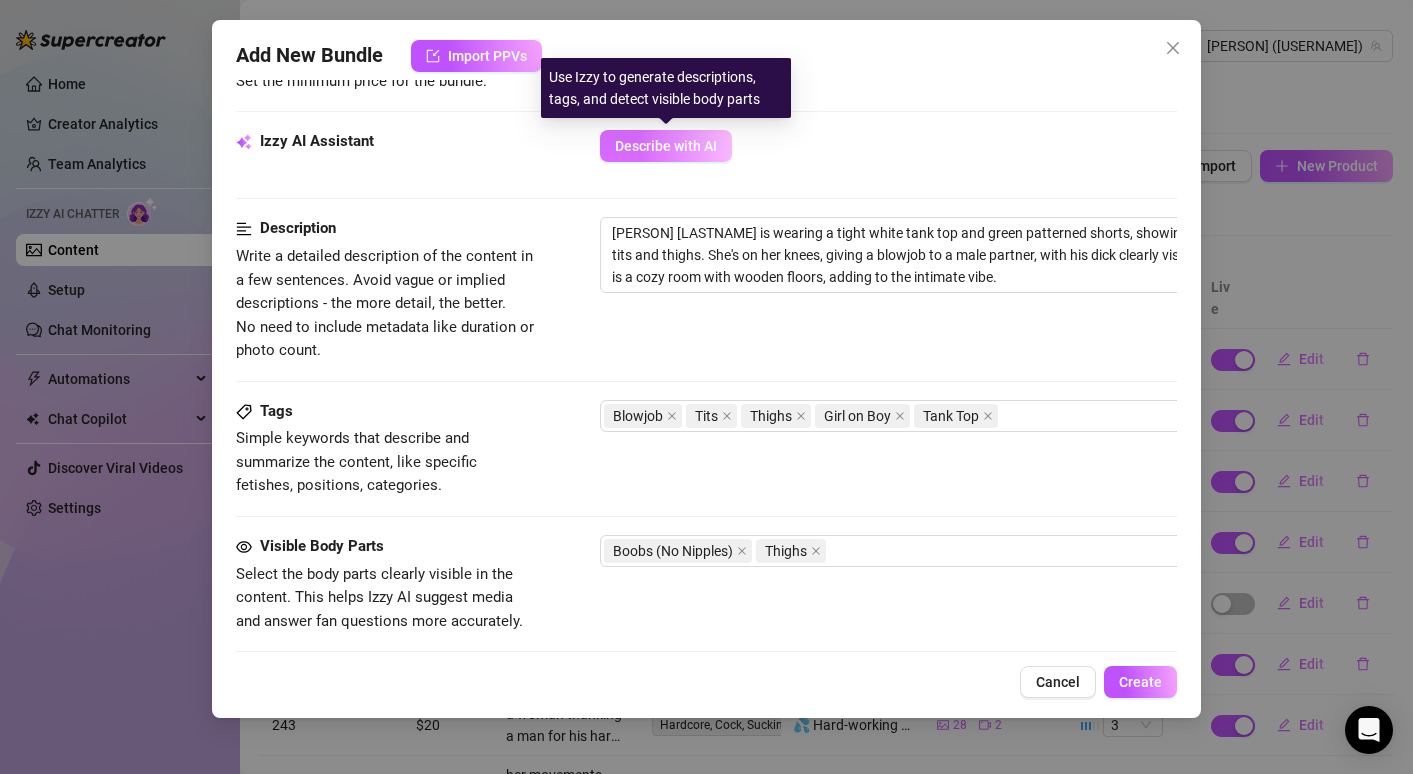 scroll, scrollTop: 686, scrollLeft: 0, axis: vertical 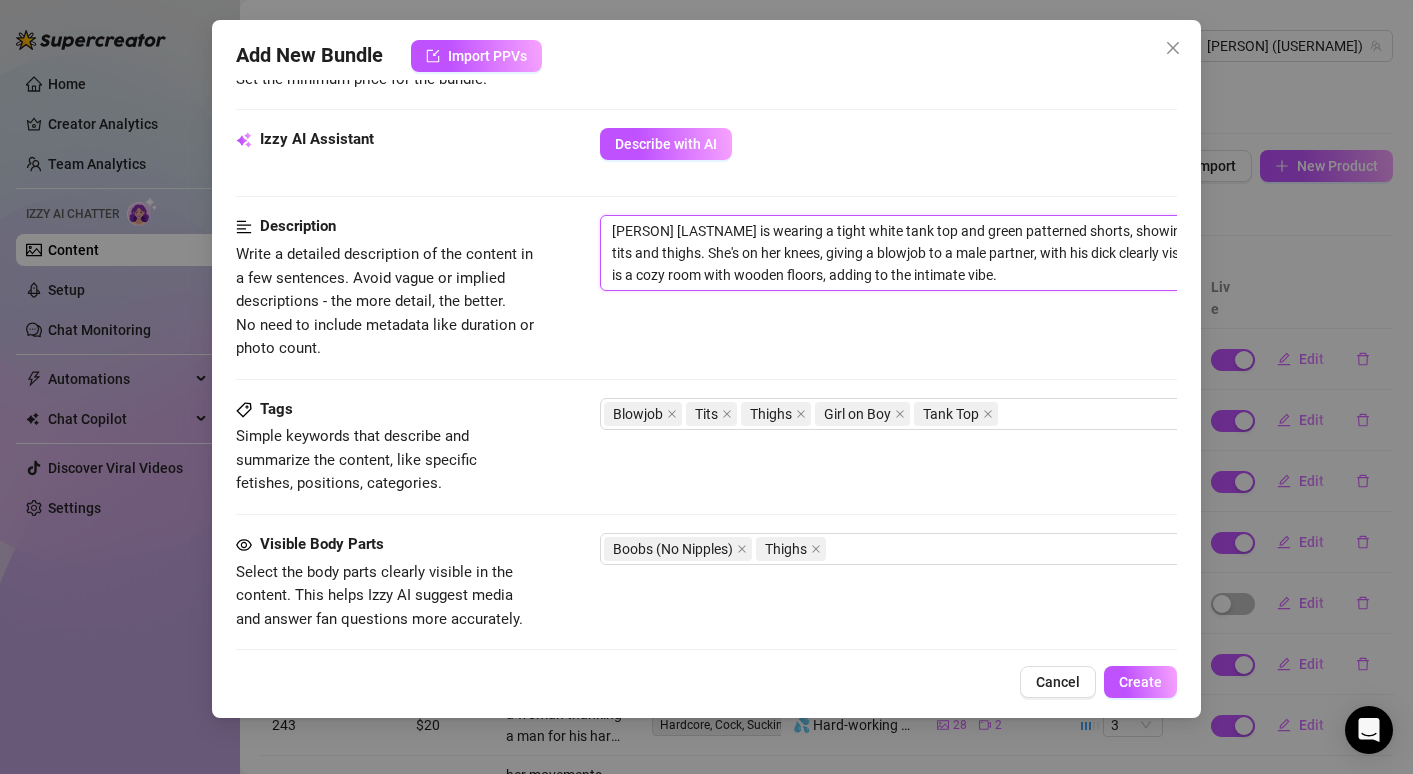 drag, startPoint x: 812, startPoint y: 221, endPoint x: 909, endPoint y: 229, distance: 97.32934 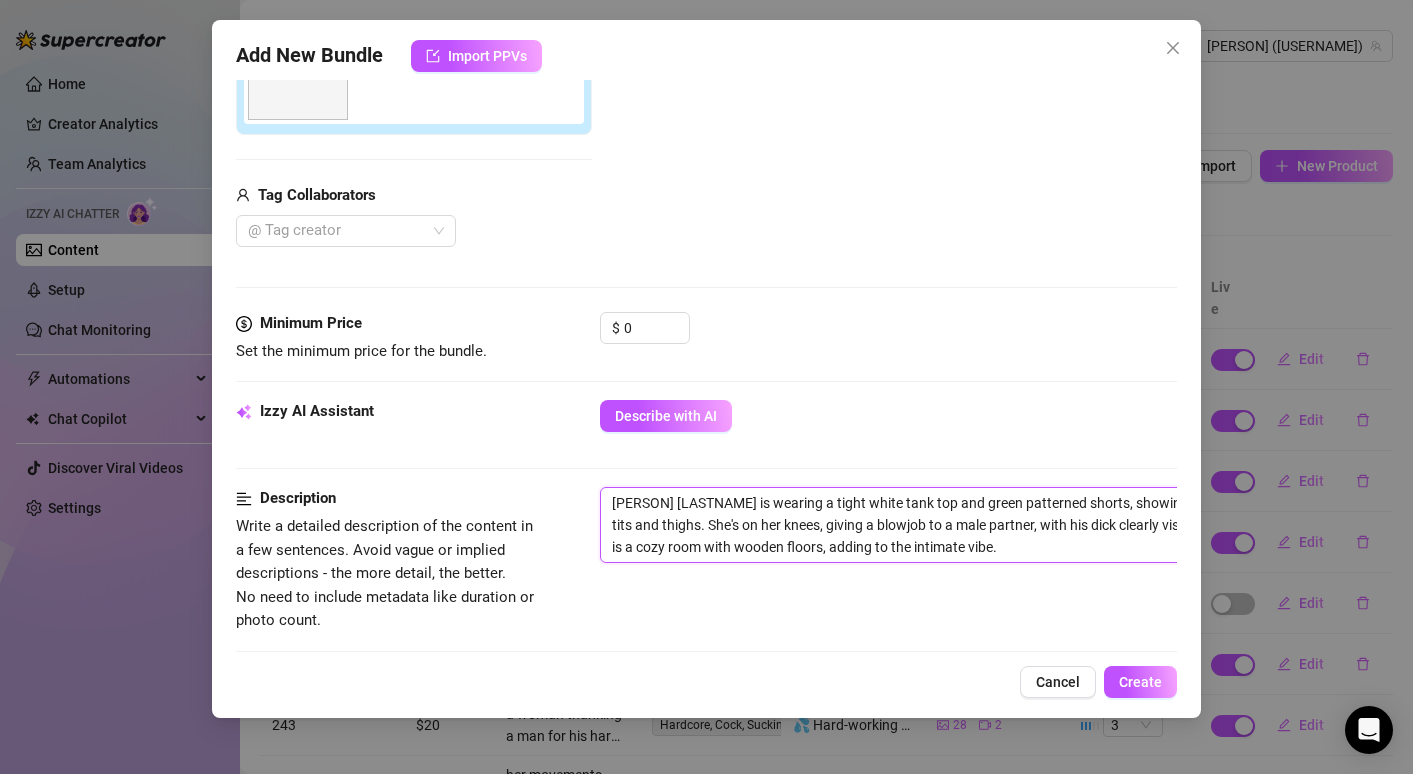 scroll, scrollTop: 642, scrollLeft: 0, axis: vertical 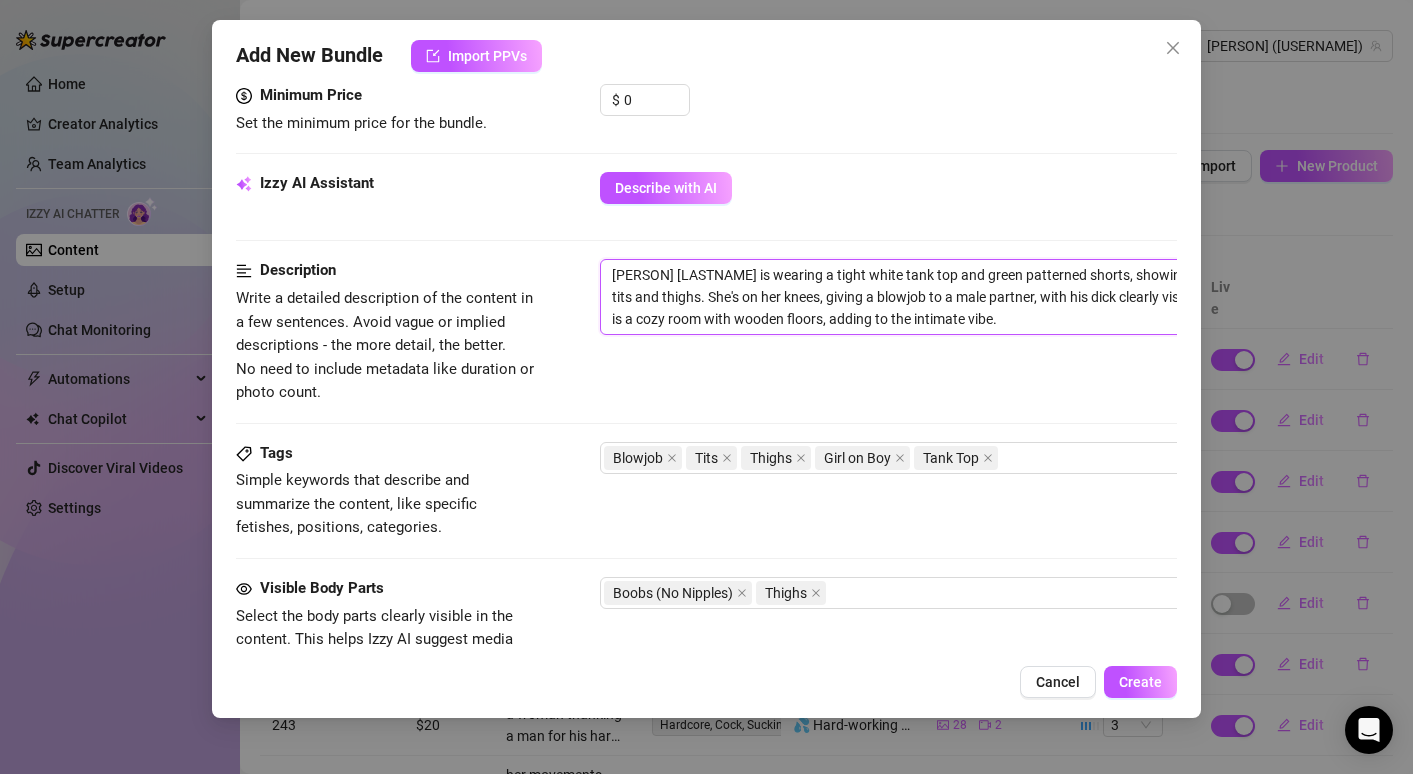 click on "[PERSON] [LASTNAME] is wearing a tight white tank top and green patterned shorts, showing off her busty tits and thighs. She's on her knees, giving a blowjob to a male partner, with his dick clearly visible. The setting is a cozy room with wooden floors, adding to the intimate vibe." at bounding box center (950, 297) 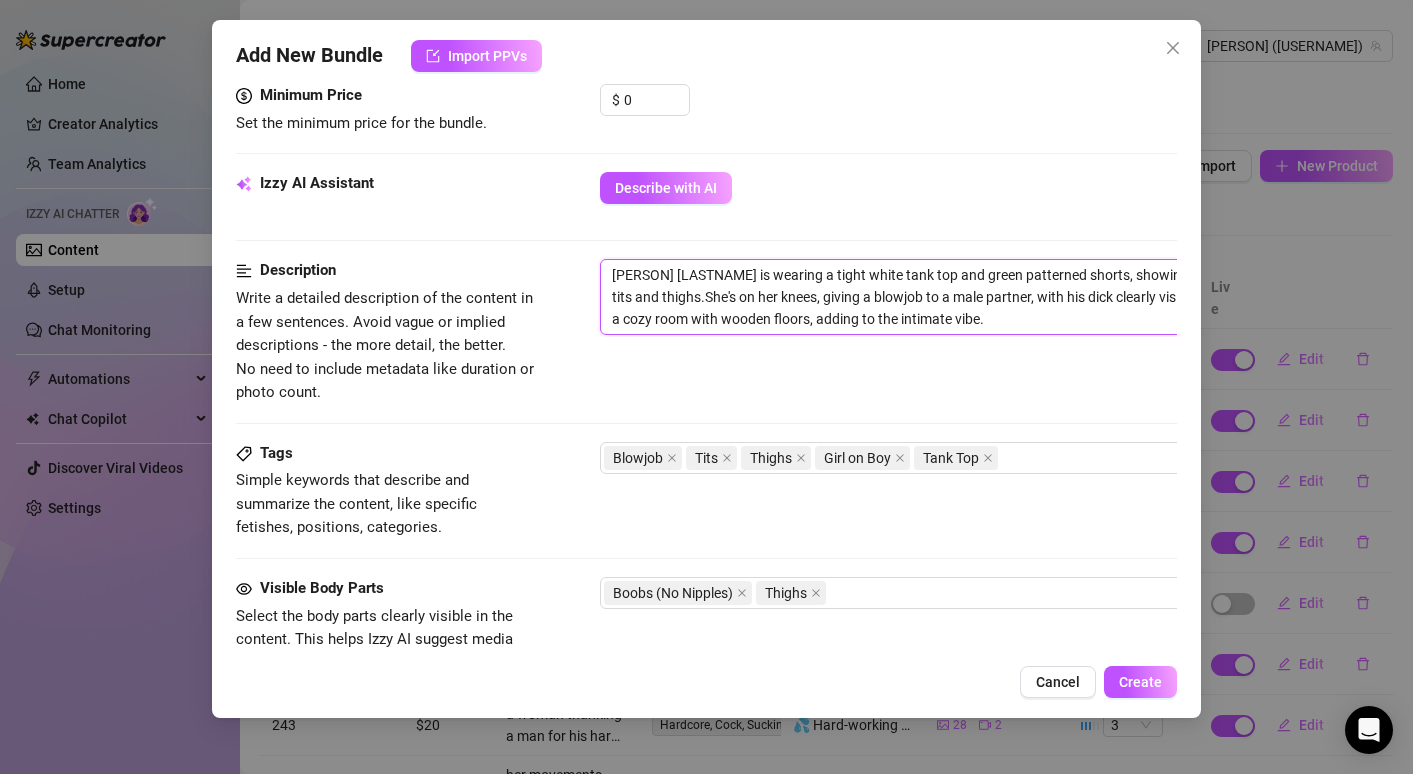 type on "[FIRST] [LAST] is wearing a tight white tank top and green patterned shorts, showing off her busty tits andShe's on her knees, giving a blowjob to a male partner, with his dick clearly visible. The setting is a cozy room with wooden floors, adding to the intimate vibe." 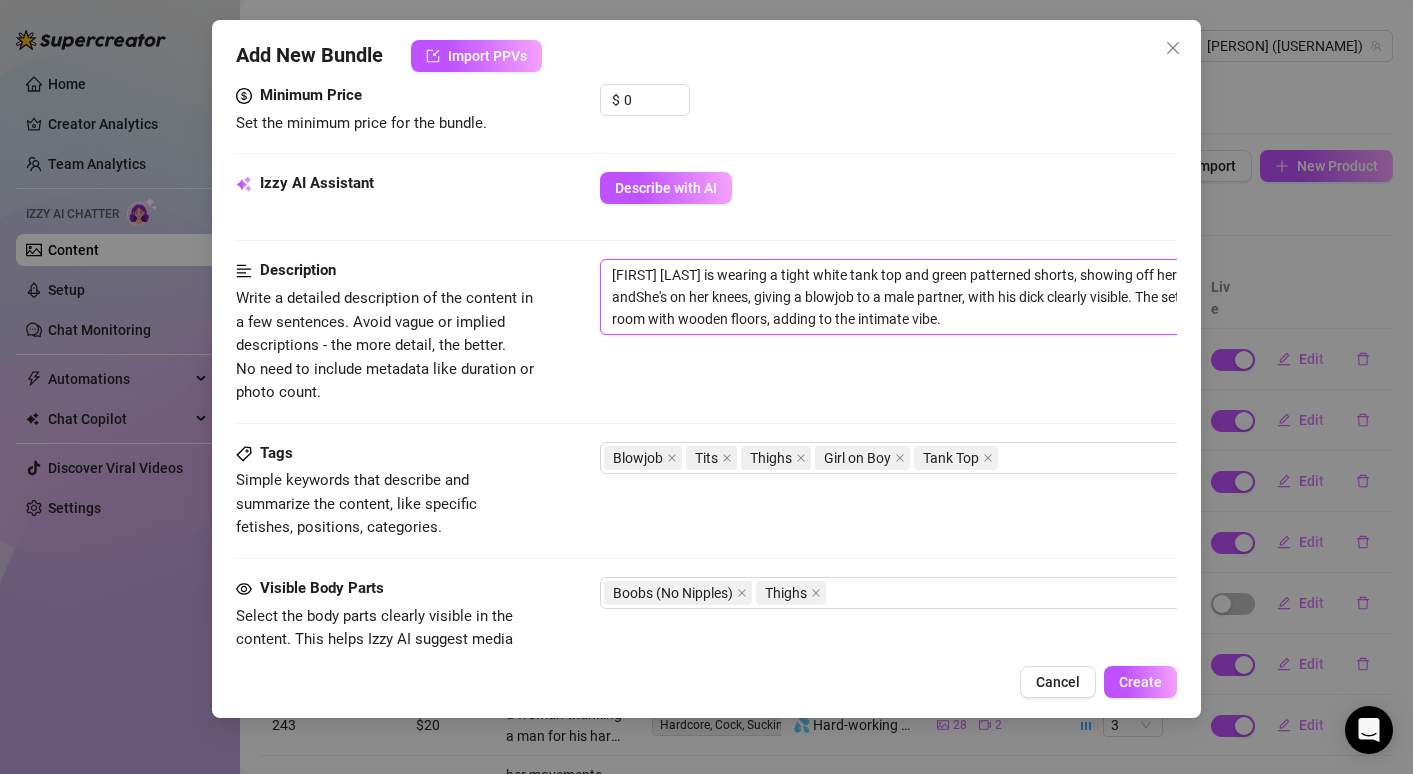 type on "[FIRST] [LAST] is wearing a tight white tank top and green patterned shorts, showing off her busty tits and thighs She's on her knees, giving a blowjob to a male partner, with his dick clearly visible. The setting is a cozy room with wooden floors, adding to the intimate vibe." 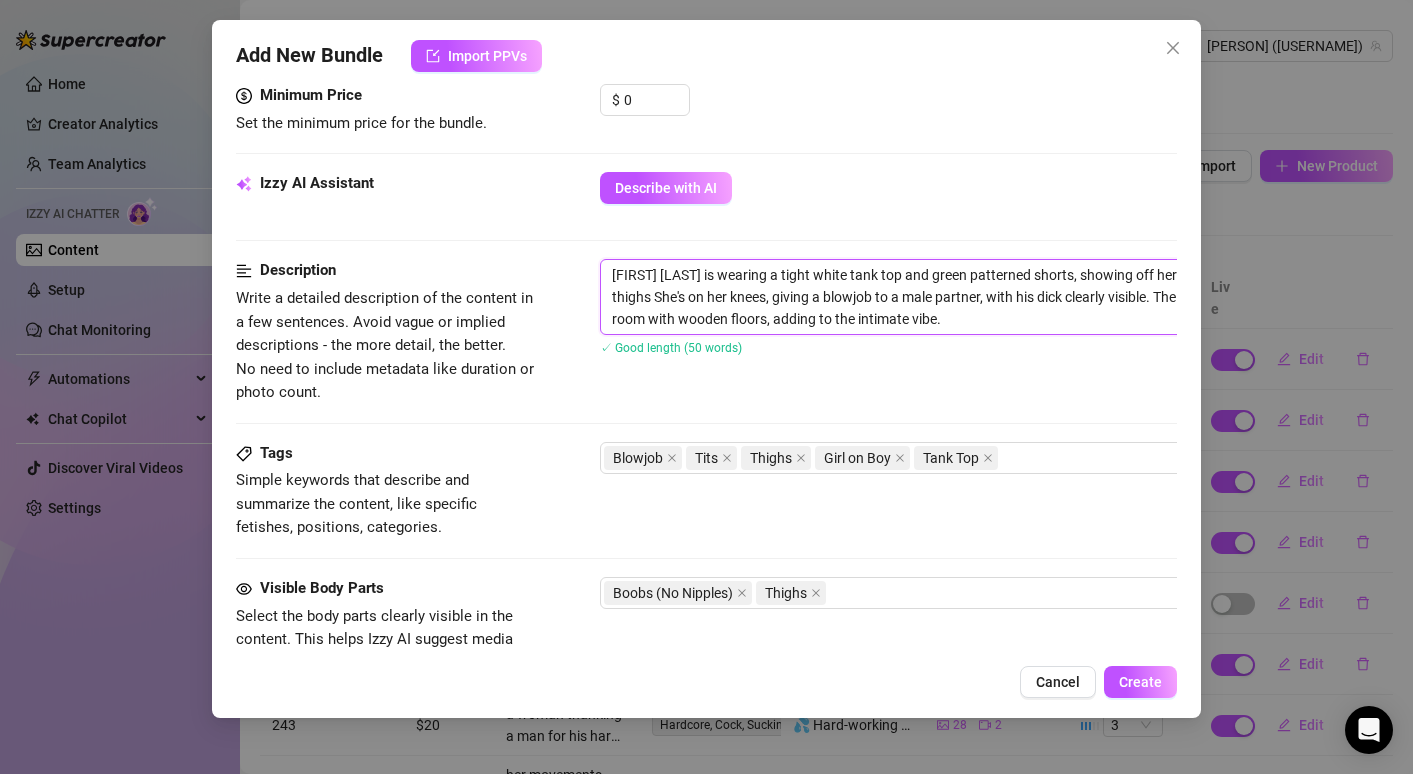 type on "[FIRST] [LAST] is wearing a tight white tank top and green patterned shorts, showing off her busty tits and thighs aShe's on her knees, giving a blowjob to a male partner, with his dick clearly visible. The setting is a cozy room with wooden floors, adding to the intimate vibe." 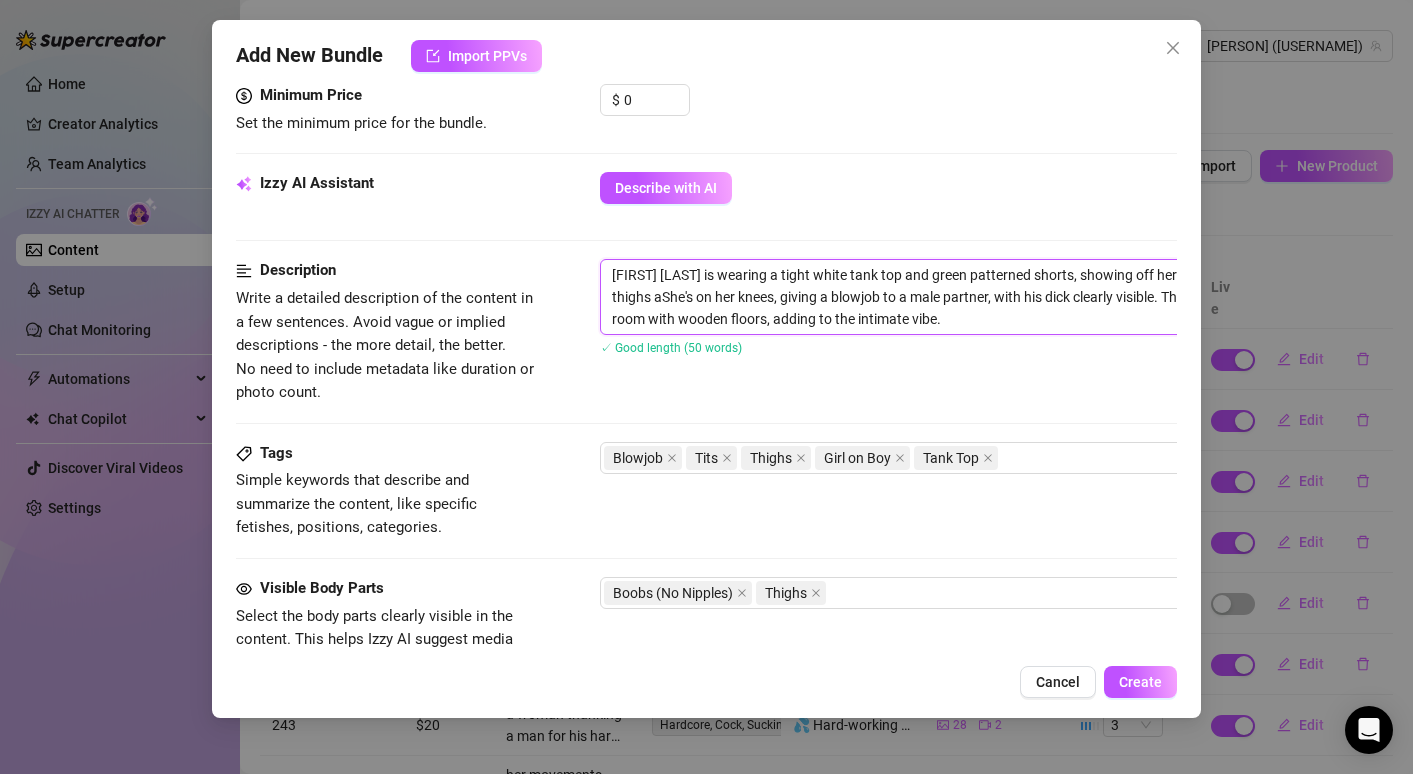 type on "[NAME] is wearing a tight white tank top and green patterned shorts, showing off her busty tits and thighs asShe's on her knees, giving a blowjob to a male partner, with his dick clearly visible. The setting is a cozy room with wooden floors, adding to the intimate vibe." 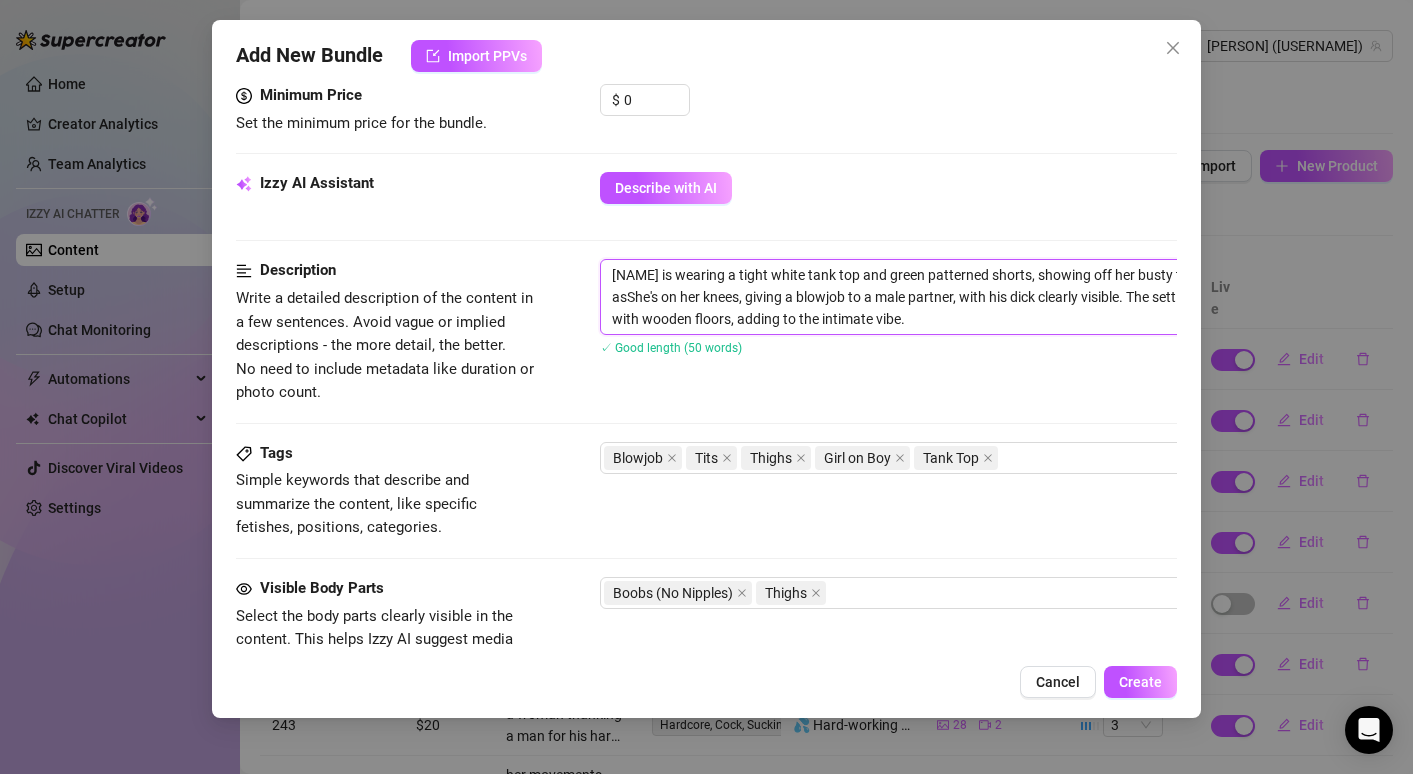 type on "[NAME] [LAST] is wearing a tight white tank top and green patterned shorts, showing off her busty tits and thighs as She's on her knees, giving a blowjob to a male partner, with his dick clearly visible. The setting is a cozy room with wooden floors, adding to the intimate vibe." 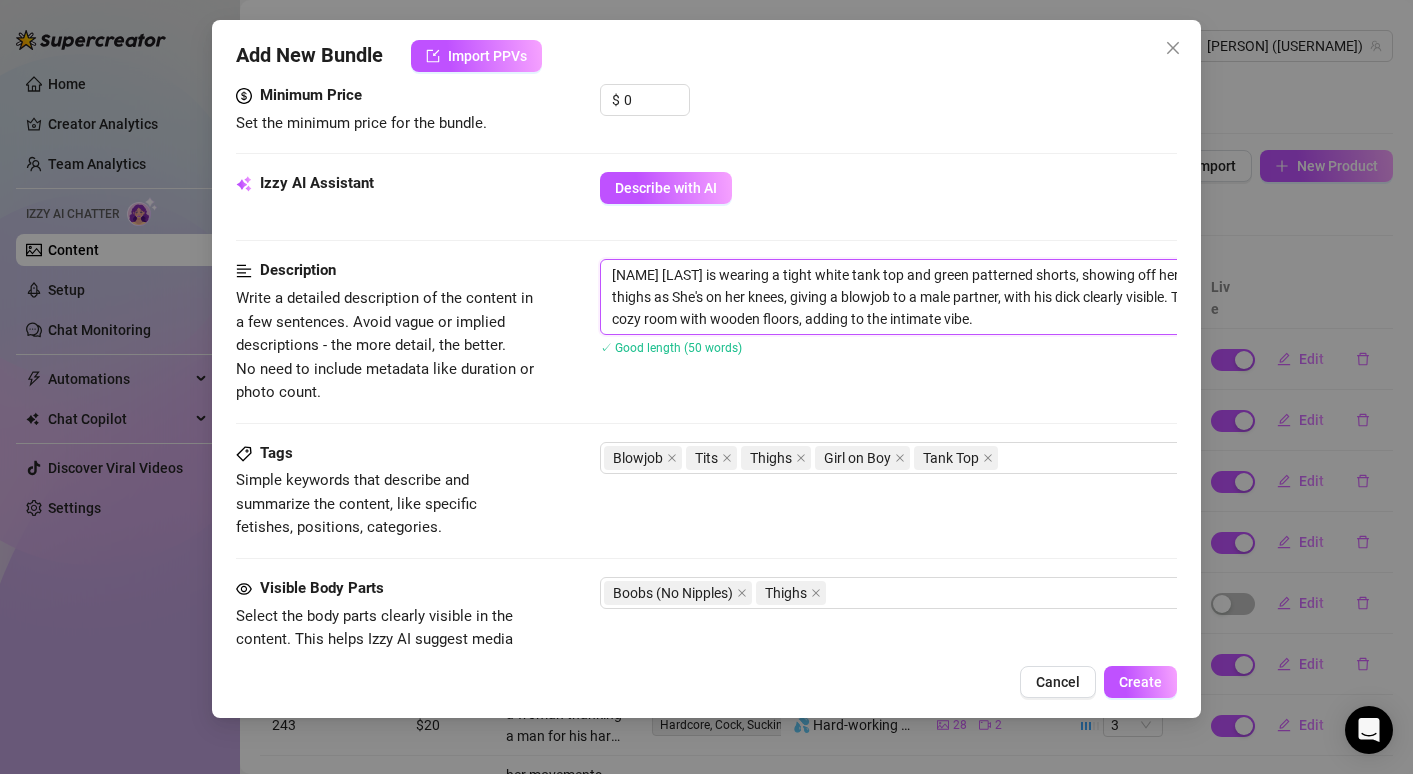 type on "[FIRST] [LAST] is wearing a tight white tank top and green patterned shorts, showing off her busty tits and thighs as sShe's on her knees, giving a blowjob to a male partner, with his dick clearly visible. The setting is a cozy room with wooden floors, adding to the intimate vibe." 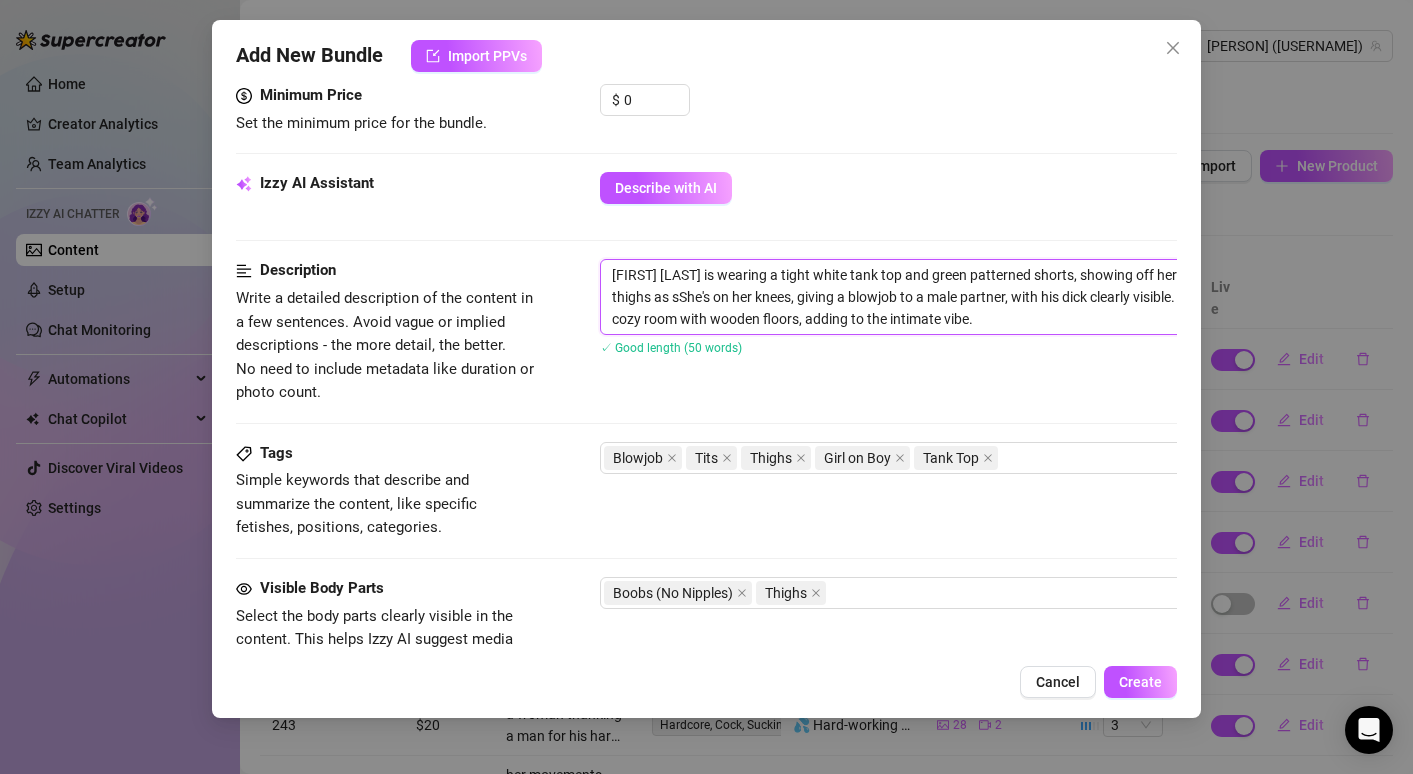 type on "[FIRST] [LAST] is wearing a tight white tank top and green patterned shorts, showing off her busty tits and thighs as sheShe's on her knees, giving a blowjob to a male partner, with his dick clearly visible. The setting is a cozy room with wooden floors, adding to the intimate vibe." 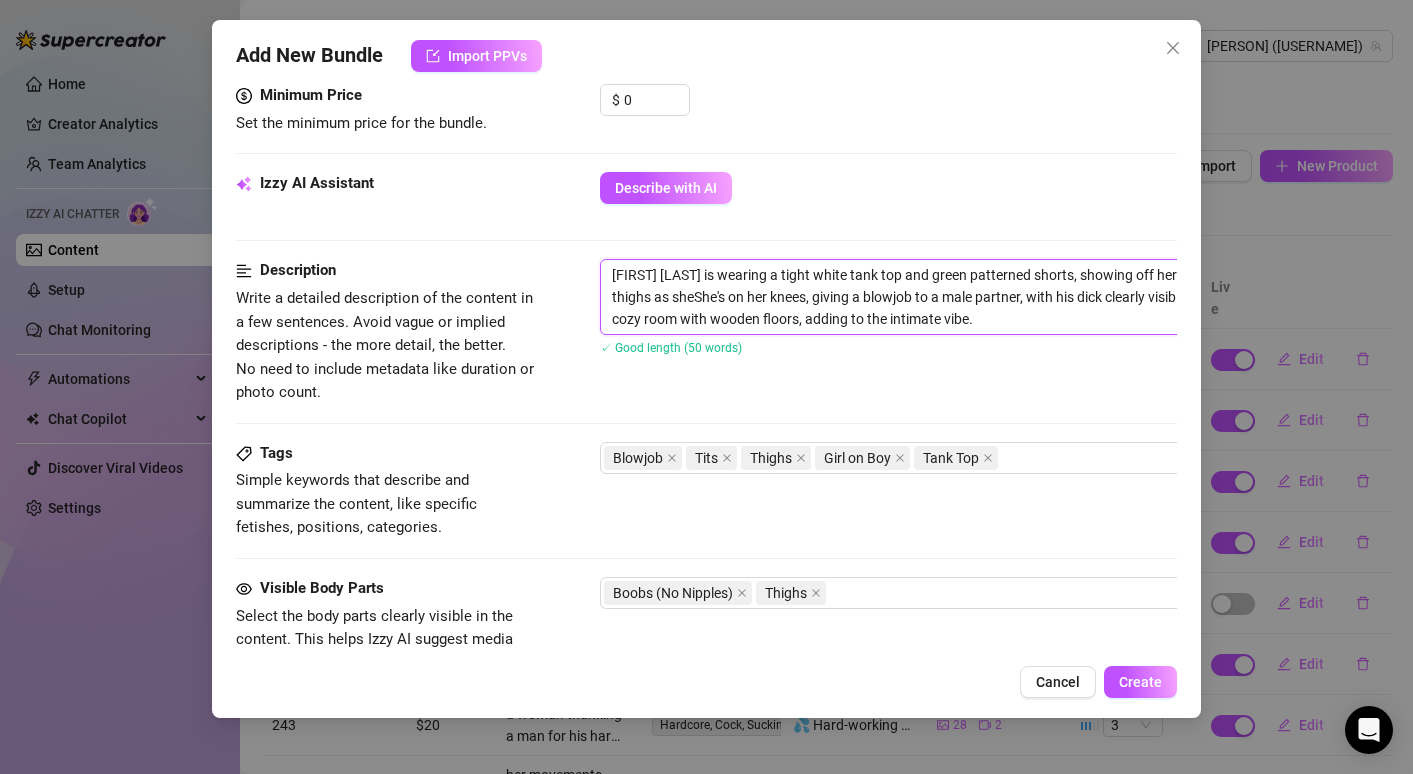 type on "[PERSON] [LASTNAME] is wearing a tight white tank top and green patterned shorts, showing off her busty tits and thighs as sheShe's on her knees, giving a blowjob to a male partner, with his dick clearly visible. The setting is a cozy room with wooden floors, adding to the intimate vibe." 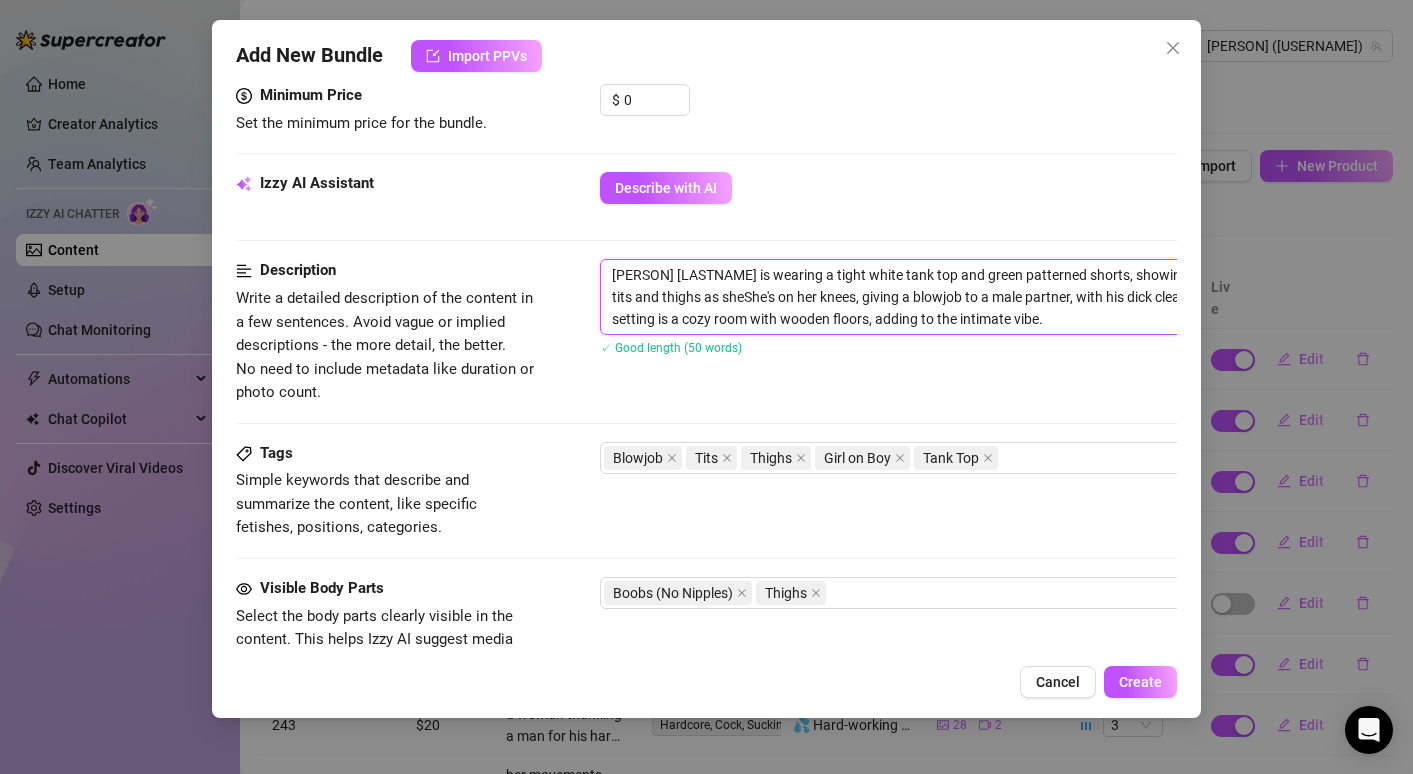 type on "[FIRST] [LAST] is wearing a tight white tank top and green patterned shorts, showing off her busty tits and thighs as she She's on her knees, giving a blowjob to a male partner, with his dick clearly visible. The setting is a cozy room with wooden floors, adding to the intimate vibe." 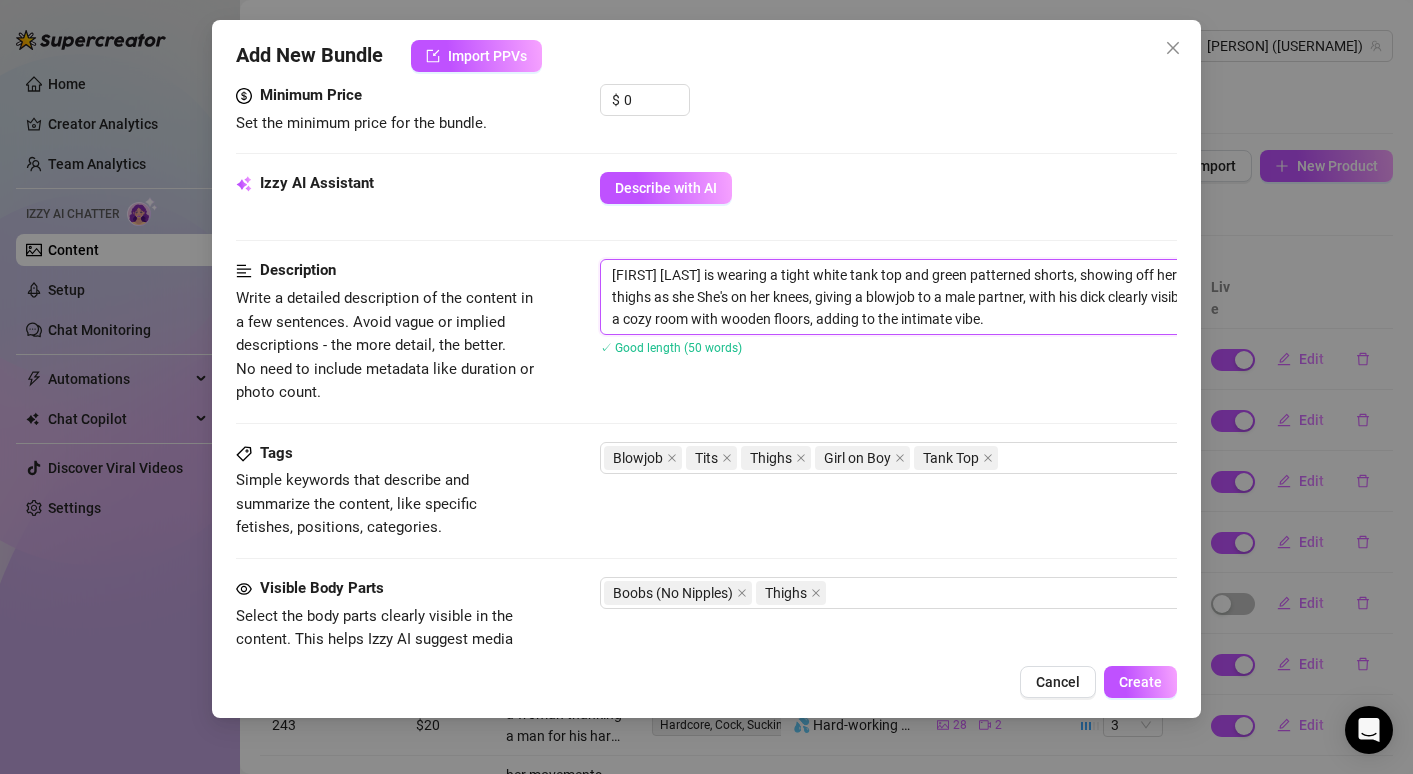 type on "[FIRST] [LAST] is wearing a tight white tank top and green patterned shorts, showing off her busty tits and thighs as she sShe's on her knees, giving a blowjob to a male partner, with his dick clearly visible. The setting is a cozy room with wooden floors, adding to the intimate vibe." 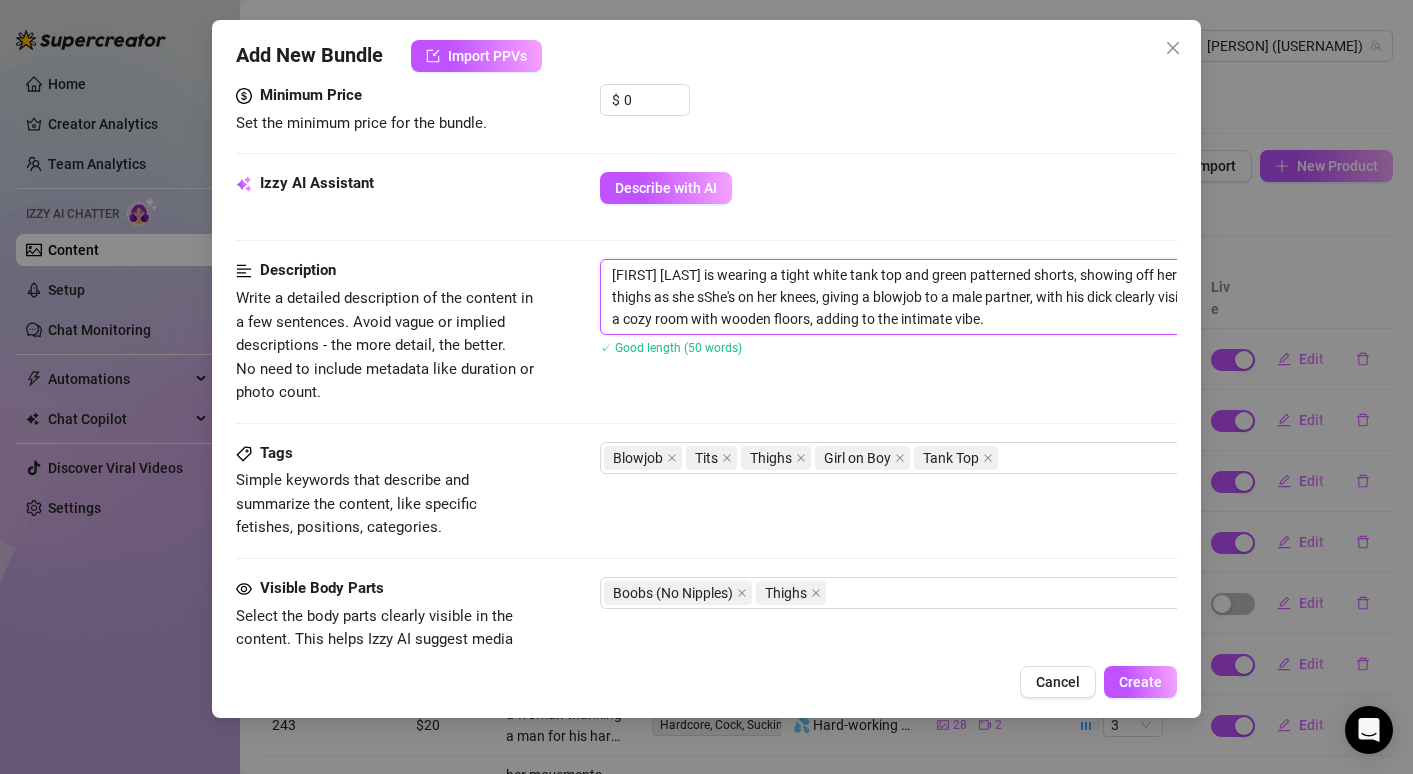 type on "[FIRST] [LAST] is wearing a tight white tank top and green patterned shorts, showing off her busty tits and thighs as she She's on her knees, giving a blowjob to a male partner, with his dick clearly visible. The setting is a cozy room with wooden floors, adding to the intimate vibe." 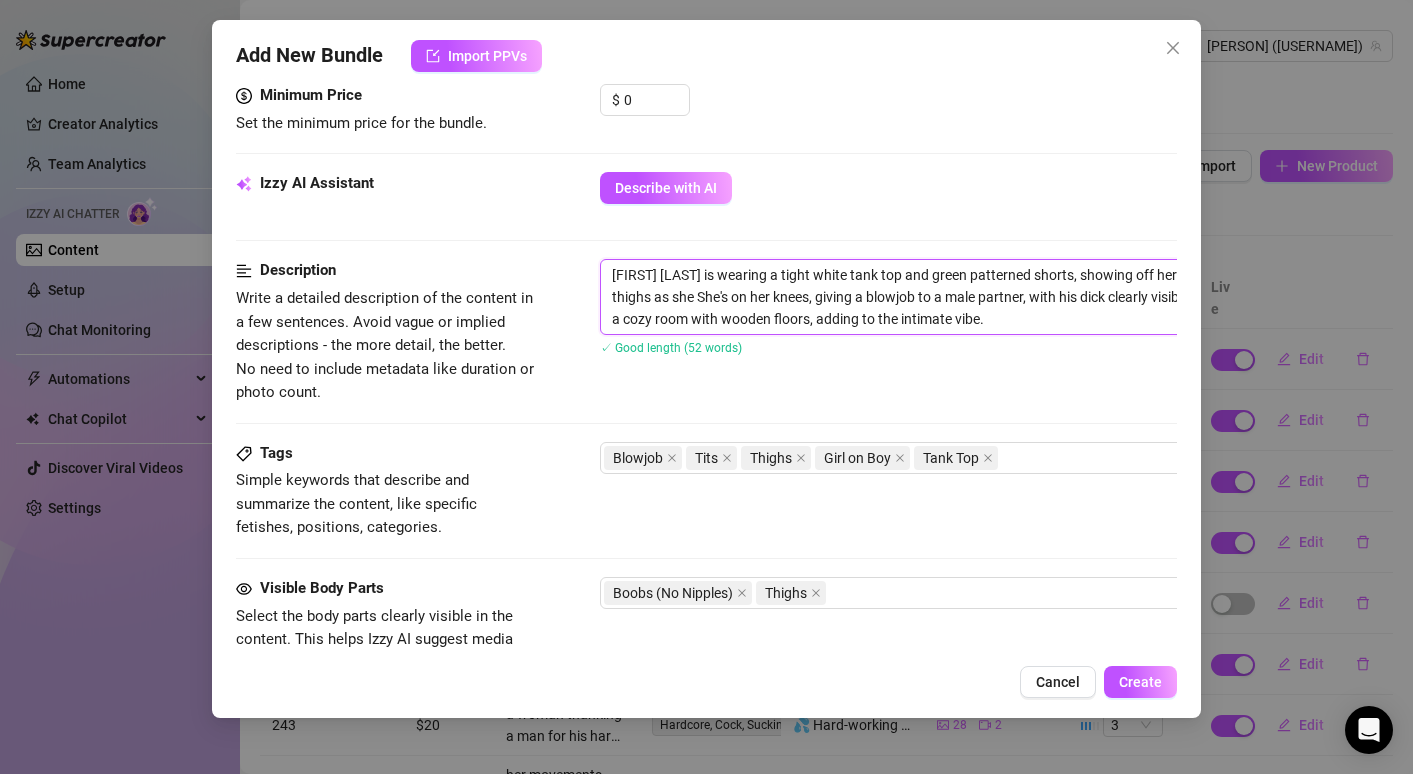 type on "[FIRST] [LAST] is wearing a tight white tank top and green patterned shorts, showing off her busty tits and thighs as she hShe's on her knees, giving a blowjob to a male partner, with his dick clearly visible. The setting is a cozy room with wooden floors, adding to the intimate vibe." 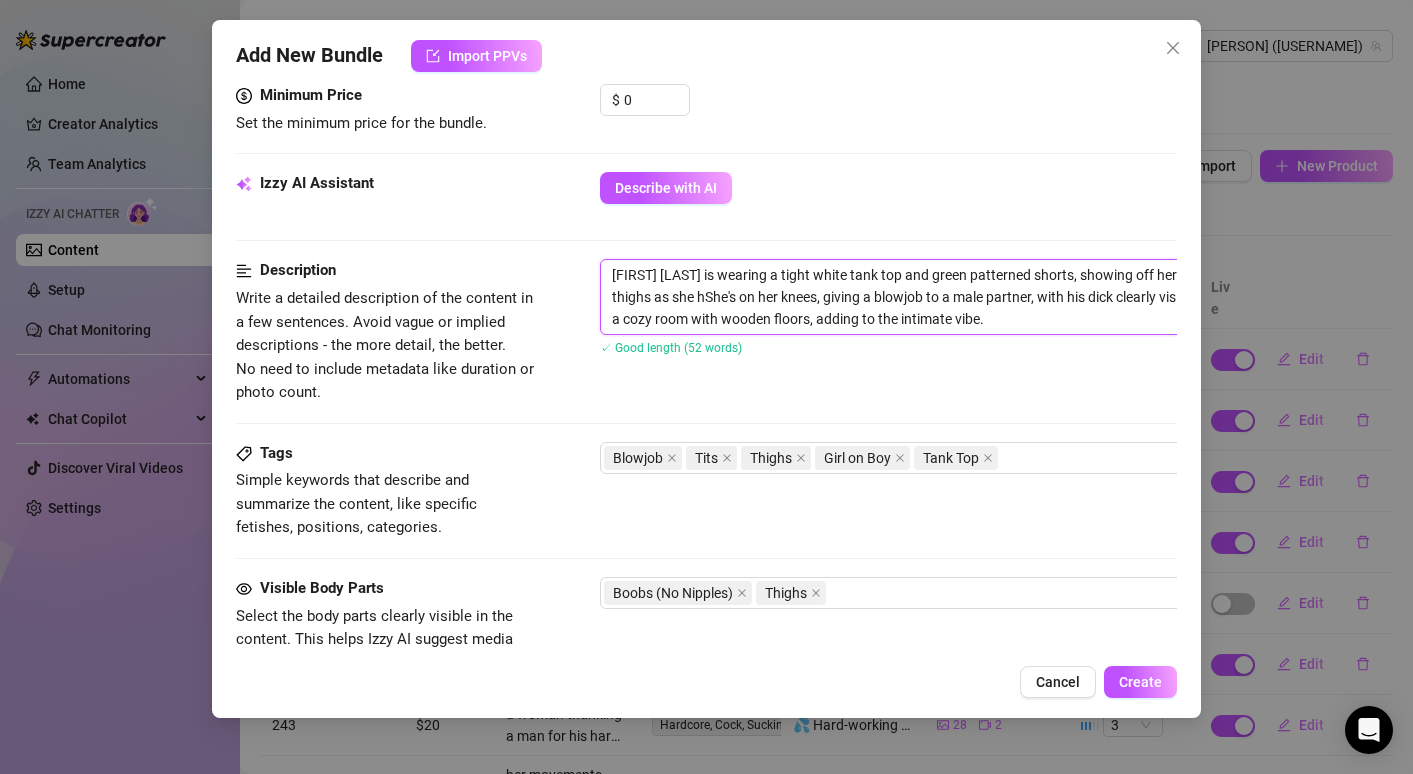 type on "[NAME] [LAST] is wearing a tight white tank top and green patterned shorts, showing off her busty tits and thighs as she heShe's on her knees, giving a blowjob to a male partner, with his dick clearly visible. The setting is a cozy room with wooden floors, adding to the intimate vibe." 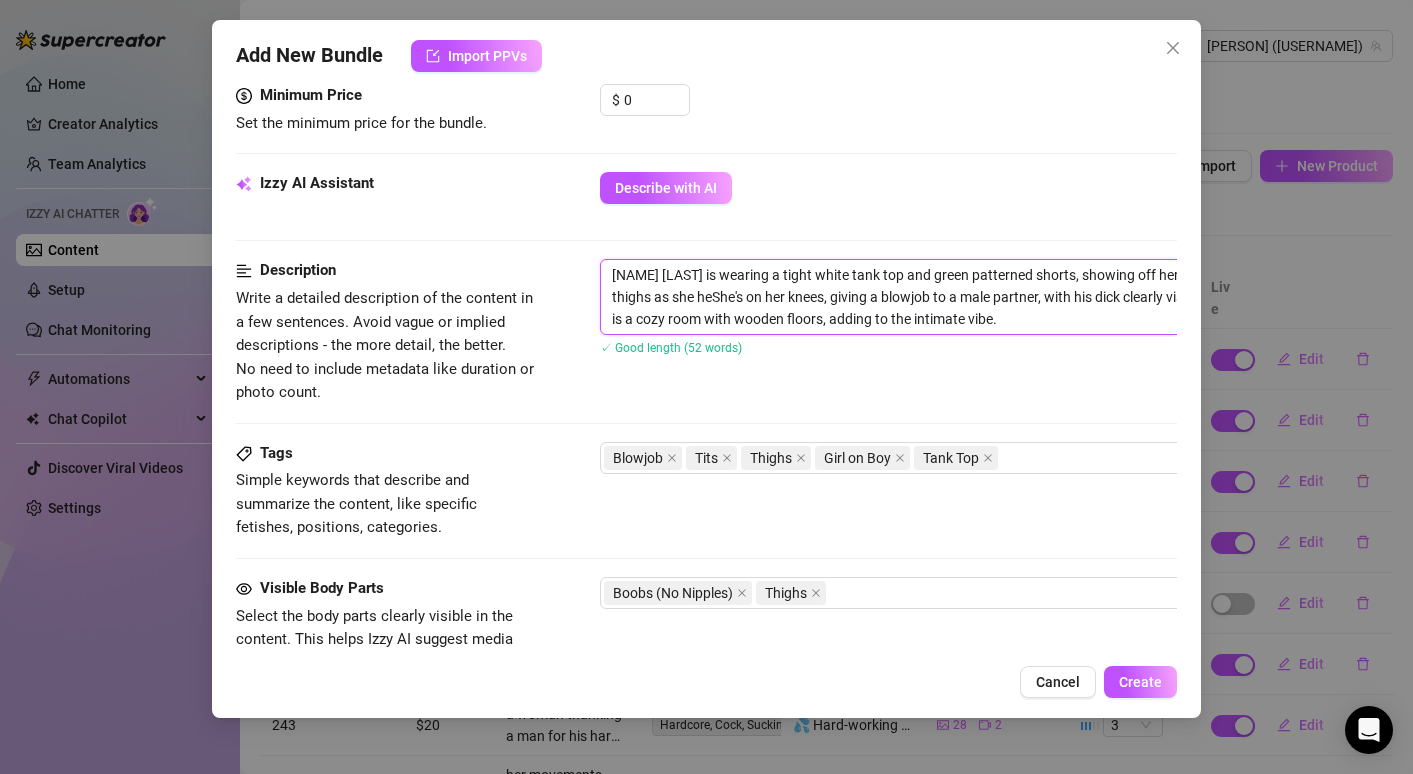 type on "[NAME] [LAST] is wearing a tight white tank top and green patterned shorts, showing off her busty tits and thighs as she heaShe's on her knees, giving a blowjob to a male partner, with his dick clearly visible. The setting is a cozy room with wooden floors, adding to the intimate vibe." 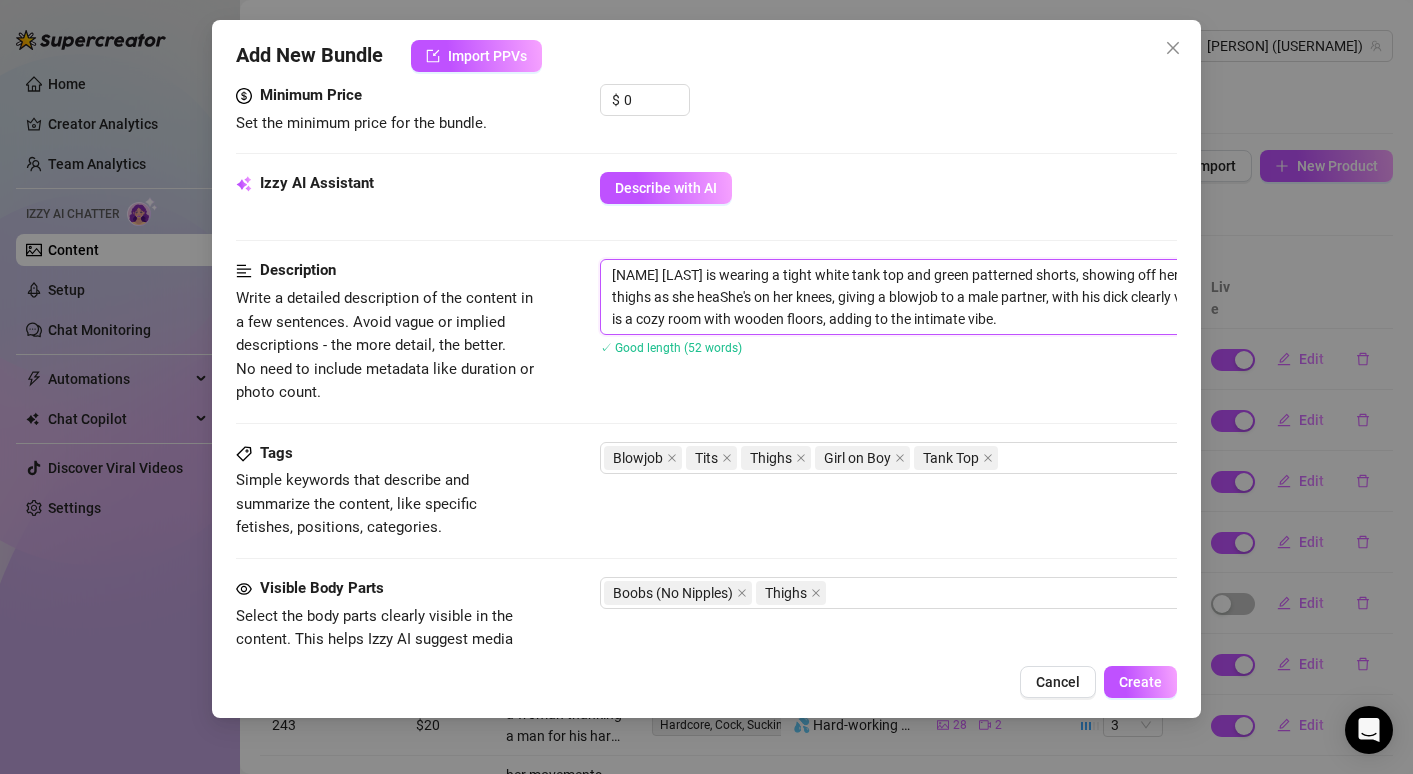 type on "[NAME] [LAST] is wearing a tight white tank top and green patterned shorts, showing off her busty tits and thighs as she heasShe's on her knees, giving a blowjob to a male partner, with his dick clearly visible. The setting is a cozy room with wooden floors, adding to the intimate vibe." 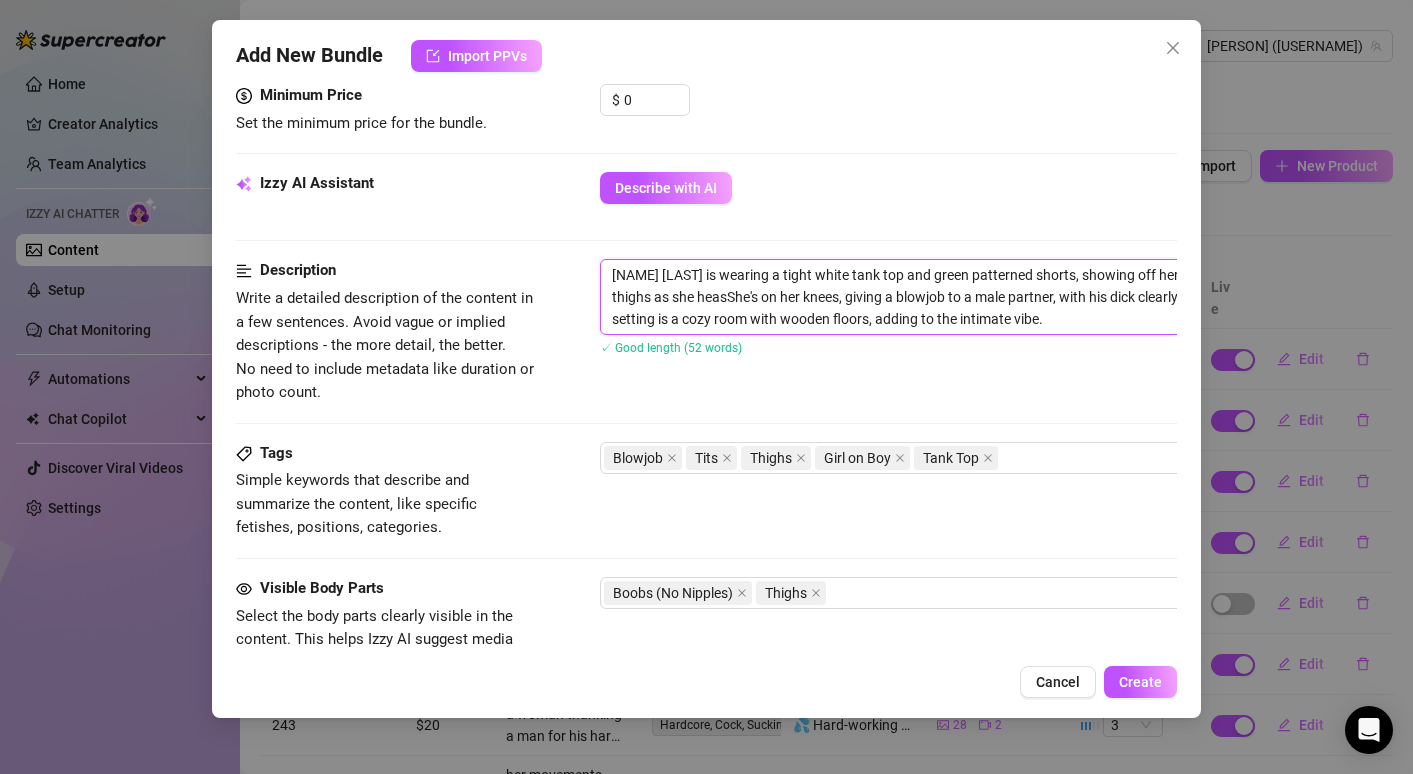 type on "[NAME] [LAST] is wearing a tight white tank top and green patterned shorts, showing off her busty tits and thighs as she heaShe's on her knees, giving a blowjob to a male partner, with his dick clearly visible. The setting is a cozy room with wooden floors, adding to the intimate vibe." 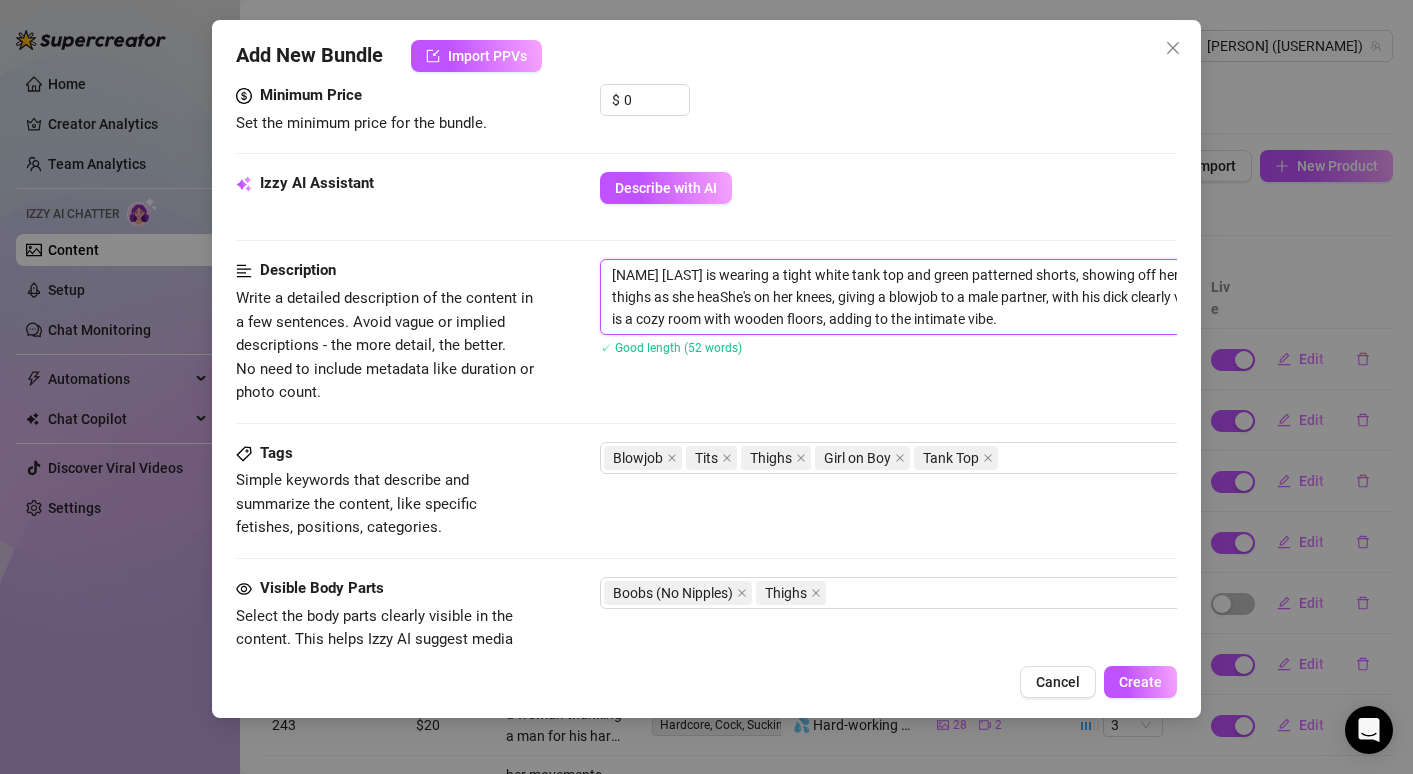 type on "[NAME] is wearing a tight white tank top and green patterned shorts, showing off her busty tits and thighs asShe's on her knees, giving a blowjob to a male partner, with his dick clearly visible. The setting is a cozy room with wooden floors, adding to the intimate vibe." 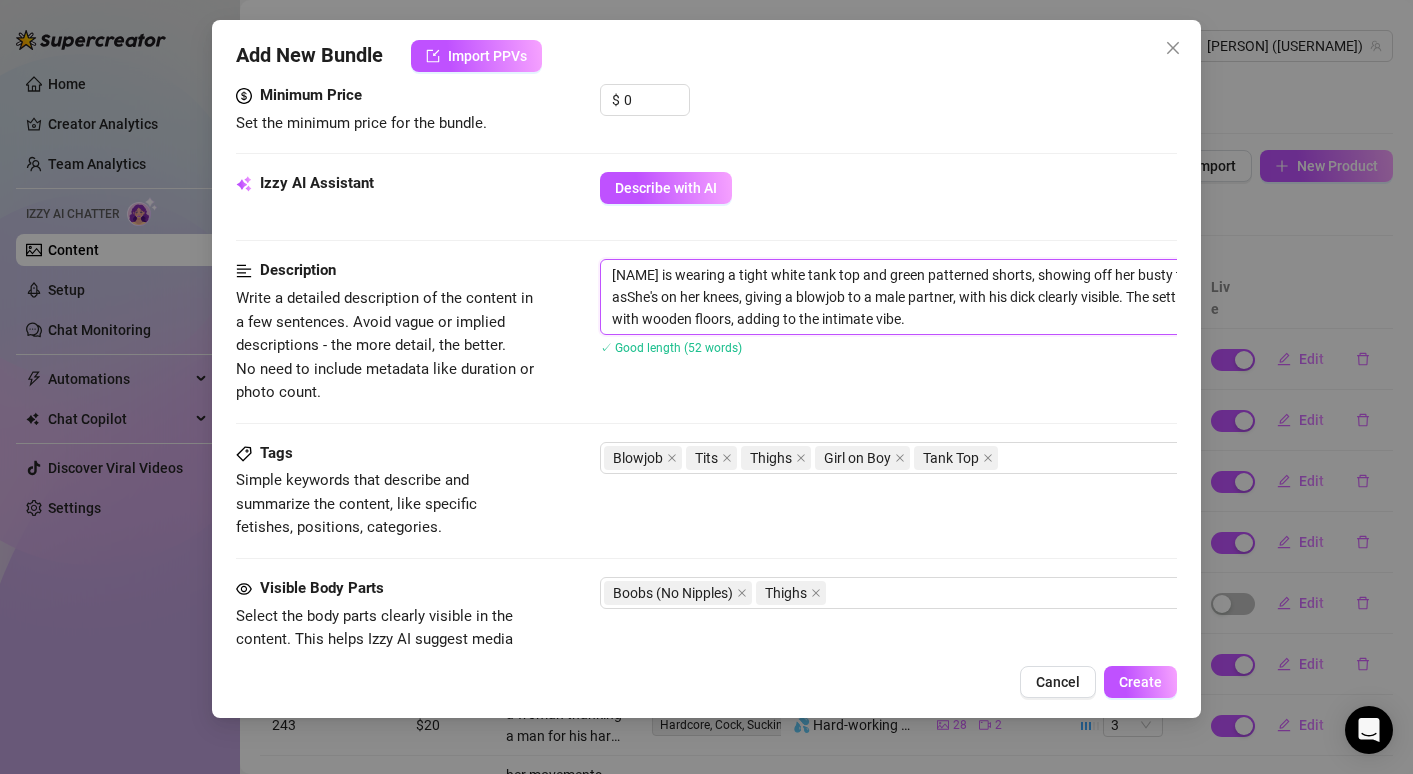type on "[FIRST] [LAST] is wearing a tight white tank top and green patterned shorts, showing off her busty tits and thighs as she hearsShe's on her knees, giving a blowjob to a male partner, with his dick clearly visible. The setting is a cozy room with wooden floors, adding to the intimate vibe." 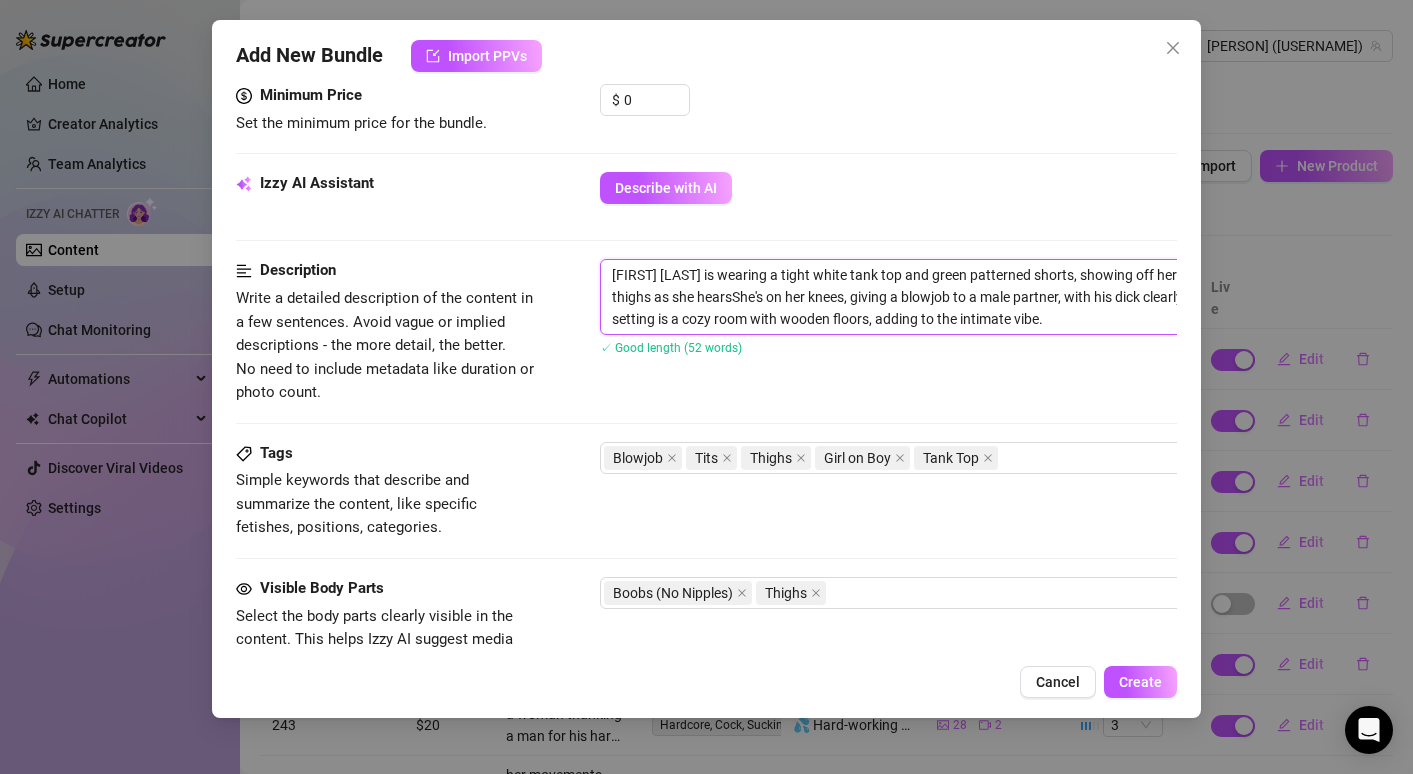 type on "[FIRST] [LAST] is wearing a tight white tank top and green patterned shorts, showing off her busty tits and thighs as she hears She's on her knees, giving a blowjob to a male partner, with his dick clearly visible. The setting is a cozy room with wooden floors, adding to the intimate vibe." 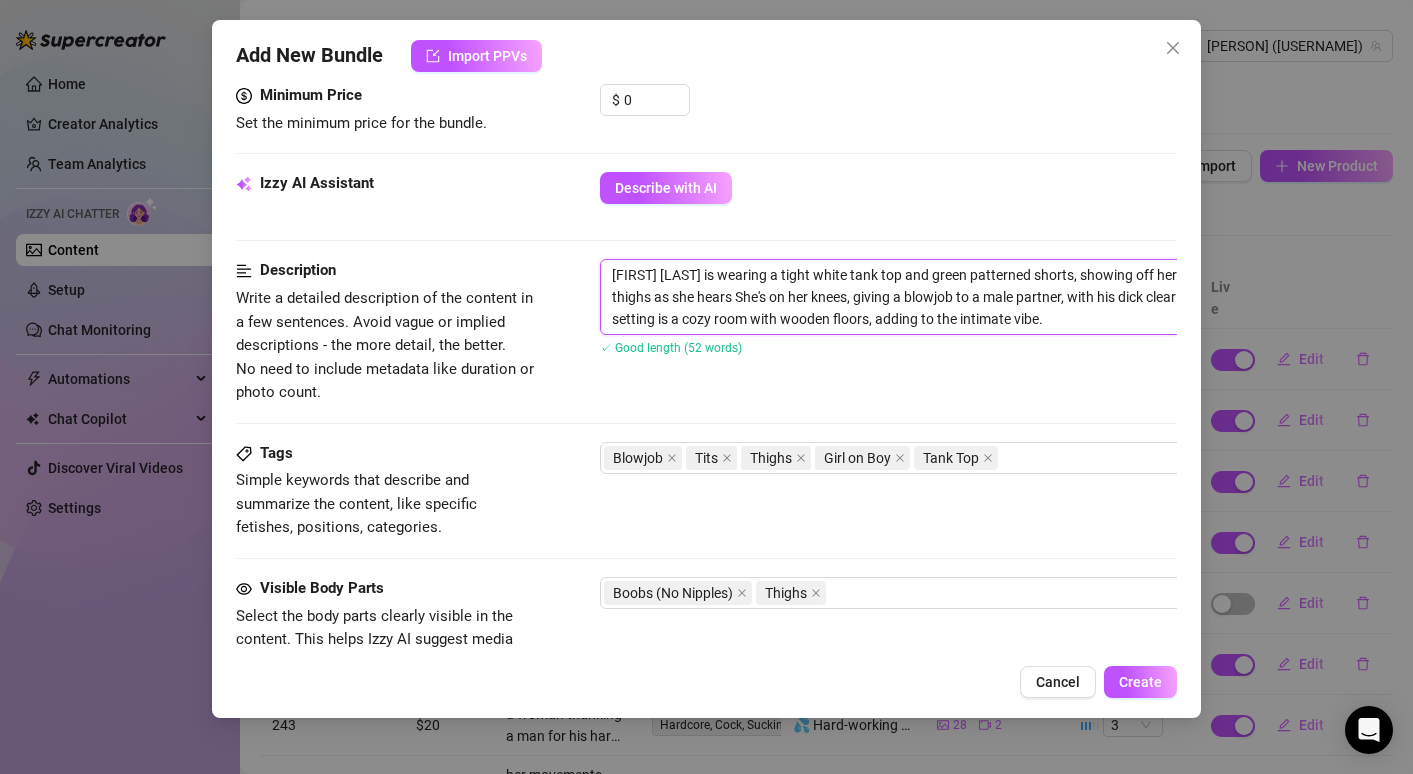 type on "[FIRST] [LAST] is wearing a tight white tank top and green patterned shorts, showing off her busty tits and thighs as she hears sShe's on her knees, giving a blowjob to a male partner, with his dick clearly visible. The setting is a cozy room with wooden floors, adding to the intimate vibe." 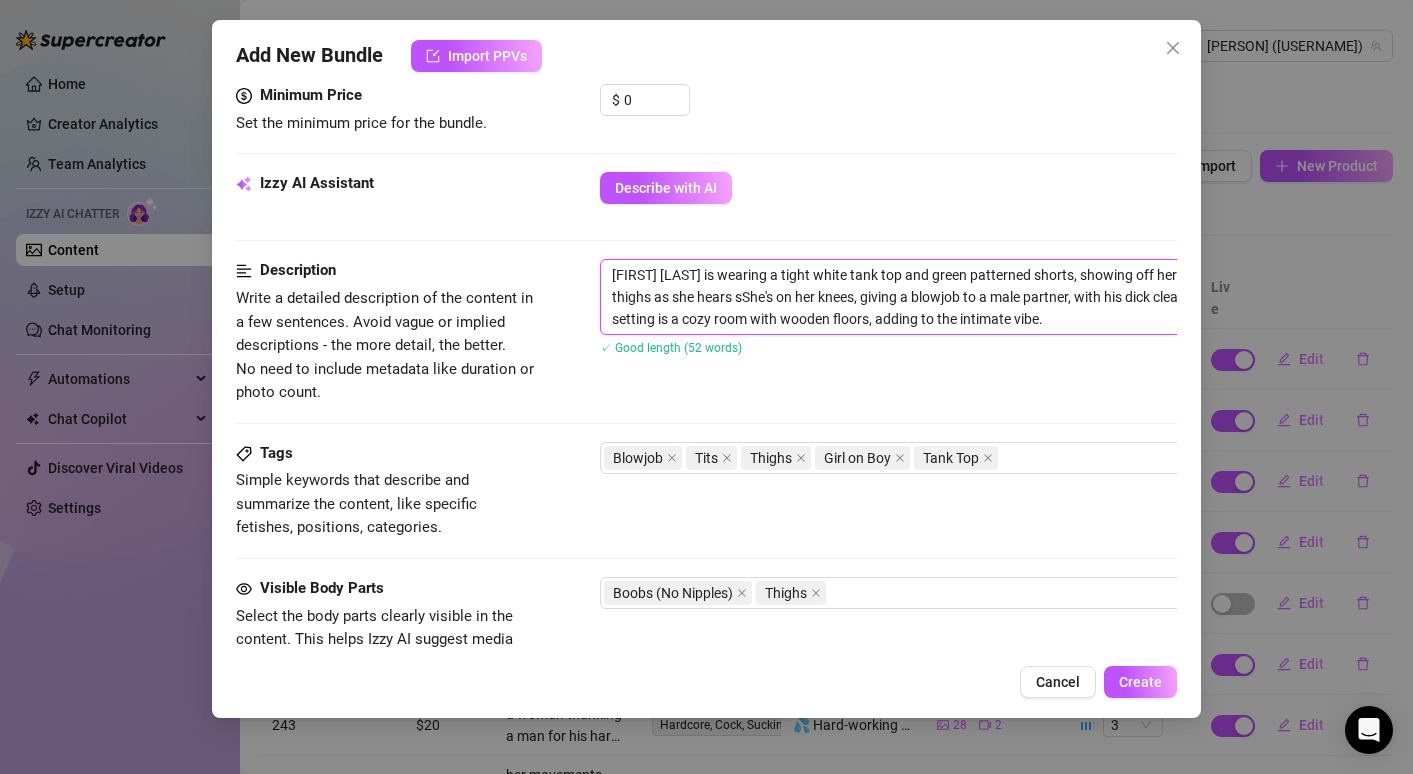 type on "[NAME] [LAST] is wearing a tight white tank top and green patterned shorts, showing off her busty tits and thighs as she hears smShe's on her knees, giving a blowjob to a male partner, with his dick clearly visible. The setting is a cozy room with wooden floors, adding to the intimate vibe." 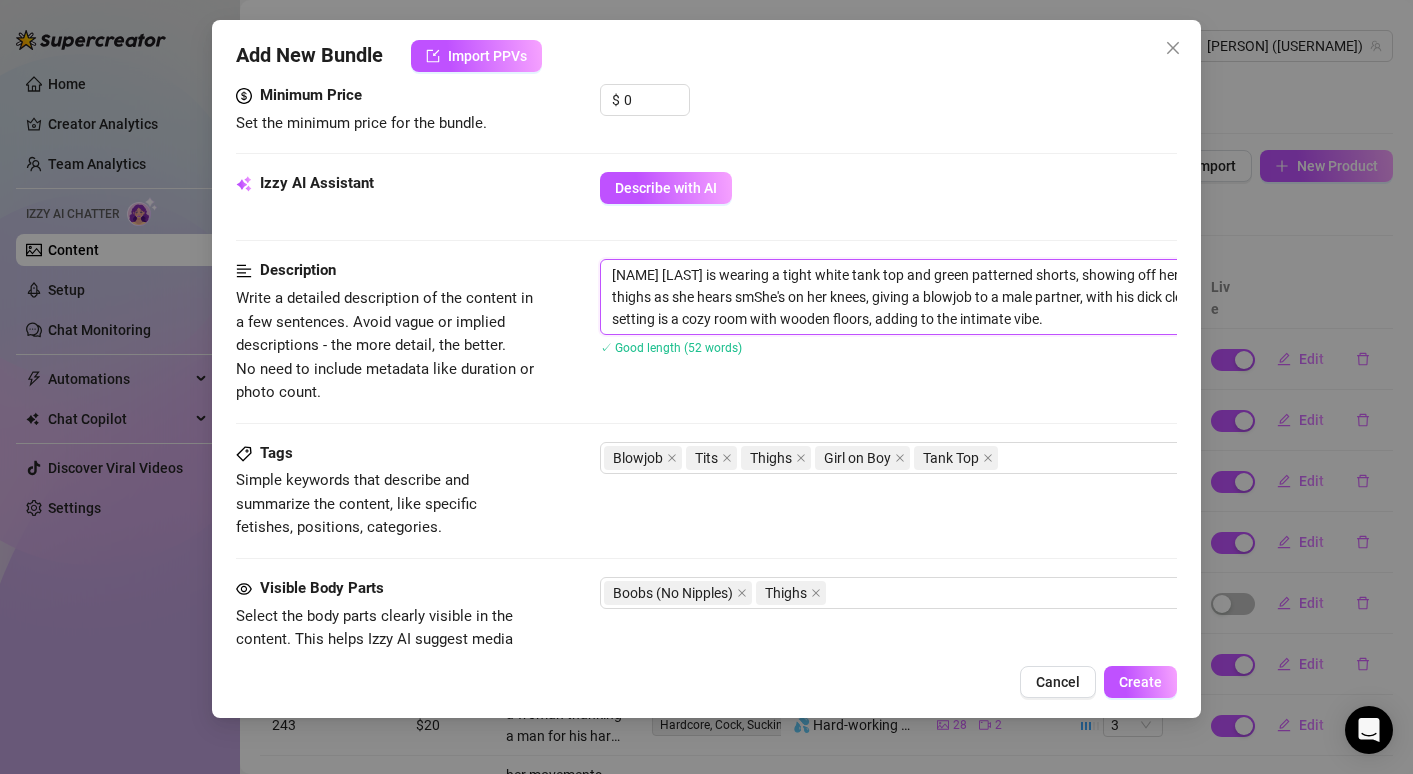 type on "[FIRST] [LAST] is wearing a tight white tank top and green patterned shorts, showing off her busty tits and thighs as she hears smeShe's on her knees, giving a blowjob to a male partner, with his dick clearly visible. The setting is a cozy room with wooden floors, adding to the intimate vibe." 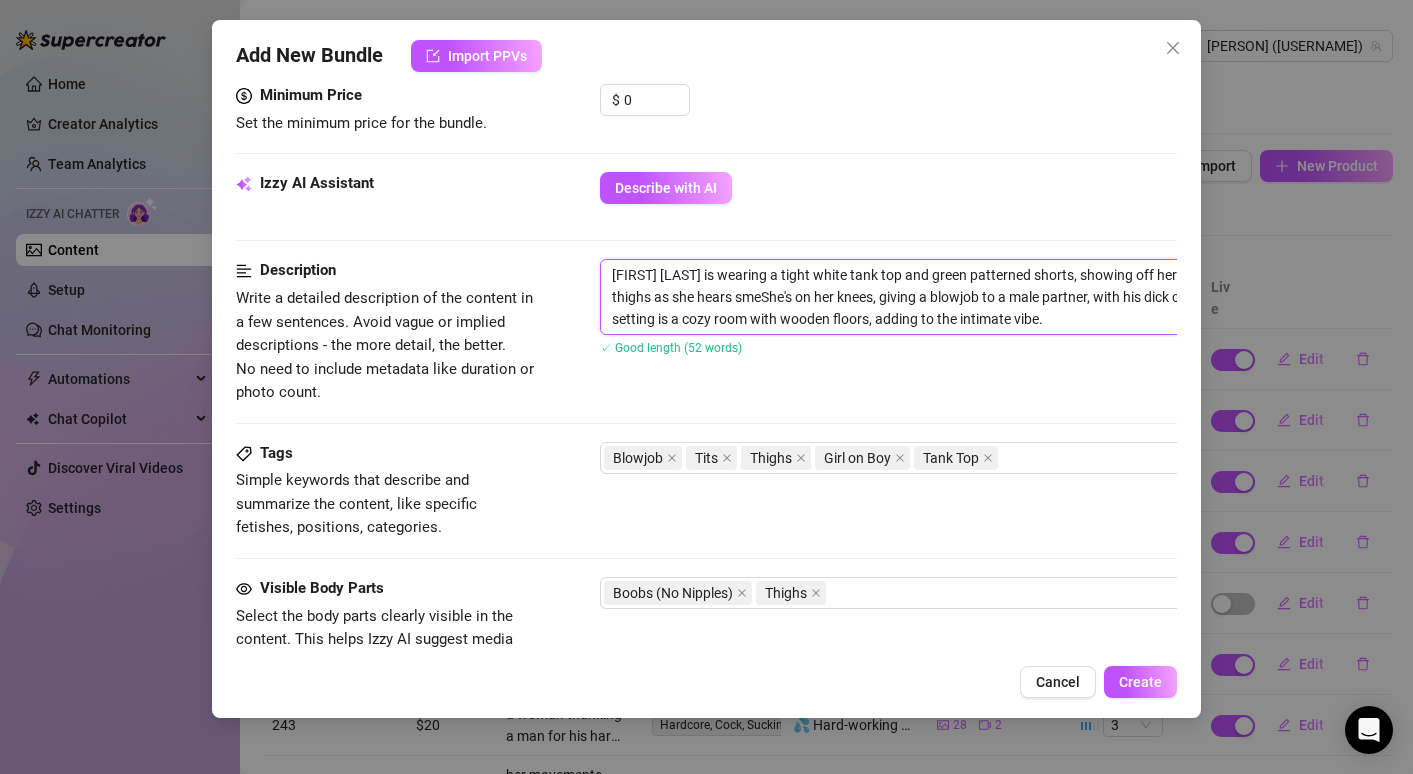 type on "[FIRST] [LAST] is wearing a tight white tank top and green patterned shorts, showing off her busty tits and thighs as she hears smeoShe's on her knees, giving a blowjob to a male partner, with his dick clearly visible. The setting is a cozy room with wooden floors, adding to the intimate vibe." 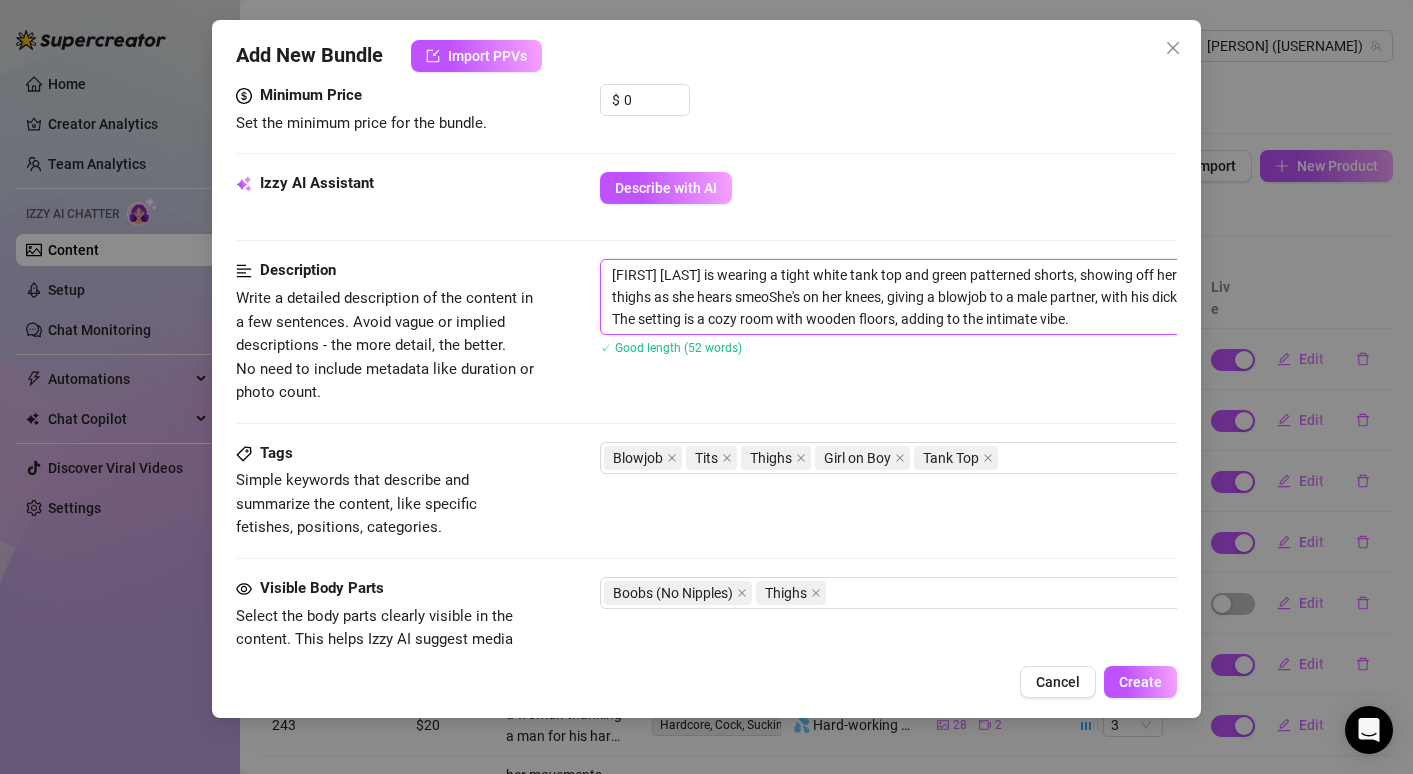 type on "[FIRST] [LAST] is wearing a tight white tank top and green patterned shorts, showing off her busty tits and thighs as she hears smeShe's on her knees, giving a blowjob to a male partner, with his dick clearly visible. The setting is a cozy room with wooden floors, adding to the intimate vibe." 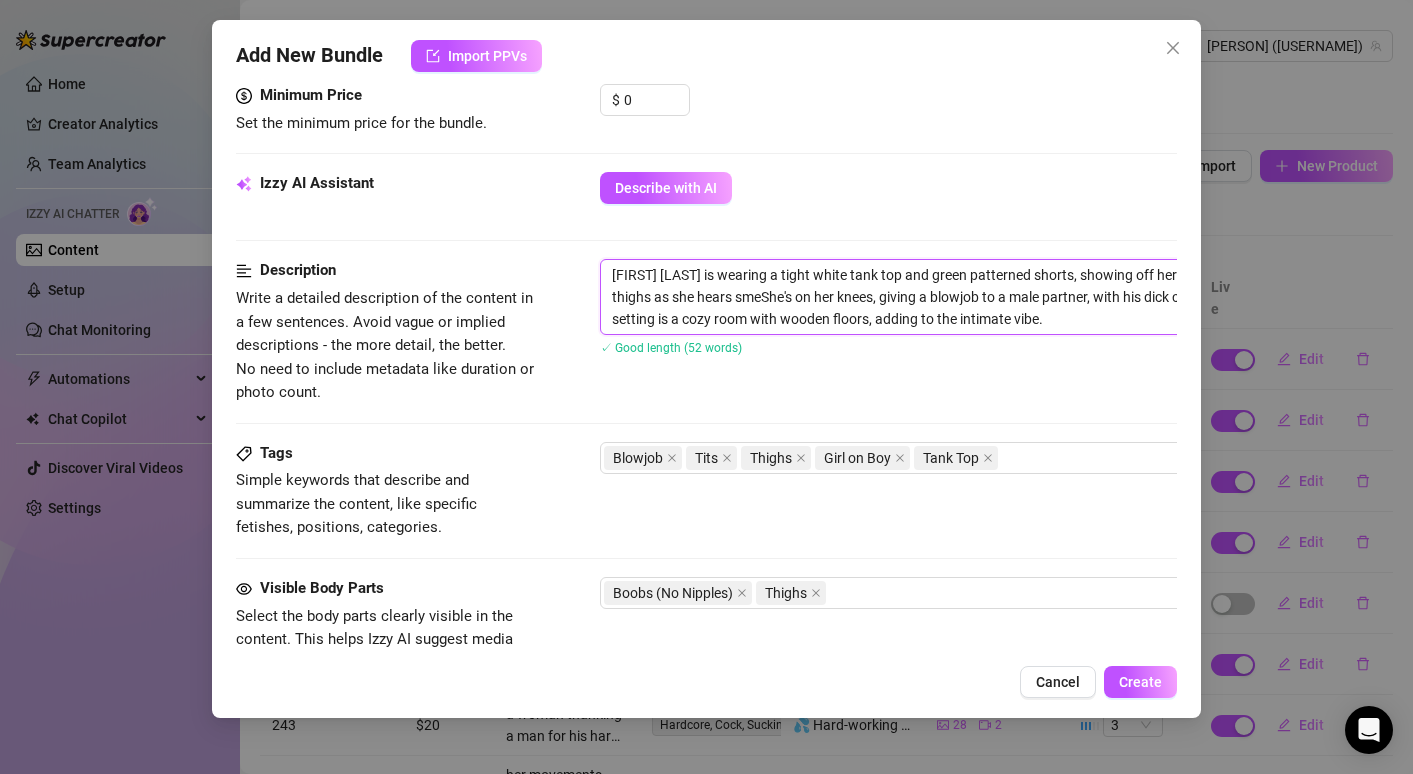 type on "[NAME] [LAST] is wearing a tight white tank top and green patterned shorts, showing off her busty tits and thighs as she hears smShe's on her knees, giving a blowjob to a male partner, with his dick clearly visible. The setting is a cozy room with wooden floors, adding to the intimate vibe." 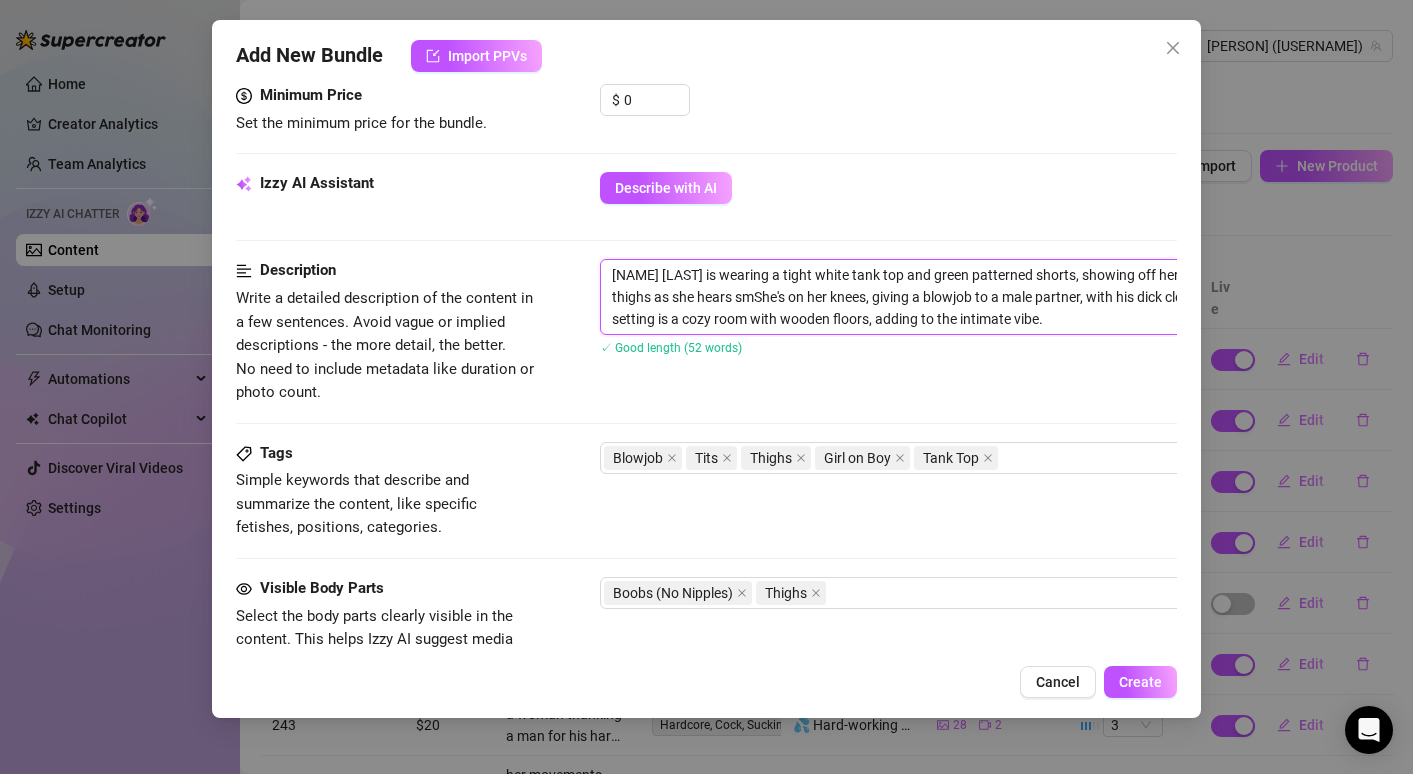 type on "[FIRST] [LAST] is wearing a tight white tank top and green patterned shorts, showing off her busty tits and thighs as she hears sShe's on her knees, giving a blowjob to a male partner, with his dick clearly visible. The setting is a cozy room with wooden floors, adding to the intimate vibe." 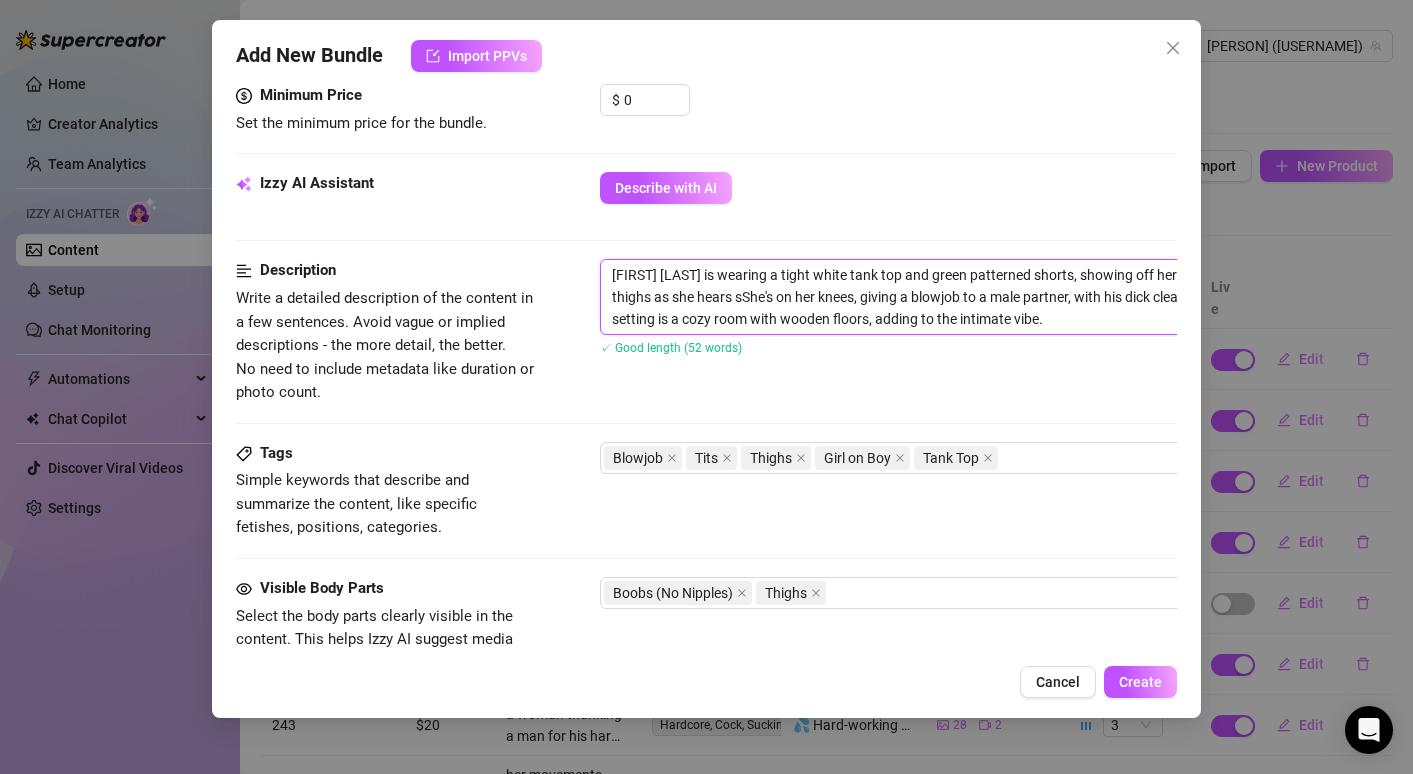 type on "[FIRST] [LAST] is wearing a tight white tank top and green patterned shorts, showing off her busty tits and thighs as she hears soShe's on her knees, giving a blowjob to a male partner, with his dick clearly visible. The setting is a cozy room with wooden floors, adding to the intimate vibe." 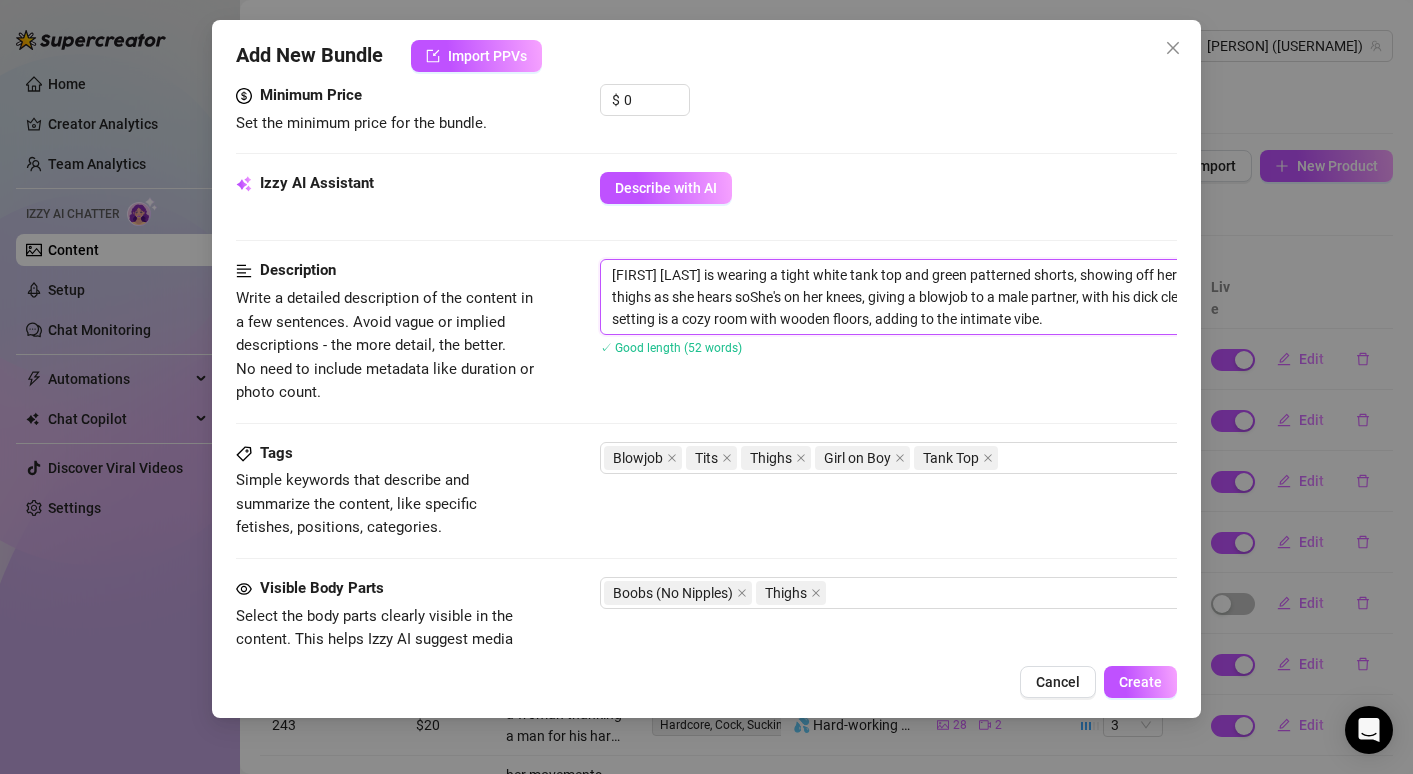 type on "[NAME] is wearing a tight white tank top and green patterned shorts, showing off her busty tits and thighs as she hears soeShe's on her knees, giving a blowjob to a male partner, with his dick clearly visible. The setting is a cozy room with wooden floors, adding to the intimate vibe." 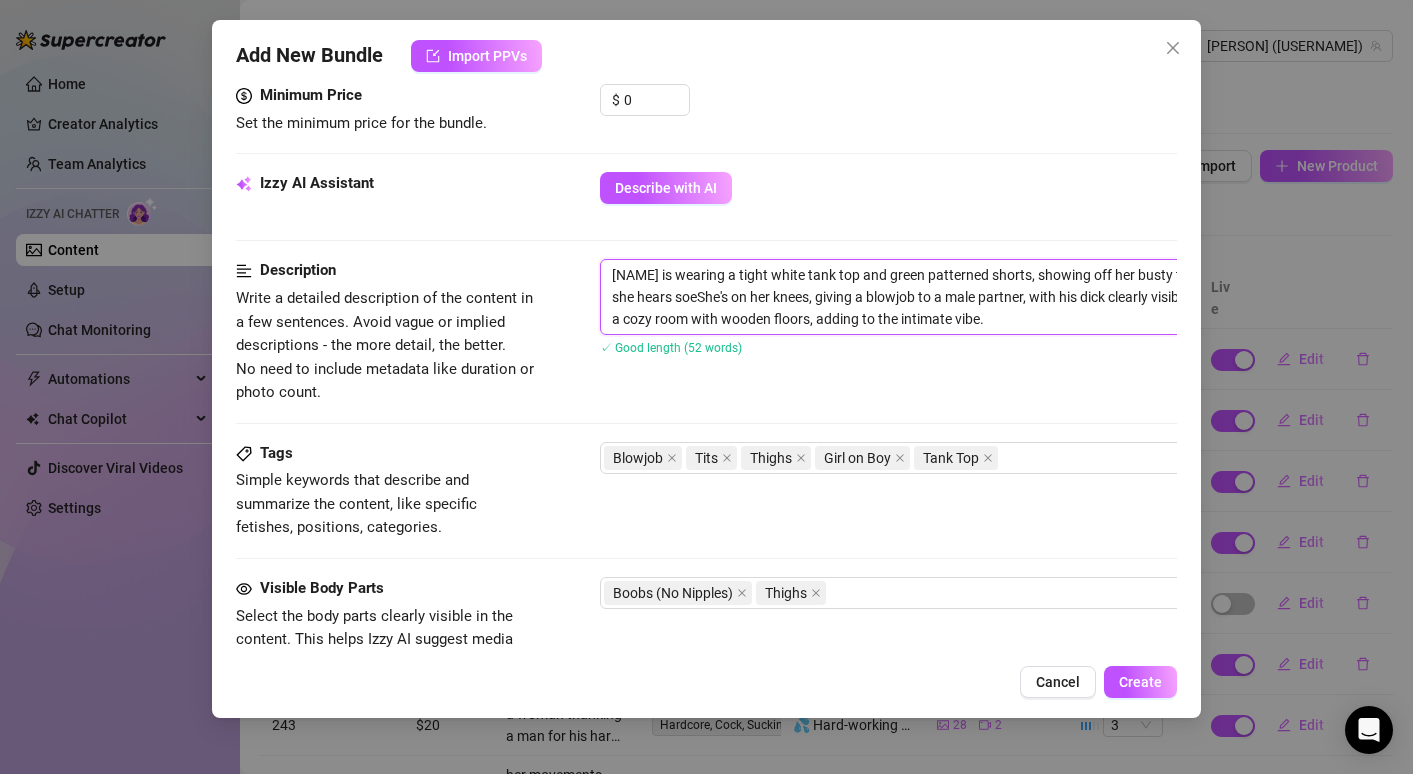 type on "[FIRST] [LAST] is wearing a tight white tank top and green patterned shorts, showing off her busty tits and thighs as she hears soeoShe's on her knees, giving a blowjob to a male partner, with his dick clearly visible. The setting is a cozy room with wooden floors, adding to the intimate vibe." 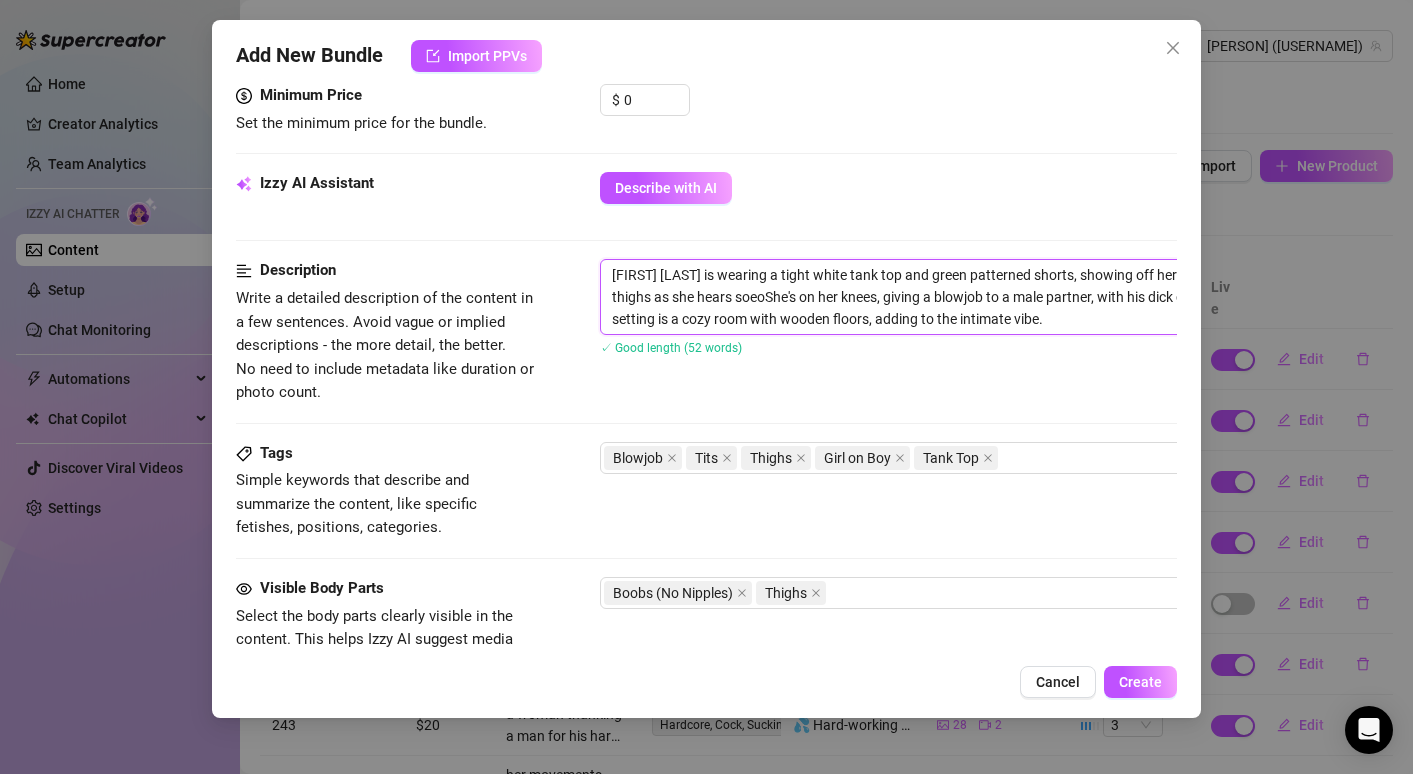 type on "[FIRST] [LAST] is wearing a tight white tank top and green patterned shorts, showing off her busty tits and thighs as she hears soeonShe's on her knees, giving a blowjob to a male partner, with his dick clearly visible. The setting is a cozy room with wooden floors, adding to the intimate vibe." 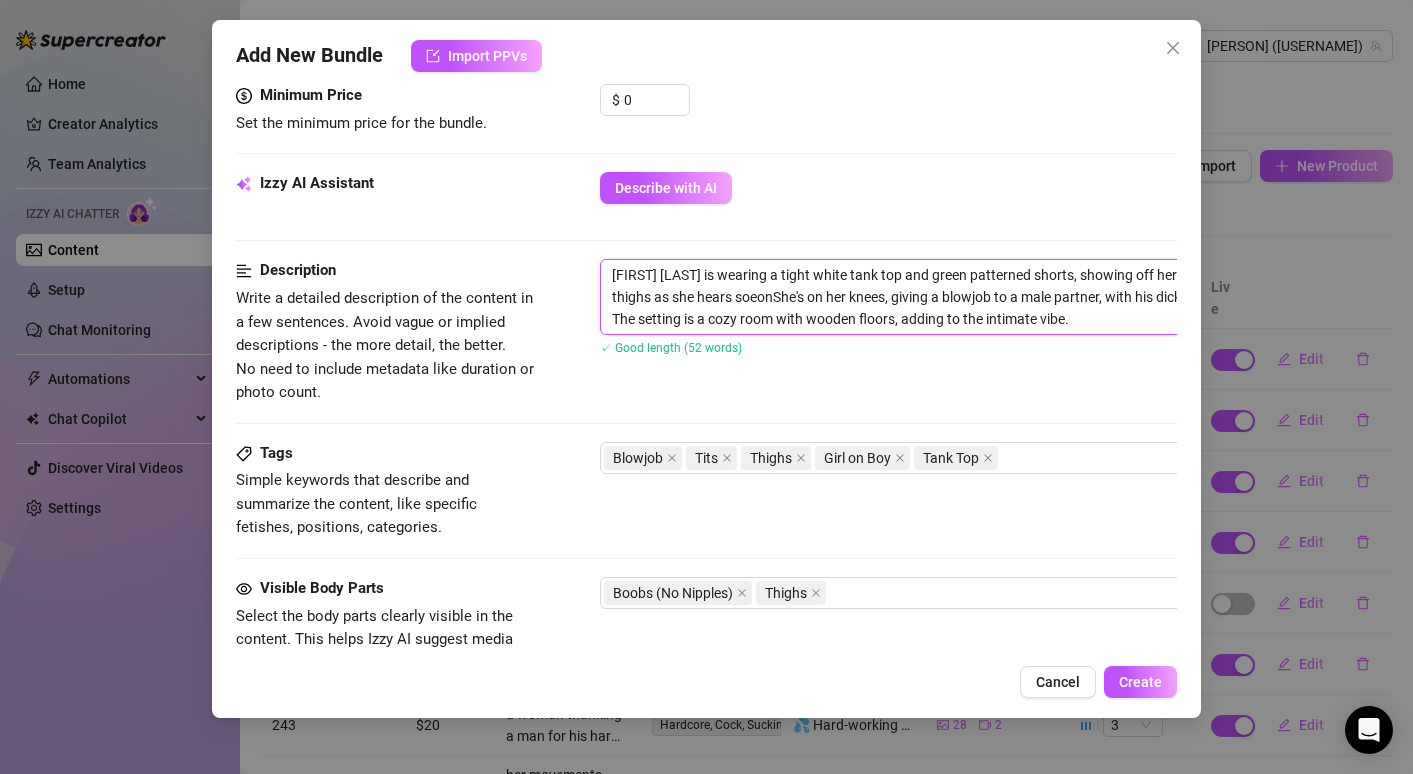 type on "[FIRST] [LAST] is wearing a tight white tank top and green patterned shorts, showing off her busty tits and thighs as she hears soeoneShe's on her knees, giving a blowjob to a male partner, with his dick clearly visible. The setting is a cozy room with wooden floors, adding to the intimate vibe." 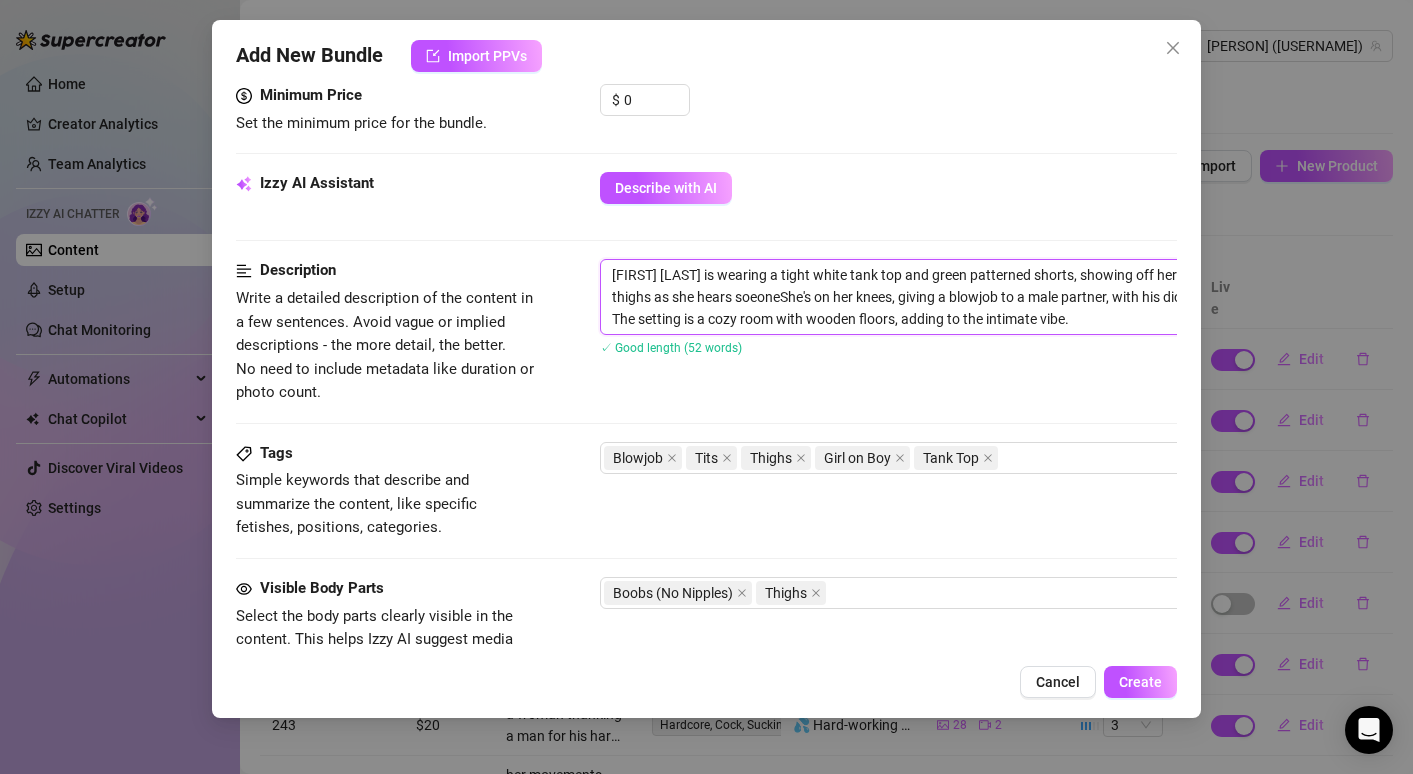 type on "[FIRST] [LAST] is wearing a tight white tank top and green patterned shorts, showing off her busty tits and thighs as she hears soeonShe's on her knees, giving a blowjob to a male partner, with his dick clearly visible. The setting is a cozy room with wooden floors, adding to the intimate vibe." 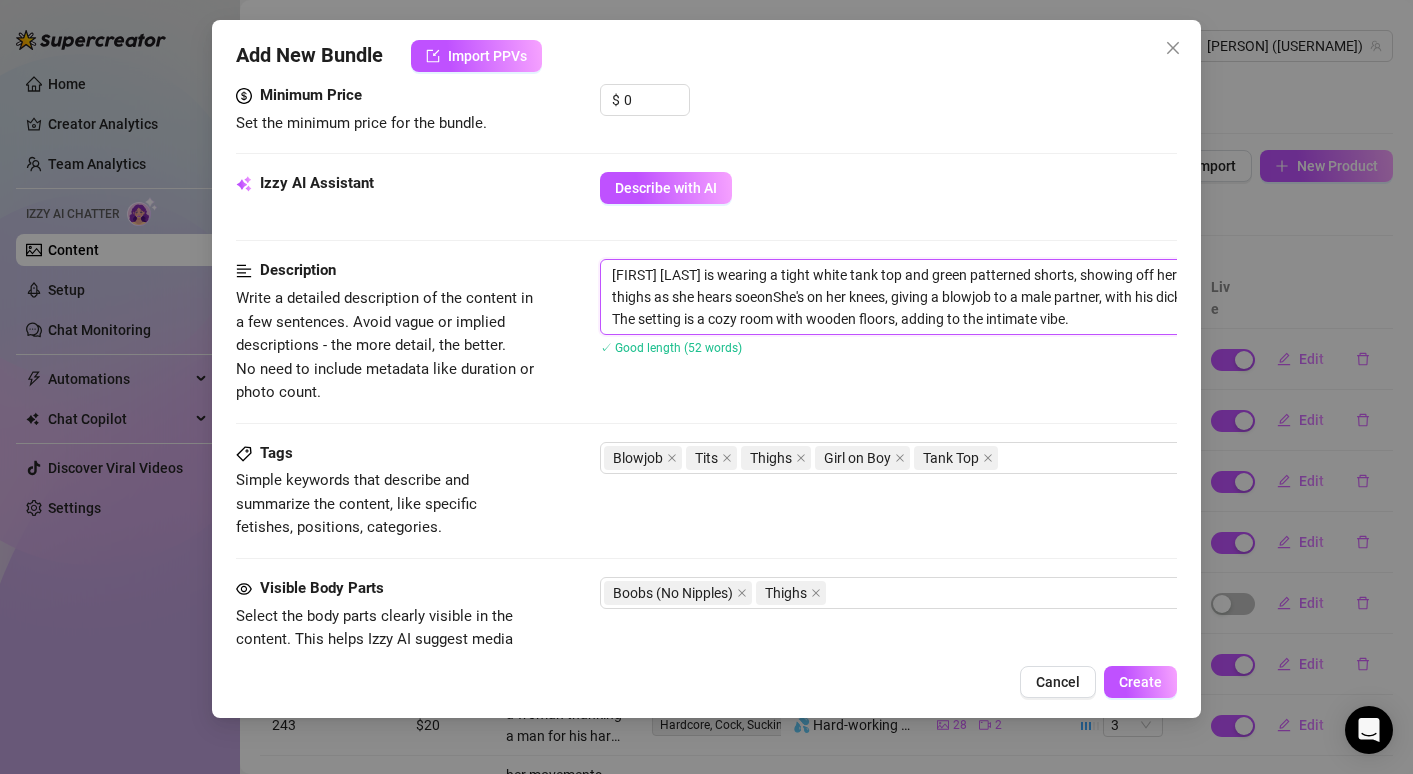 type on "[FIRST] [LAST] is wearing a tight white tank top and green patterned shorts, showing off her busty tits and thighs as she hears soeoShe's on her knees, giving a blowjob to a male partner, with his dick clearly visible. The setting is a cozy room with wooden floors, adding to the intimate vibe." 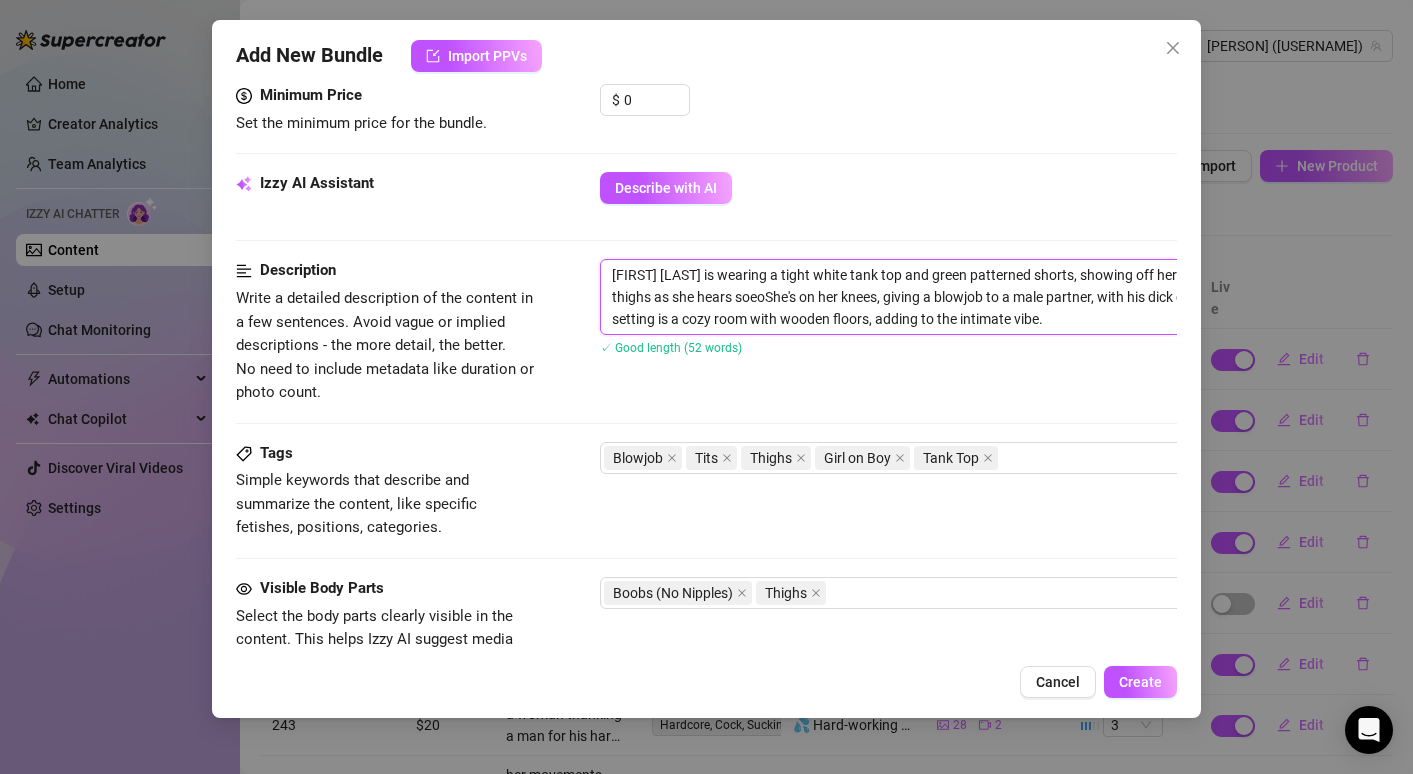 type on "[NAME] is wearing a tight white tank top and green patterned shorts, showing off her busty tits and thighs as she hears soeShe's on her knees, giving a blowjob to a male partner, with his dick clearly visible. The setting is a cozy room with wooden floors, adding to the intimate vibe." 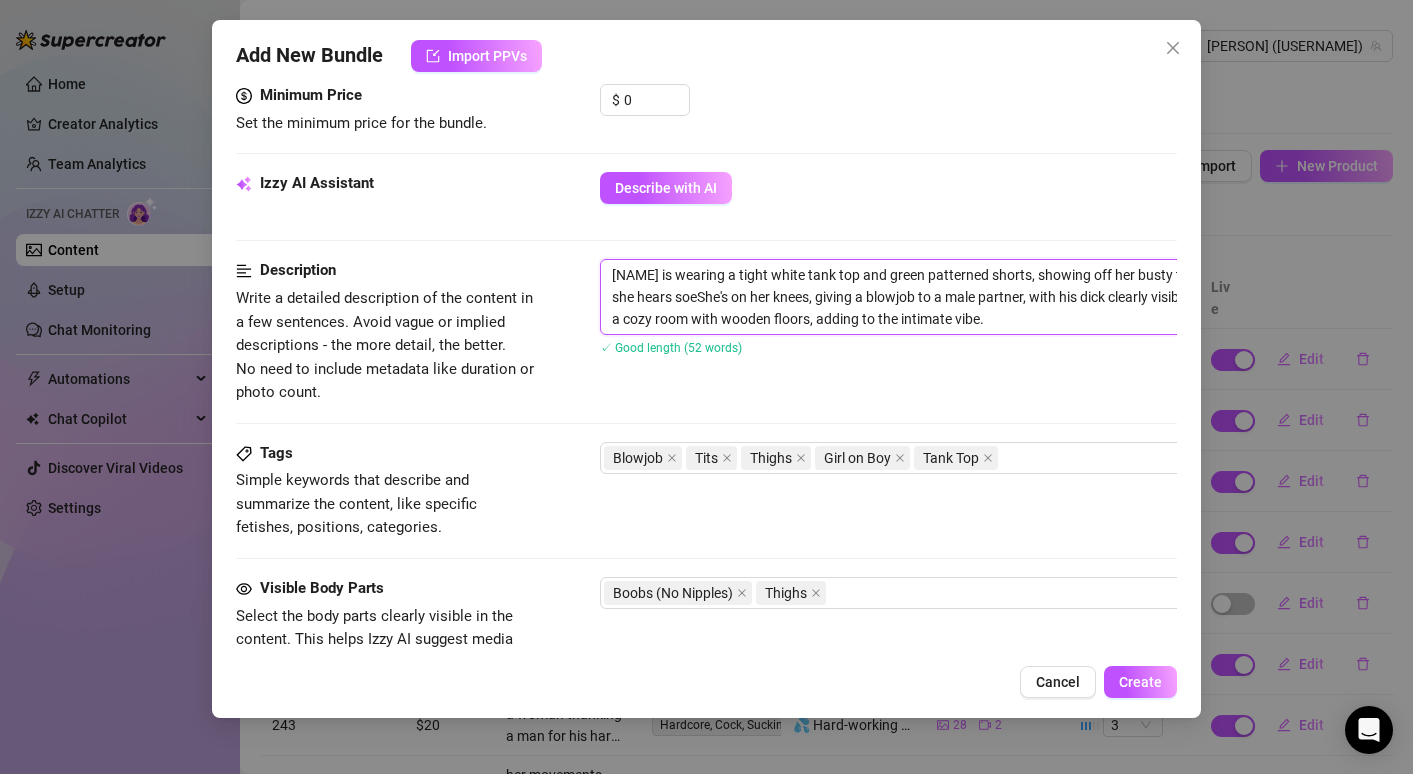 type on "[FIRST] [LAST] is wearing a tight white tank top and green patterned shorts, showing off her busty tits and thighs as she hears soShe's on her knees, giving a blowjob to a male partner, with his dick clearly visible. The setting is a cozy room with wooden floors, adding to the intimate vibe." 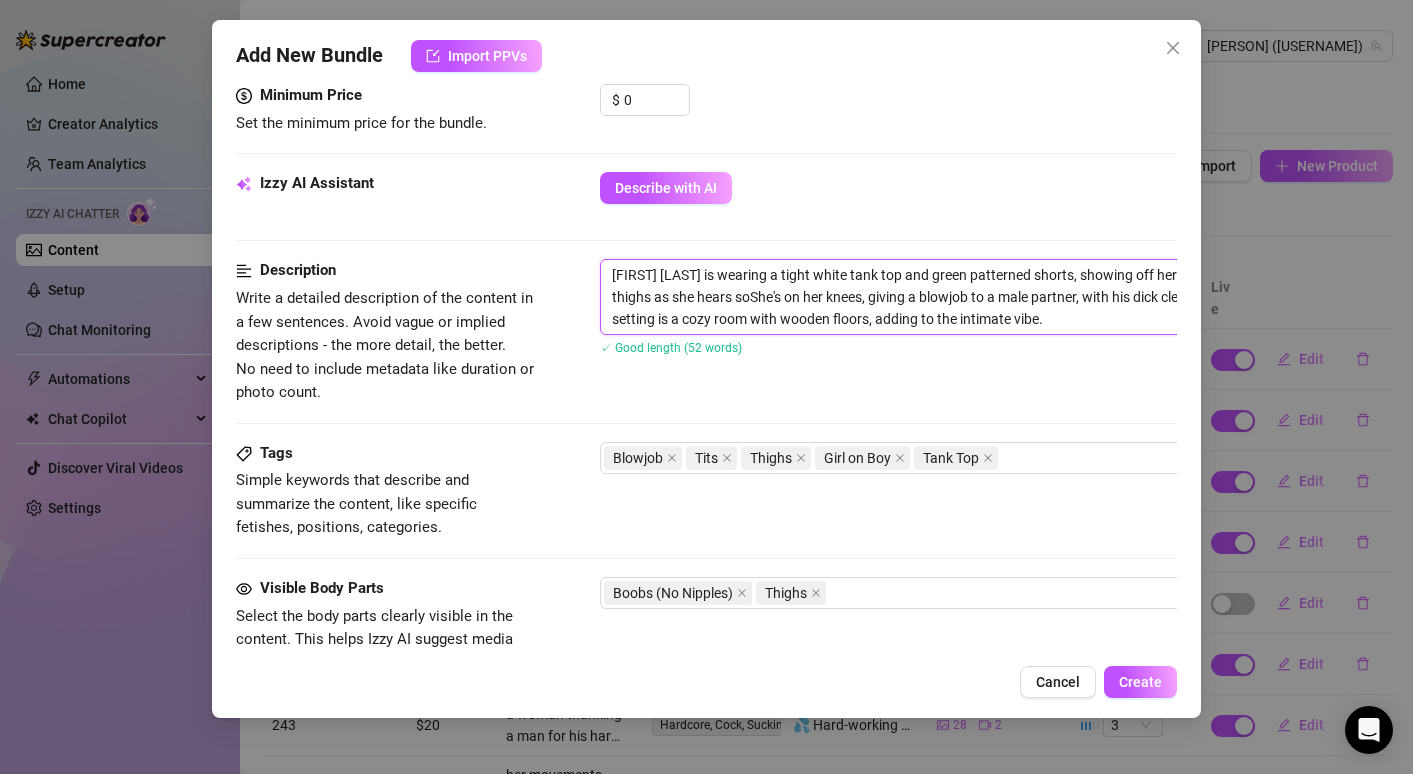 type on "[FIRST] [LAST] is wearing a tight white tank top and green patterned shorts, showing off her busty tits and thighs as she hears somShe's on her knees, giving a blowjob to a male partner, with his dick clearly visible. The setting is a cozy room with wooden floors, adding to the intimate vibe." 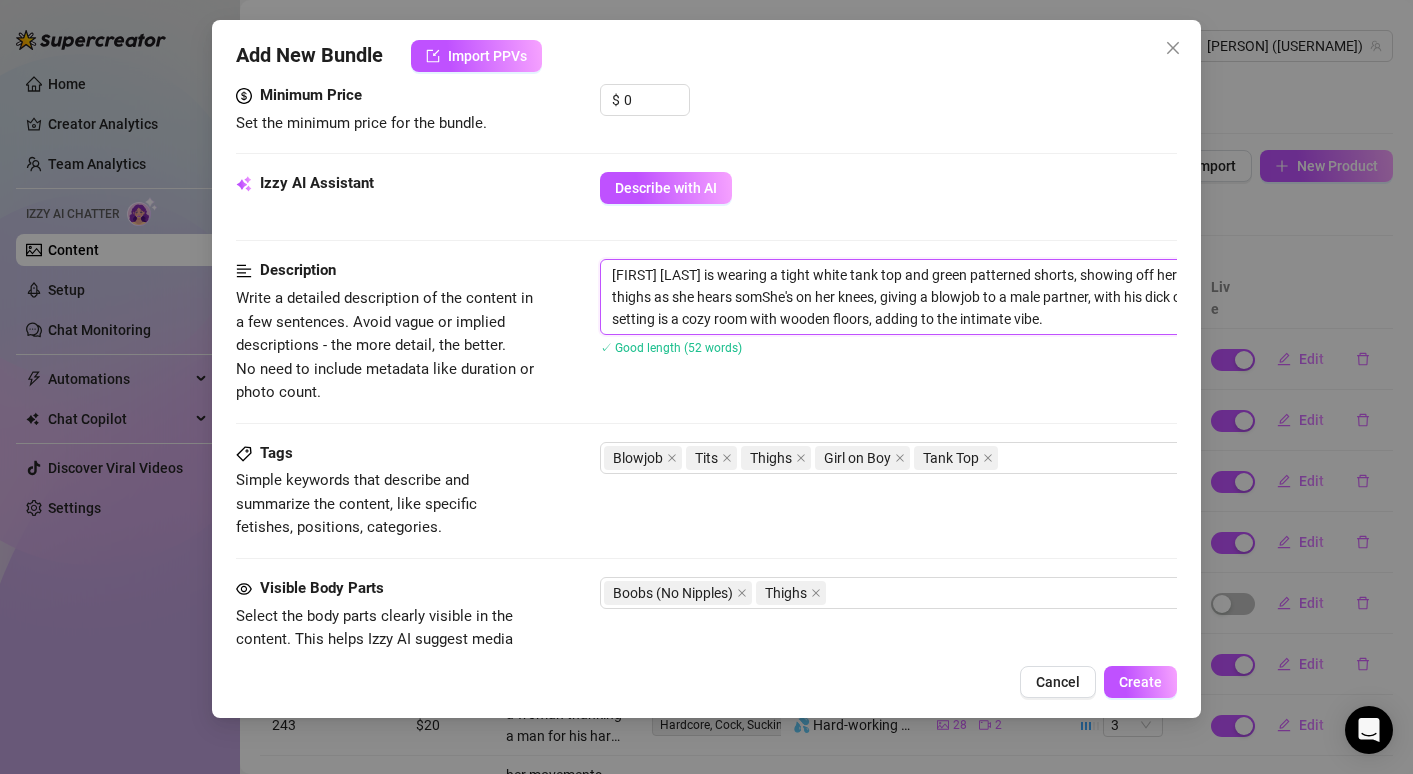 type on "[FIRST] [LAST] is wearing a tight white tank top and green patterned shorts, showing off her busty tits and thighs as she hears someShe's on her knees, giving a blowjob to a male partner, with his dick clearly visible. The setting is a cozy room with wooden floors, adding to the intimate vibe." 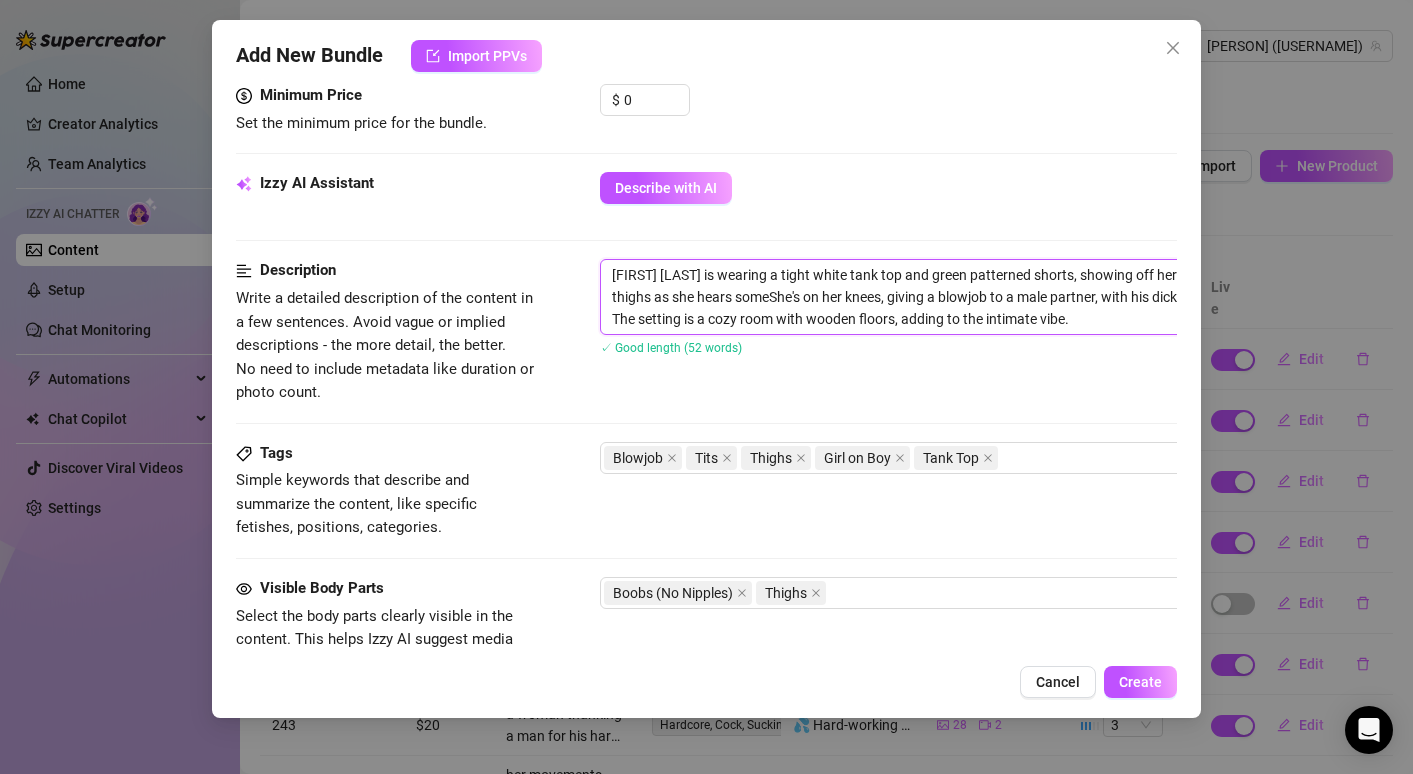 type on "[PERSON] [LASTNAME] is wearing a tight white tank top and green patterned shorts, showing off her busty tits and thighs as she hears someoShe's on her knees, giving a blowjob to a male partner, with his dick clearly visible. The setting is a cozy room with wooden floors, adding to the intimate vibe." 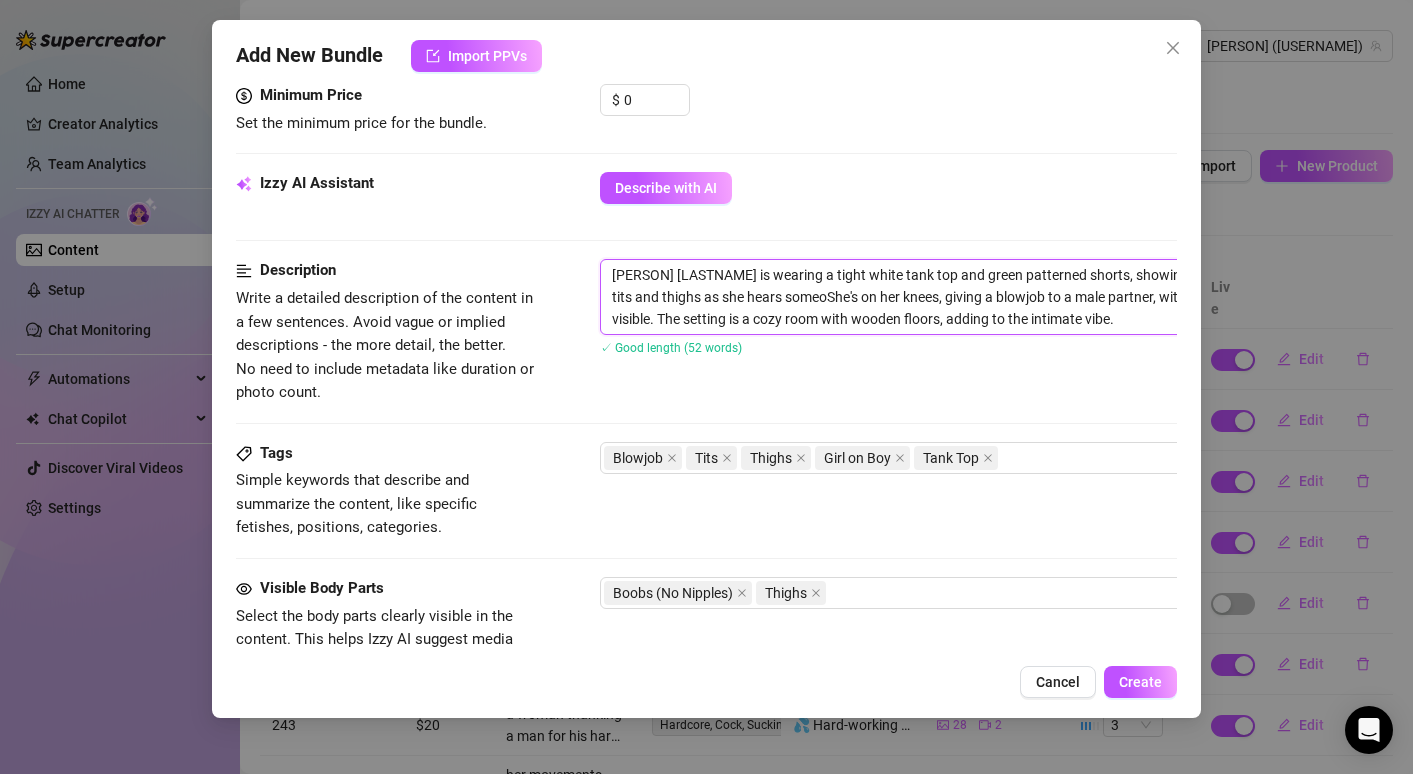type on "[FIRST] [LAST] is wearing a tight white tank top and green patterned shorts, showing off her busty tits and thighs as she hears someonShe's on her knees, giving a blowjob to a male partner, with his dick clearly visible. The setting is a cozy room with wooden floors, adding to the intimate vibe." 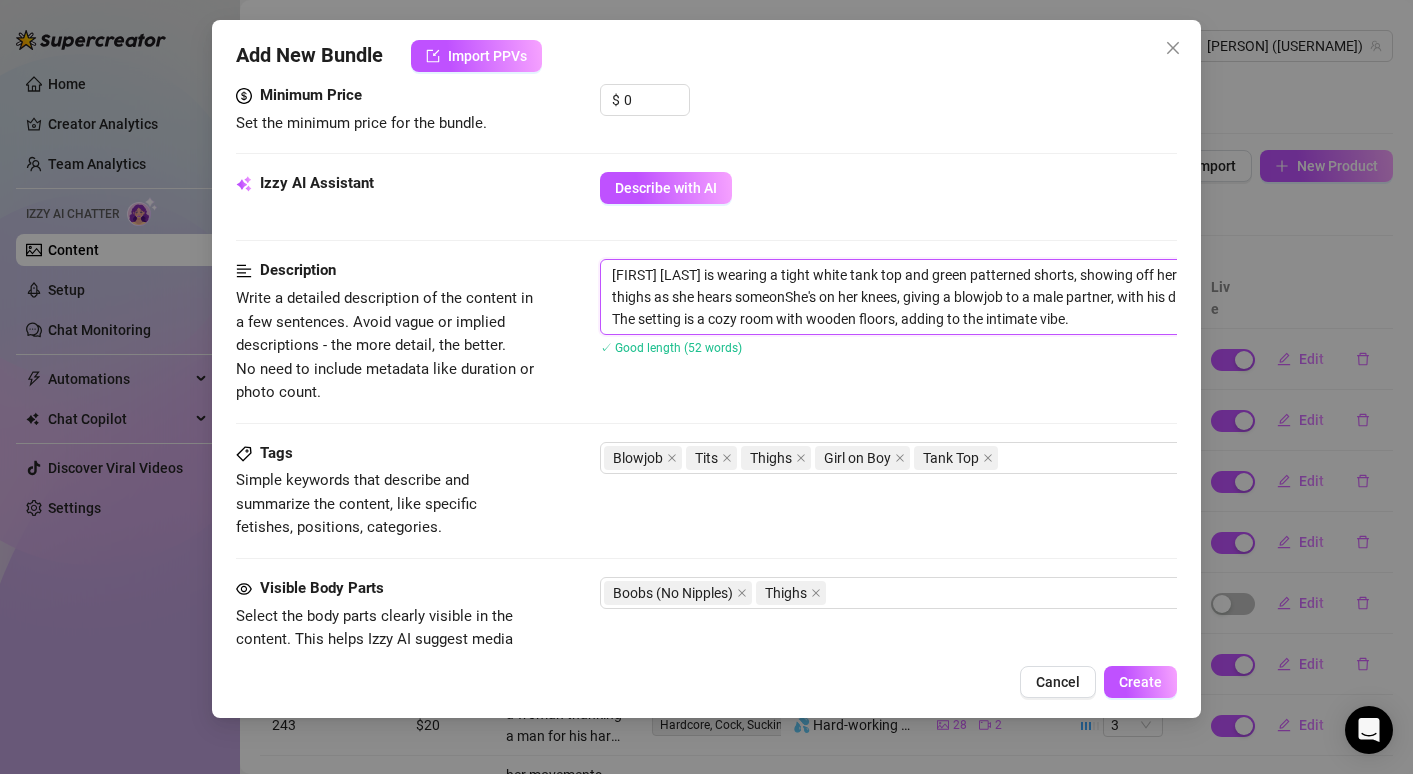 type on "[FIRST] [LAST] is wearing a tight white tank top and green patterned shorts, showing off her busty tits and thighs as she hears someoneShe's on her knees, giving a blowjob to a male partner, with his dick clearly visible. The setting is a cozy room with wooden floors, adding to the intimate vibe." 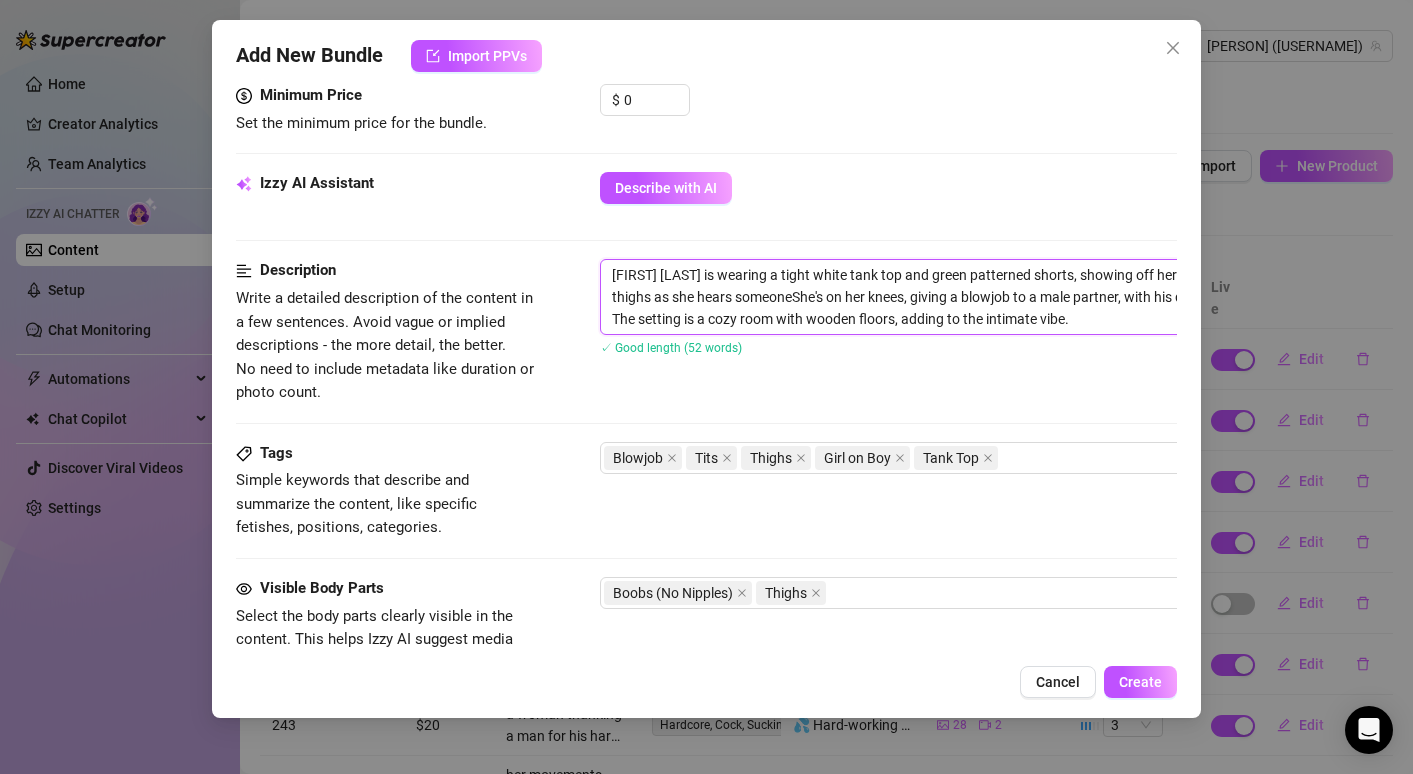 type on "[FIRST] [LAST] is wearing a tight white tank top and green patterned shorts, showing off her busty tits and thighs as she hears someone She's on her knees, giving a blowjob to a male partner, with his dick clearly visible. The setting is a cozy room with wooden floors, adding to the intimate vibe." 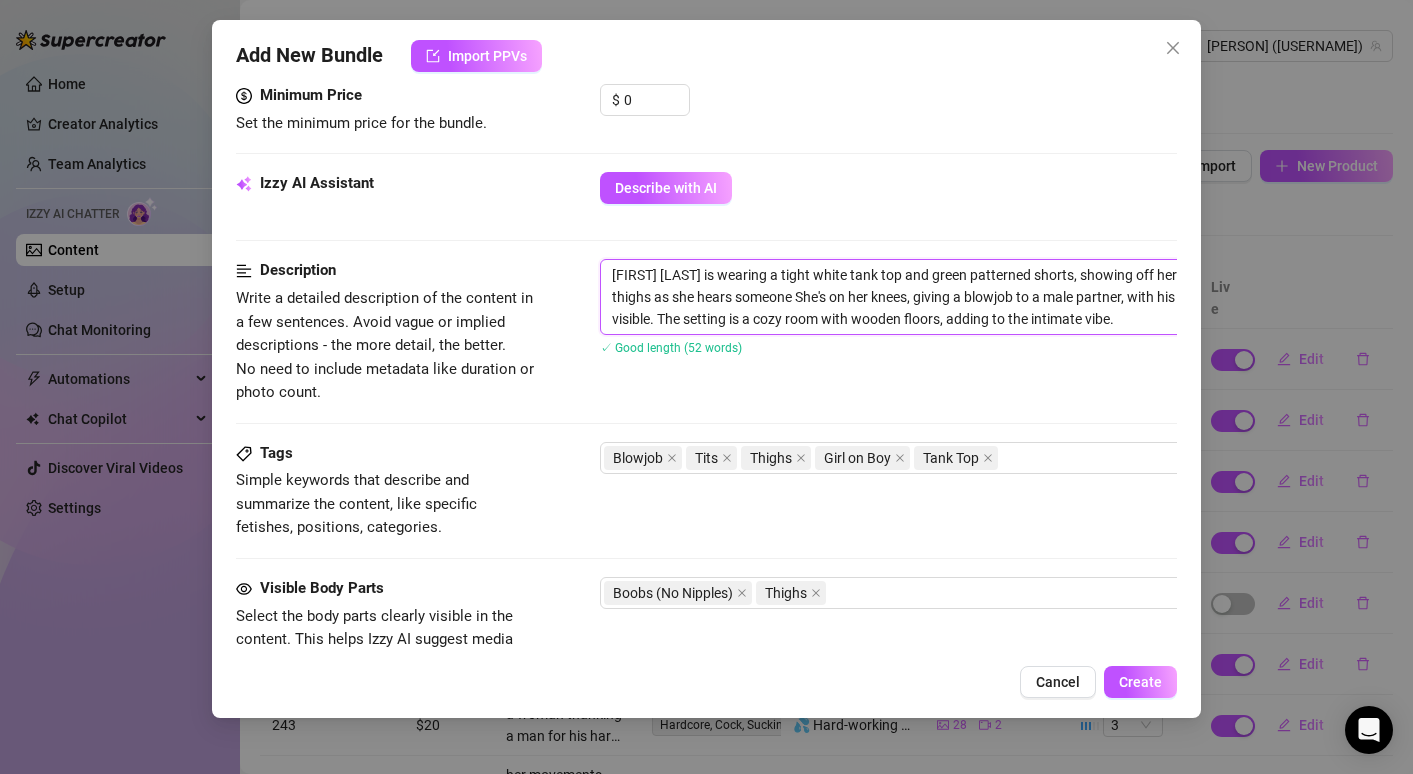 type on "[FIRST] [LAST] is wearing a tight white tank top and green patterned shorts, showing off her busty tits and thighs as she hears someone bShe's on her knees, giving a blowjob to a male partner, with his dick clearly visible. The setting is a cozy room with wooden floors, adding to the intimate vibe." 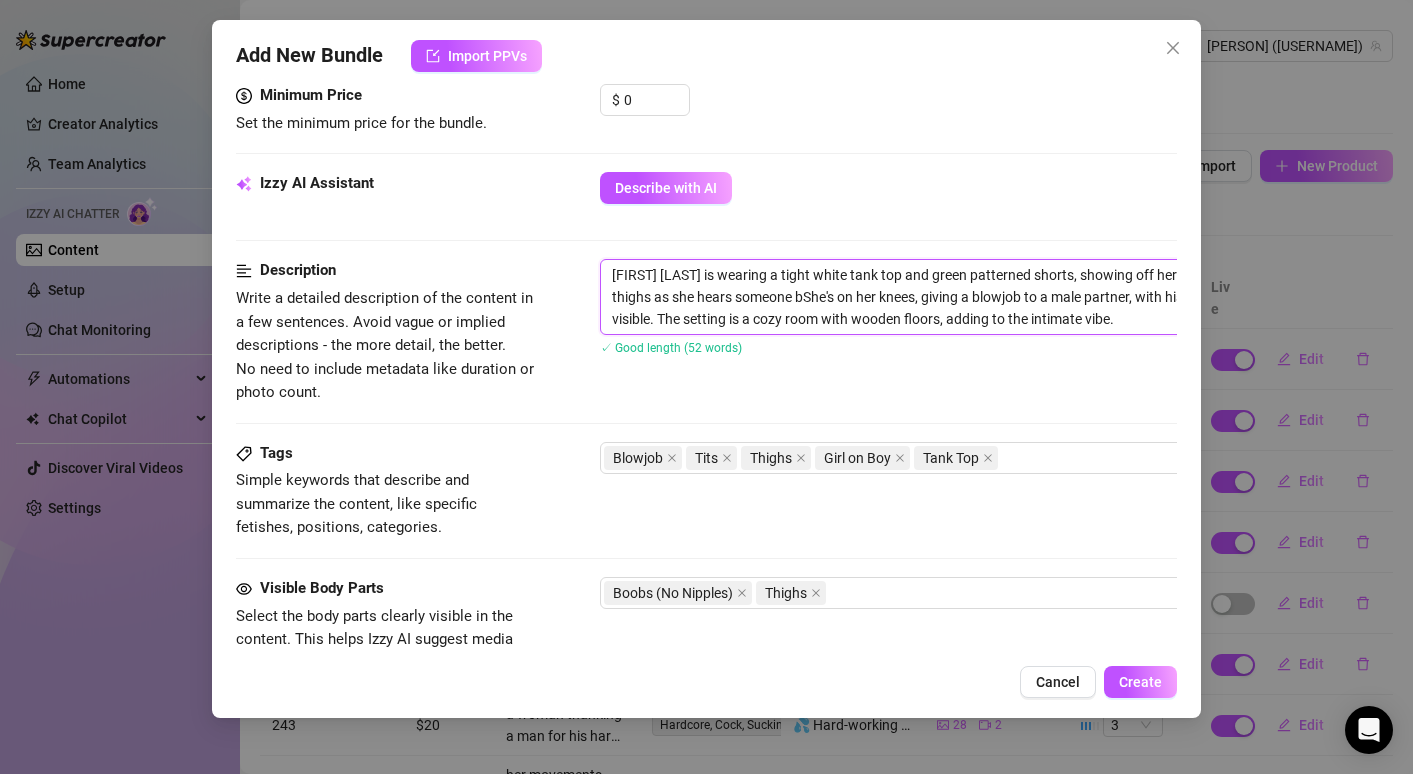 type on "[FIRST] [LAST] is wearing a tight white tank top and green patterned shorts, showing off her busty tits and thighs as she hears someone brShe's on her knees, giving a blowjob to a male partner, with his dick clearly visible. The setting is a cozy room with wooden floors, adding to the intimate vibe." 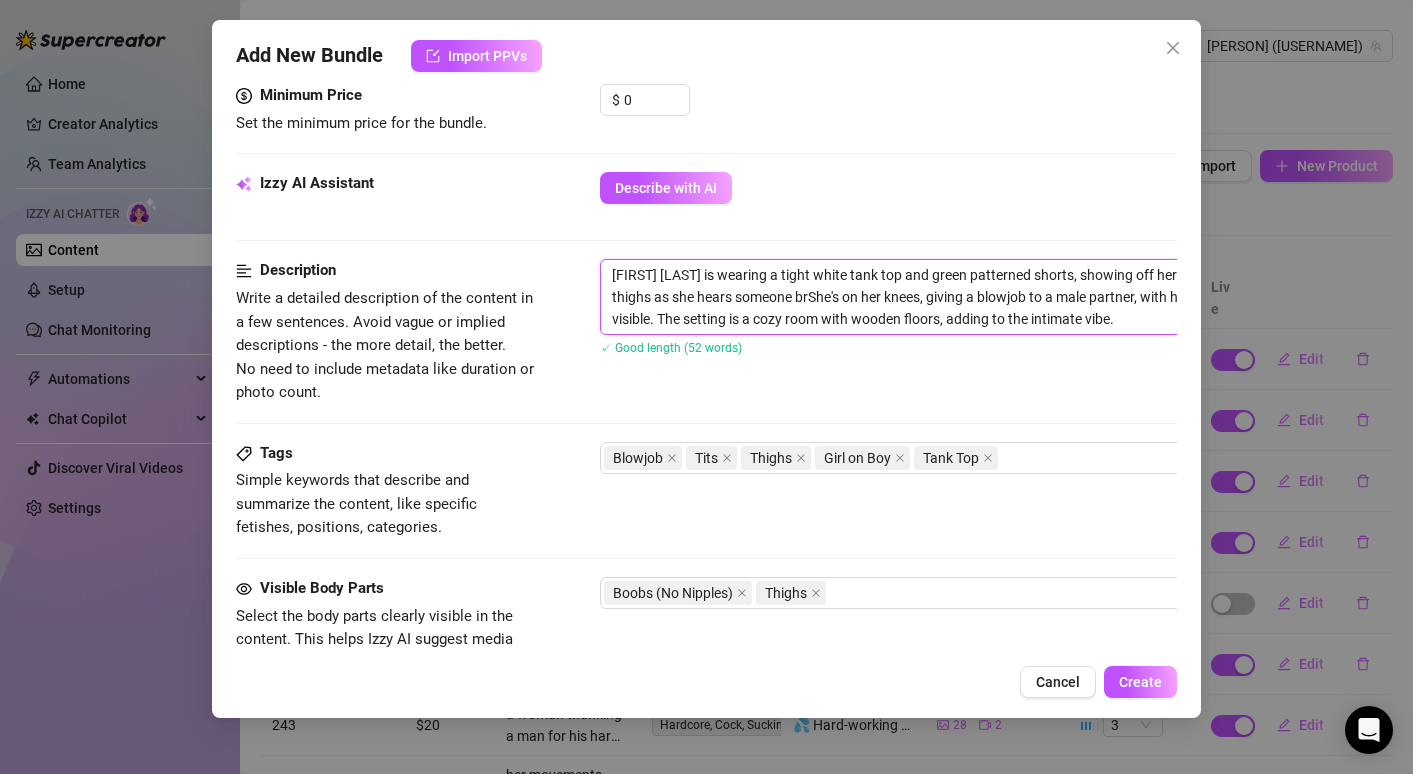 type on "[FIRST] [LAST] is wearing a tight white tank top and green patterned shorts, showing off her busty tits and thighs as she hears someone breShe's on her knees, giving a blowjob to a male partner, with his dick clearly visible. The setting is a cozy room with wooden floors, adding to the intimate vibe." 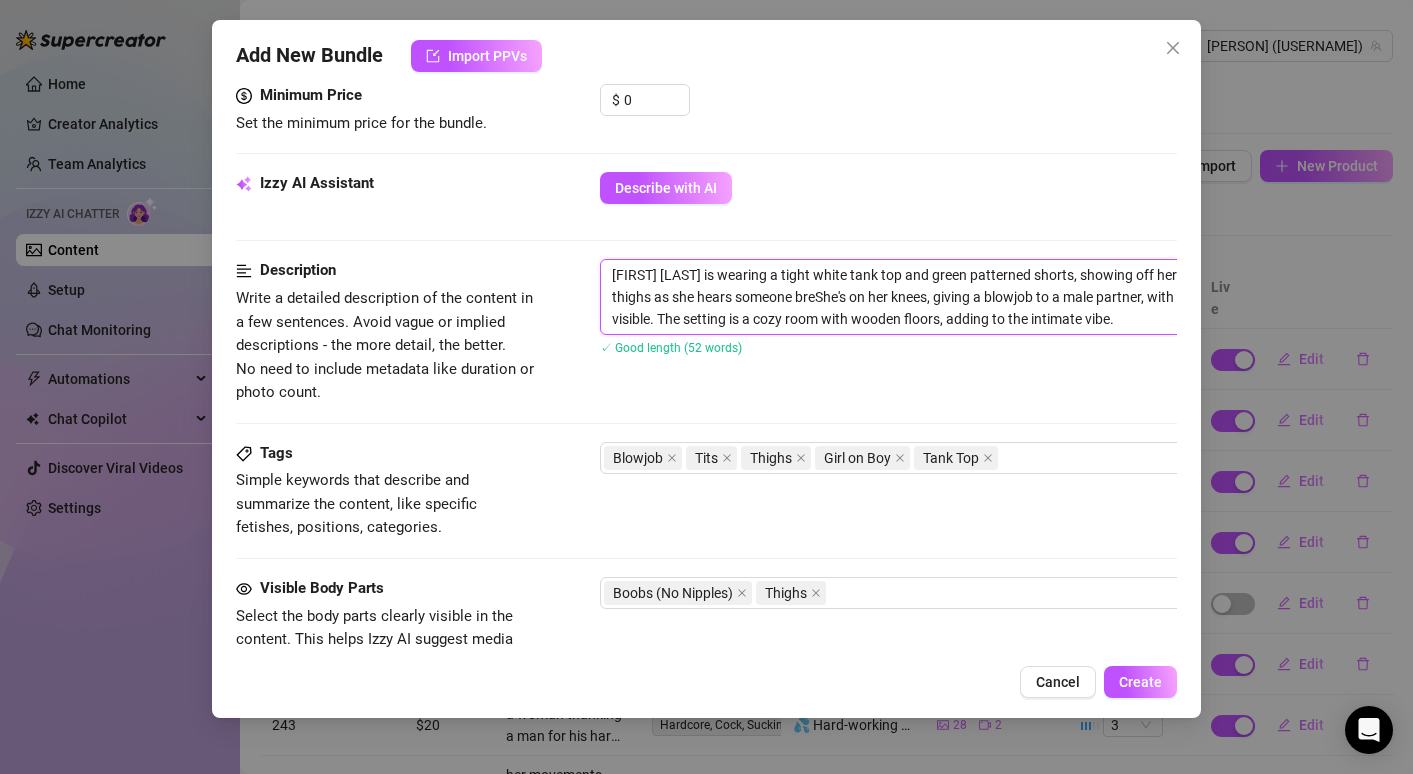 type on "[NAME] is wearing a tight white tank top and green patterned shorts, showing off her busty tits and thighs as she hears someone brerShe's on her knees, giving a blowjob to a male partner, with his dick clearly visible. The setting is a cozy room with wooden floors, adding to the intimate vibe." 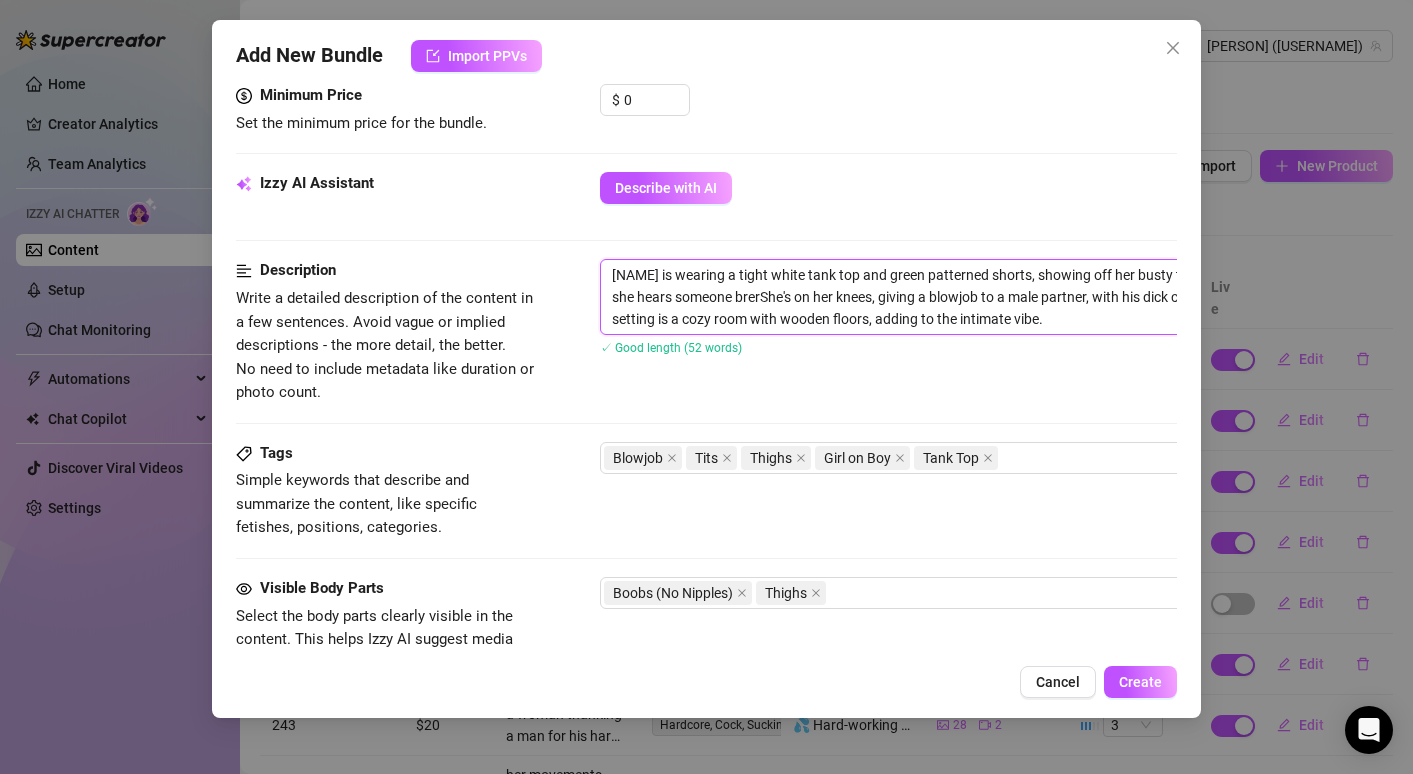 type on "[FIRST] [LAST] is wearing a tight white tank top and green patterned shorts, showing off her busty tits and thighs as she hears someone breraShe's on her knees, giving a blowjob to a male partner, with his dick clearly visible. The setting is a cozy room with wooden floors, adding to the intimate vibe." 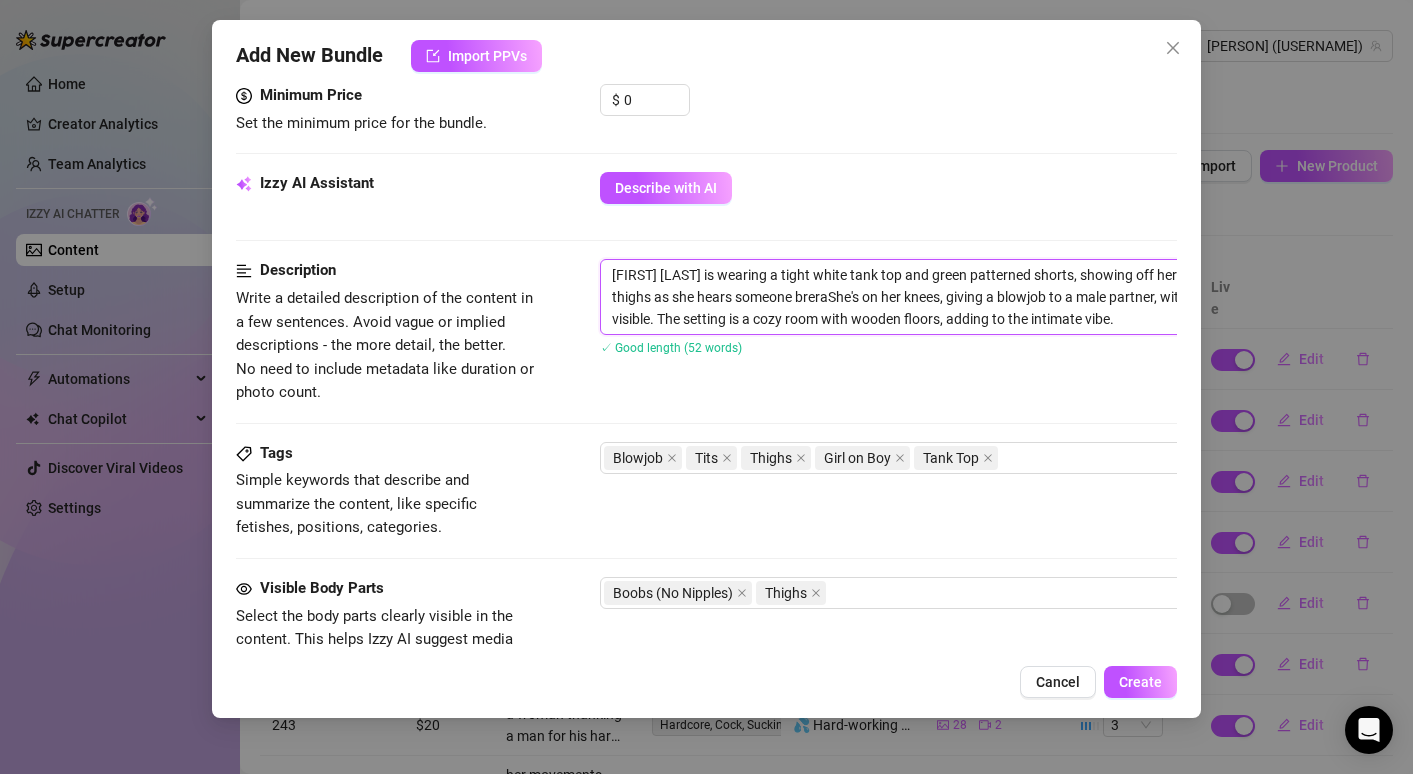 type on "[NAME] is wearing a tight white tank top and green patterned shorts, showing off her busty tits and thighs as she hears someone brerShe's on her knees, giving a blowjob to a male partner, with his dick clearly visible. The setting is a cozy room with wooden floors, adding to the intimate vibe." 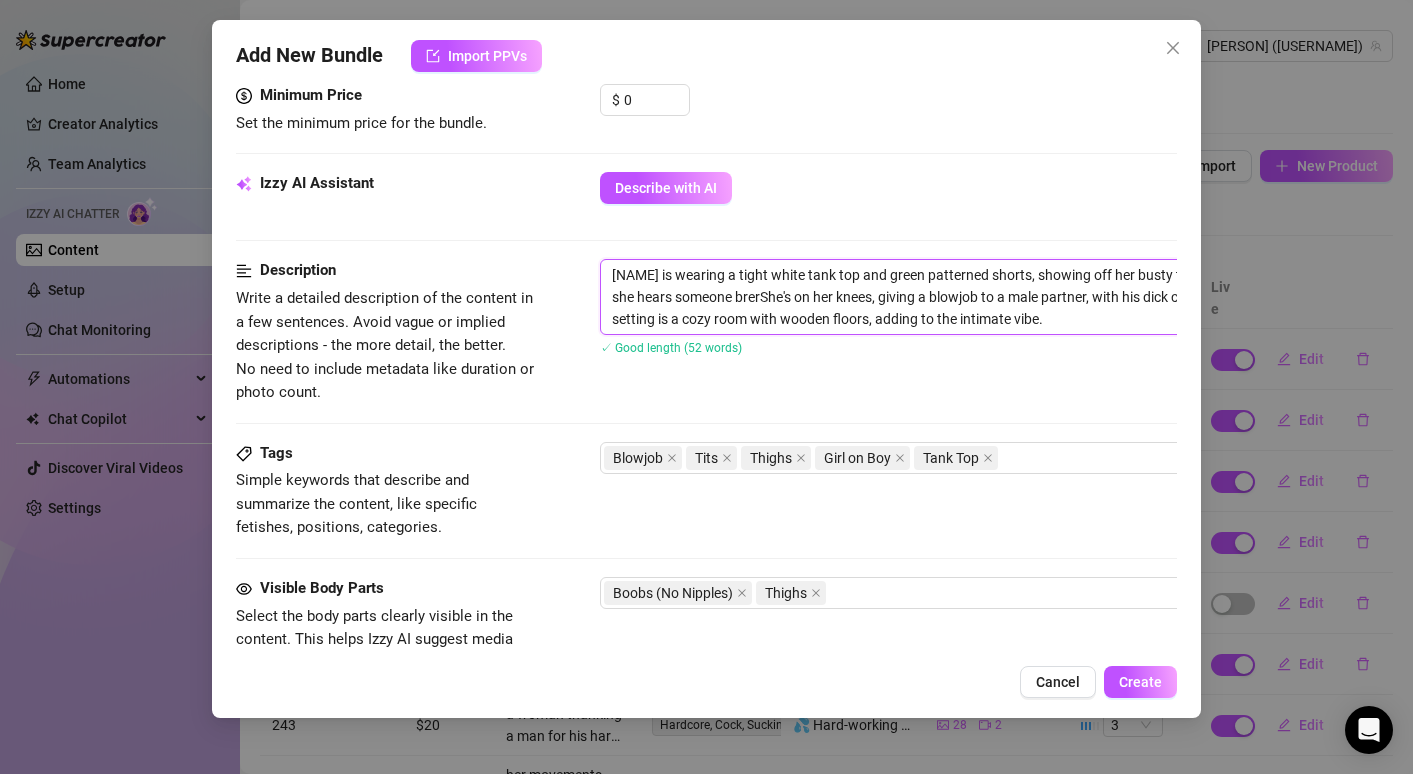 type on "[FIRST] [LAST] is wearing a tight white tank top and green patterned shorts, showing off her busty tits and thighs as she hears someone breShe's on her knees, giving a blowjob to a male partner, with his dick clearly visible. The setting is a cozy room with wooden floors, adding to the intimate vibe." 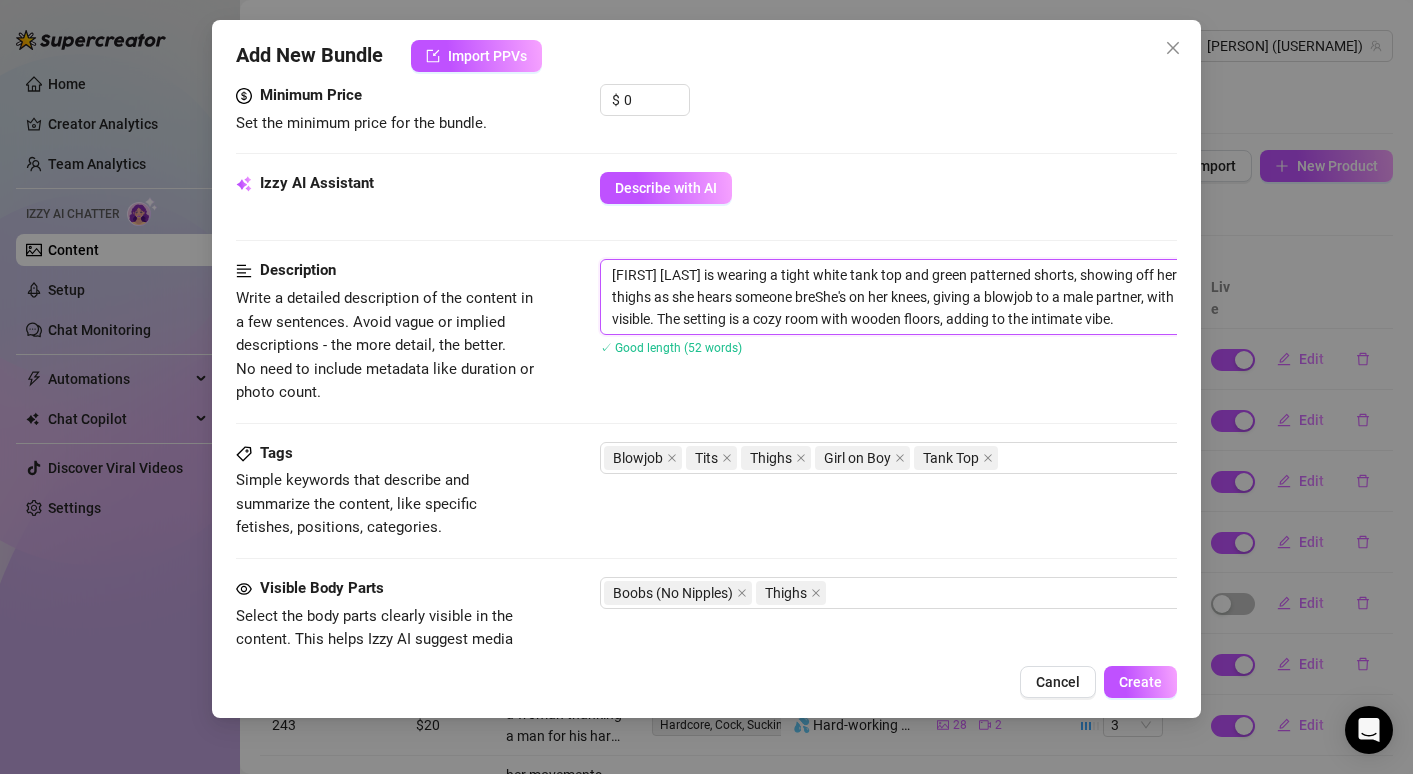 type on "[FIRST] [LAST] is wearing a tight white tank top and green patterned shorts, showing off her busty tits and thighs as she hears someone breaShe's on her knees, giving a blowjob to a male partner, with his dick clearly visible. The setting is a cozy room with wooden floors, adding to the intimate vibe." 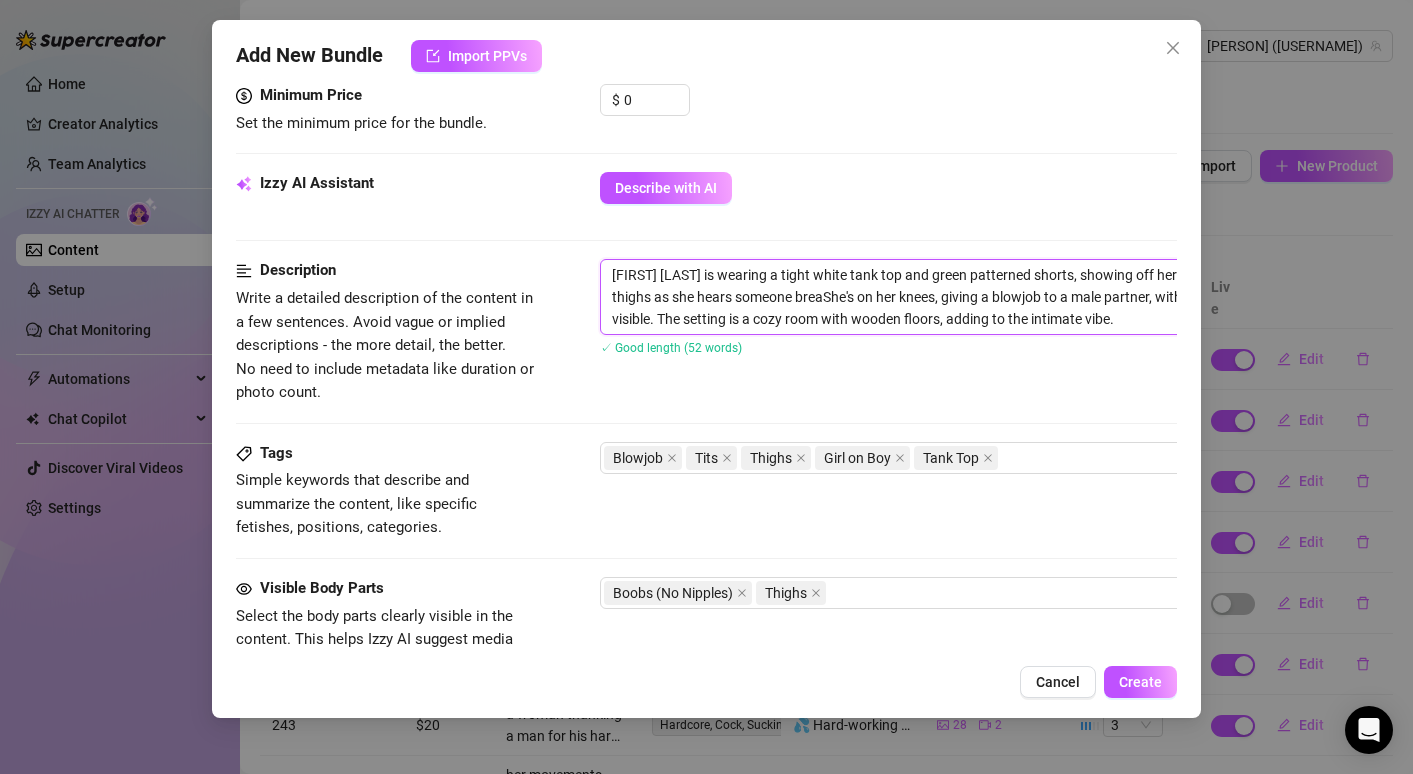 type on "[FIRST] [LAST] is wearing a tight white tank top and green patterned shorts, showing off her busty tits and thighs as she hears someone breakShe's on her knees, giving a blowjob to a male partner, with his dick clearly visible. The setting is a cozy room with wooden floors, adding to the intimate vibe." 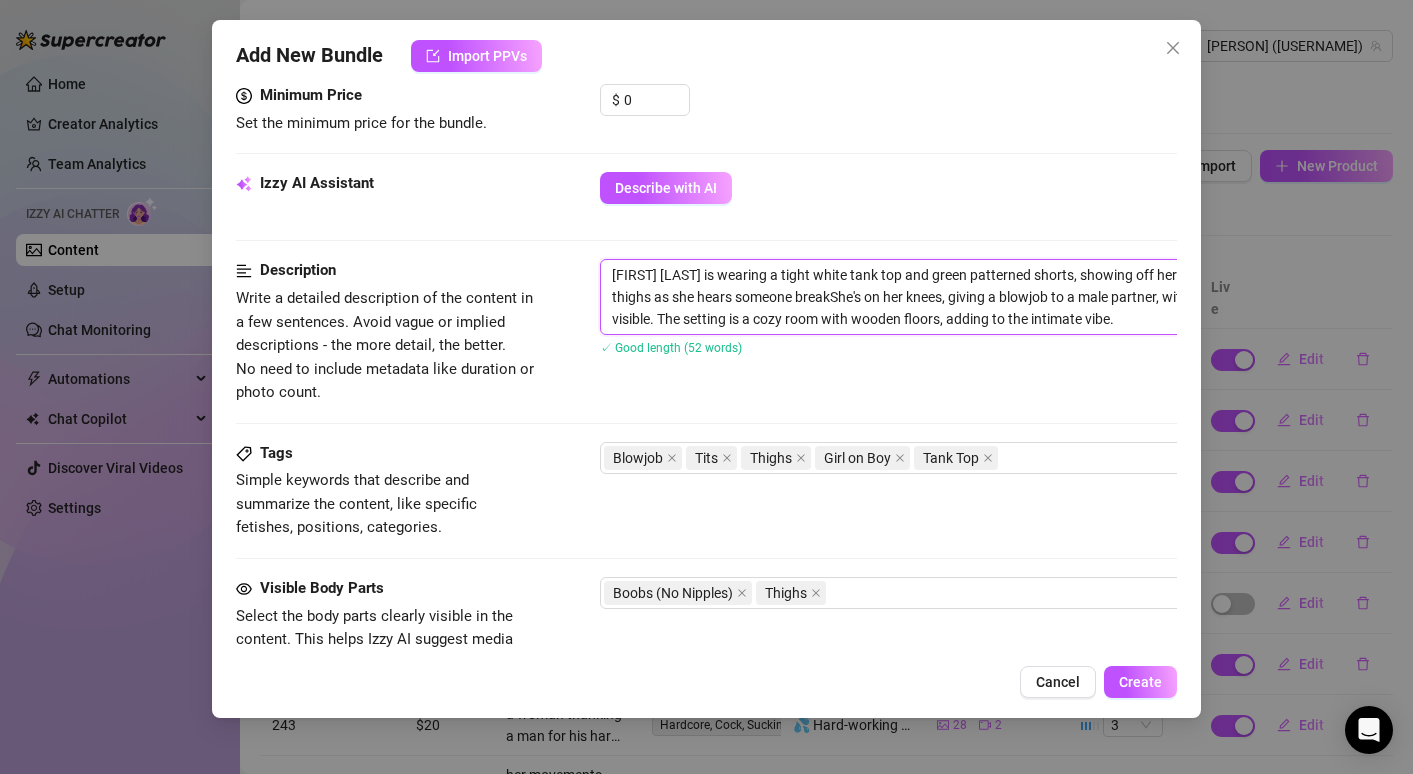 type on "[FIRST] [LAST] is wearing a tight white tank top and green patterned shorts, showing off her busty tits and thighs as she hears someone breakiShe's on her knees, giving a blowjob to a male partner, with his dick clearly visible. The setting is a cozy room with wooden floors, adding to the intimate vibe." 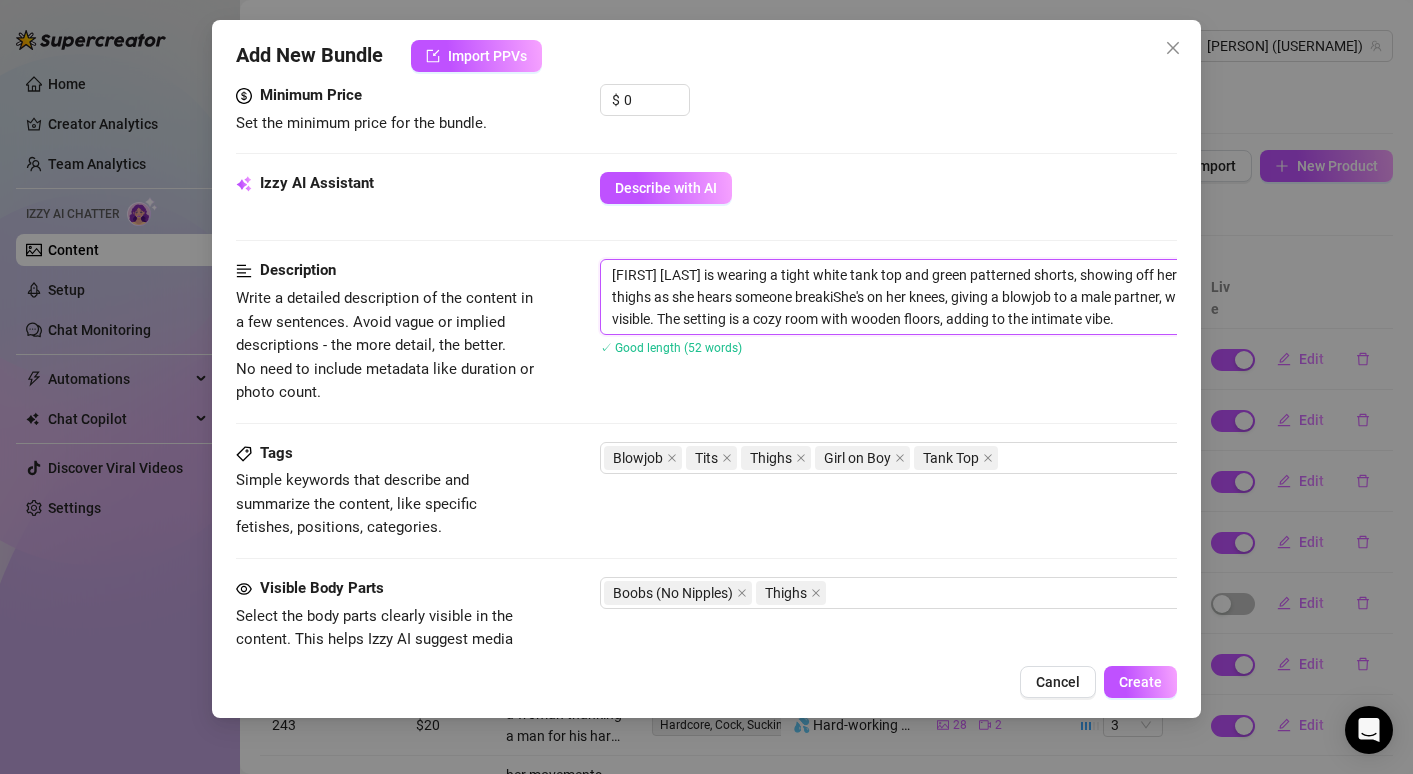 type 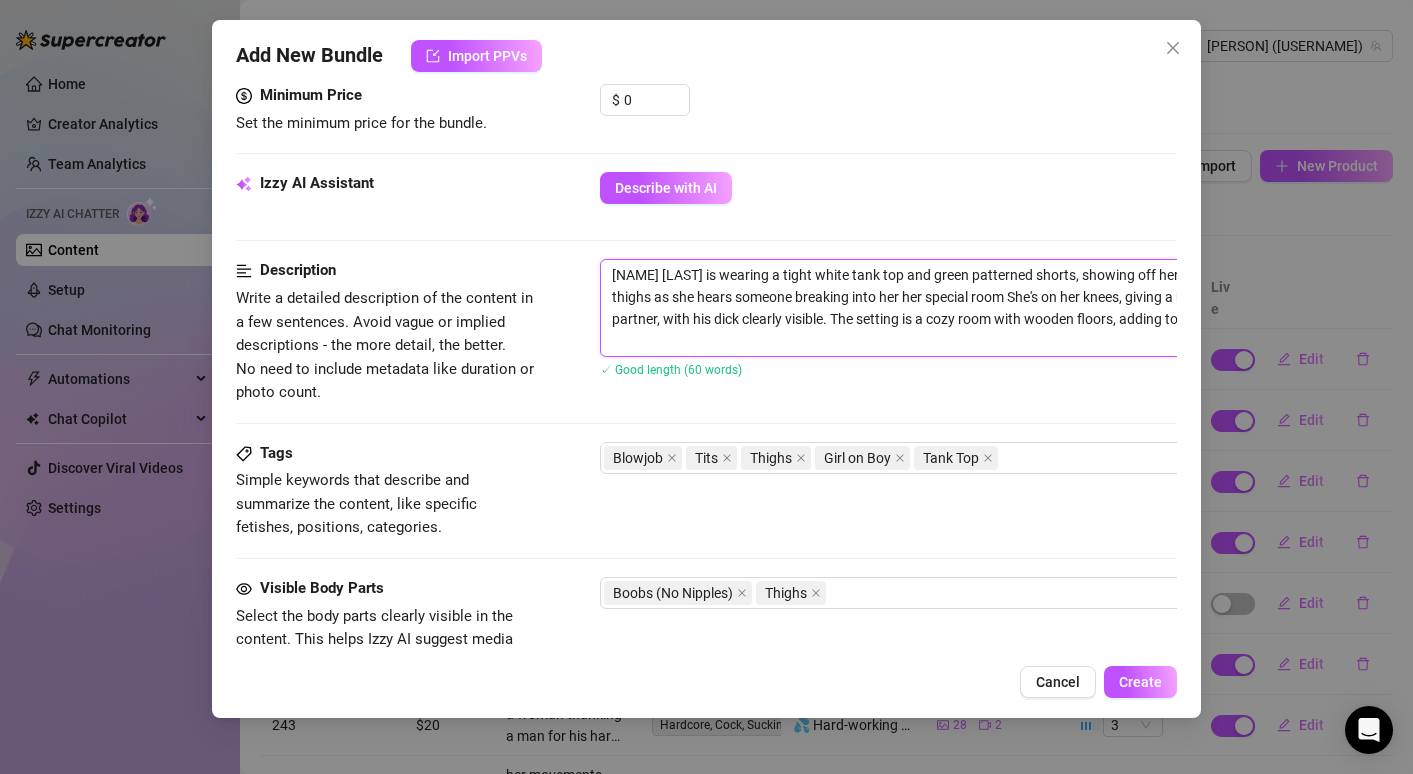 click on "[NAME] [LAST] is wearing a tight white tank top and green patterned shorts, showing off her busty tits and thighs as she hears someone breaking into her her special room She's on her knees, giving a blowjob to a male partner, with his dick clearly visible. The setting is a cozy room with wooden floors, adding to the intimate vibe." at bounding box center (950, 308) 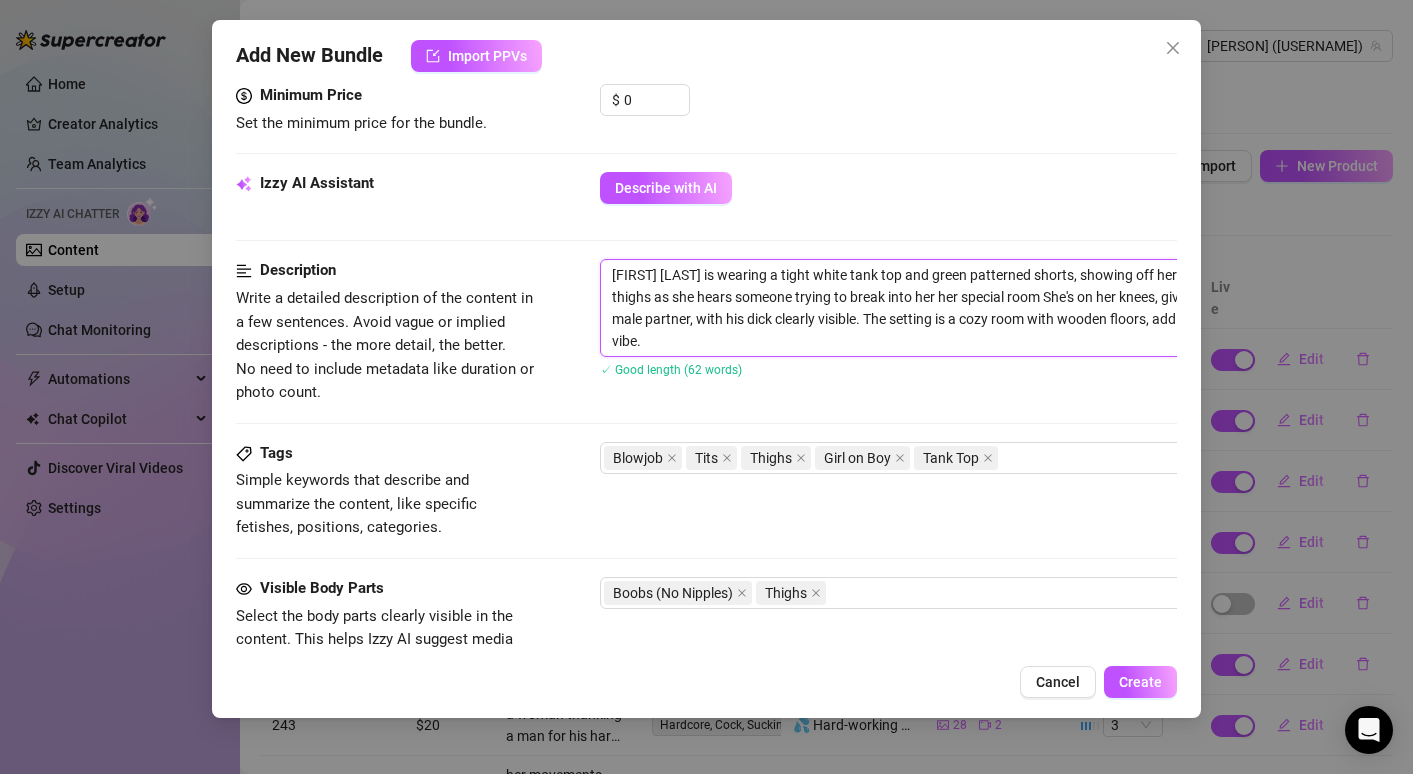 click on "[FIRST] [LAST] is wearing a tight white tank top and green patterned shorts, showing off her busty tits and thighs as she hears someone trying to break into her her special room She's on her knees, giving a blowjob to a male partner, with his dick clearly visible. The setting is a cozy room with wooden floors, adding to the intimate vibe." at bounding box center [950, 308] 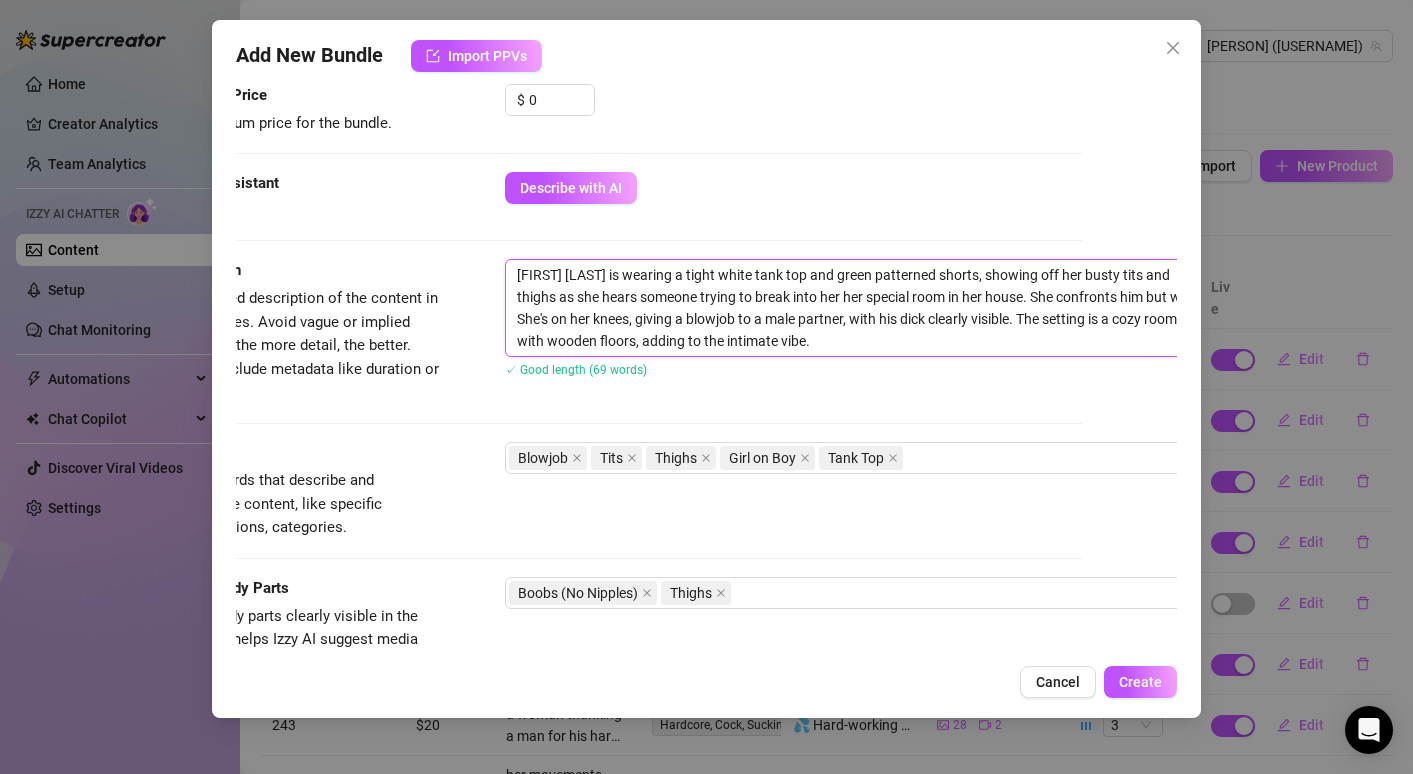 scroll, scrollTop: 642, scrollLeft: 106, axis: both 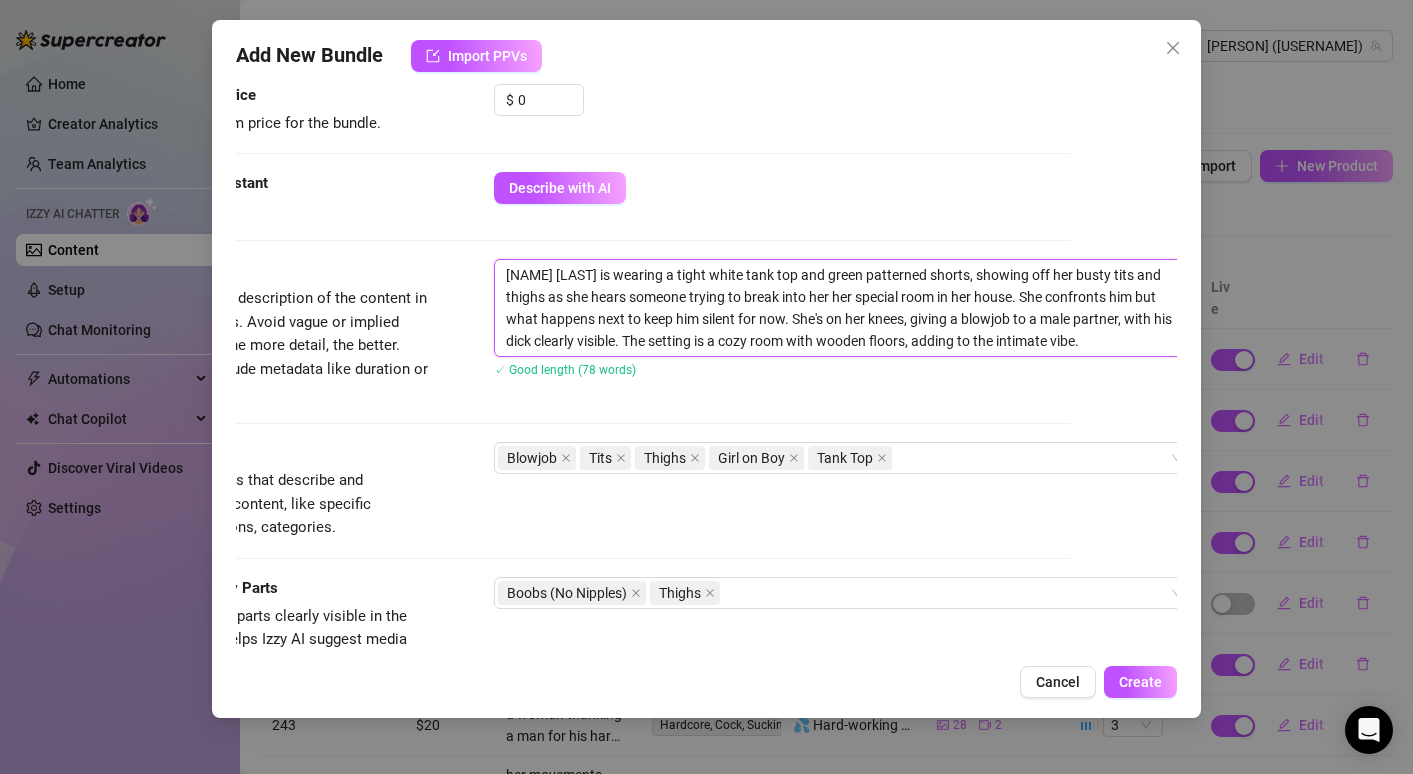 click on "[NAME] [LAST] is wearing a tight white tank top and green patterned shorts, showing off her busty tits and thighs as she hears someone trying to break into her her special room in her house. She confronts him but what happens next to keep him silent for now. She's on her knees, giving a blowjob to a male partner, with his dick clearly visible. The setting is a cozy room with wooden floors, adding to the intimate vibe." at bounding box center (844, 308) 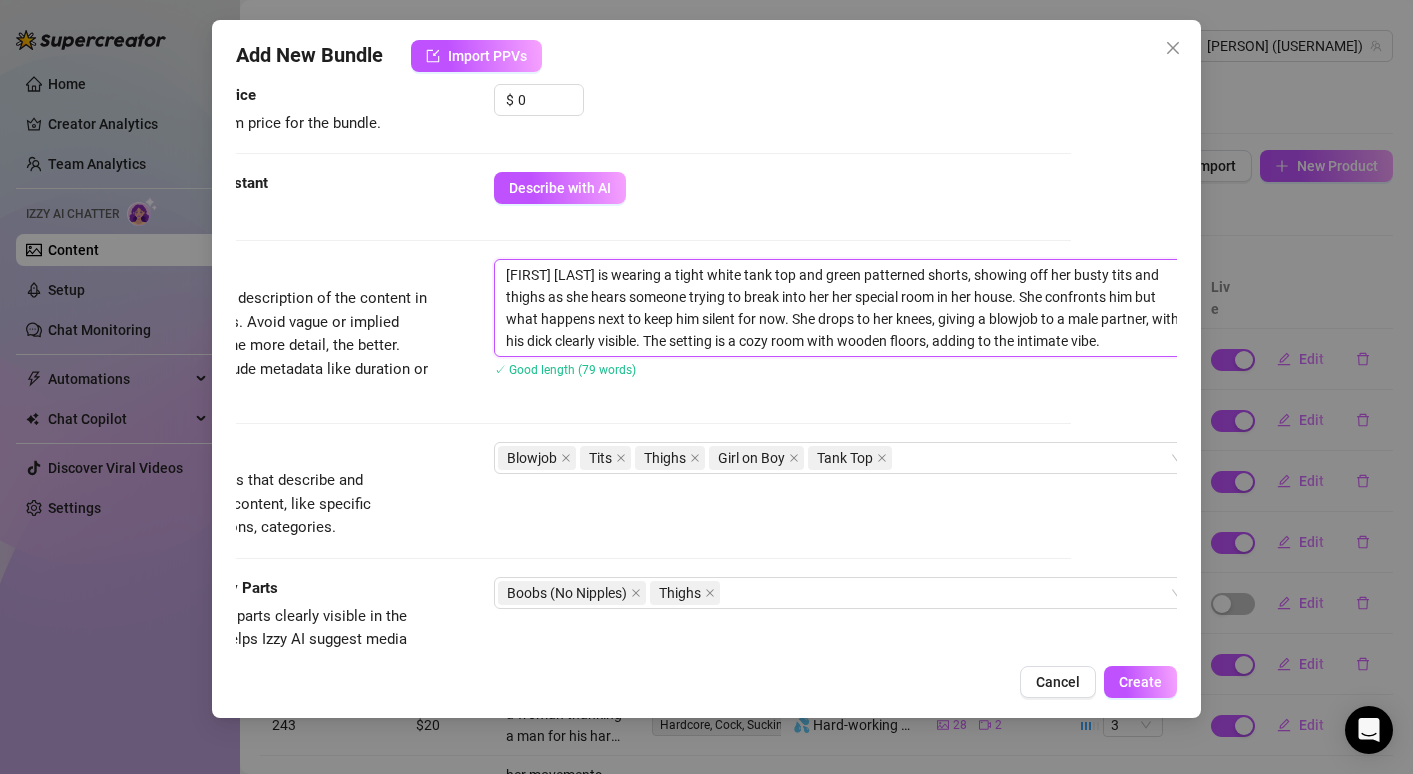 click on "[FIRST] [LAST] is wearing a tight white tank top and green patterned shorts, showing off her busty tits and thighs as she hears someone trying to break into her her special room in her house. She confronts him but what happens next to keep him silent for now. She drops to her knees, giving a blowjob to a male partner, with his dick clearly visible. The setting is a cozy room with wooden floors, adding to the intimate vibe." at bounding box center [844, 308] 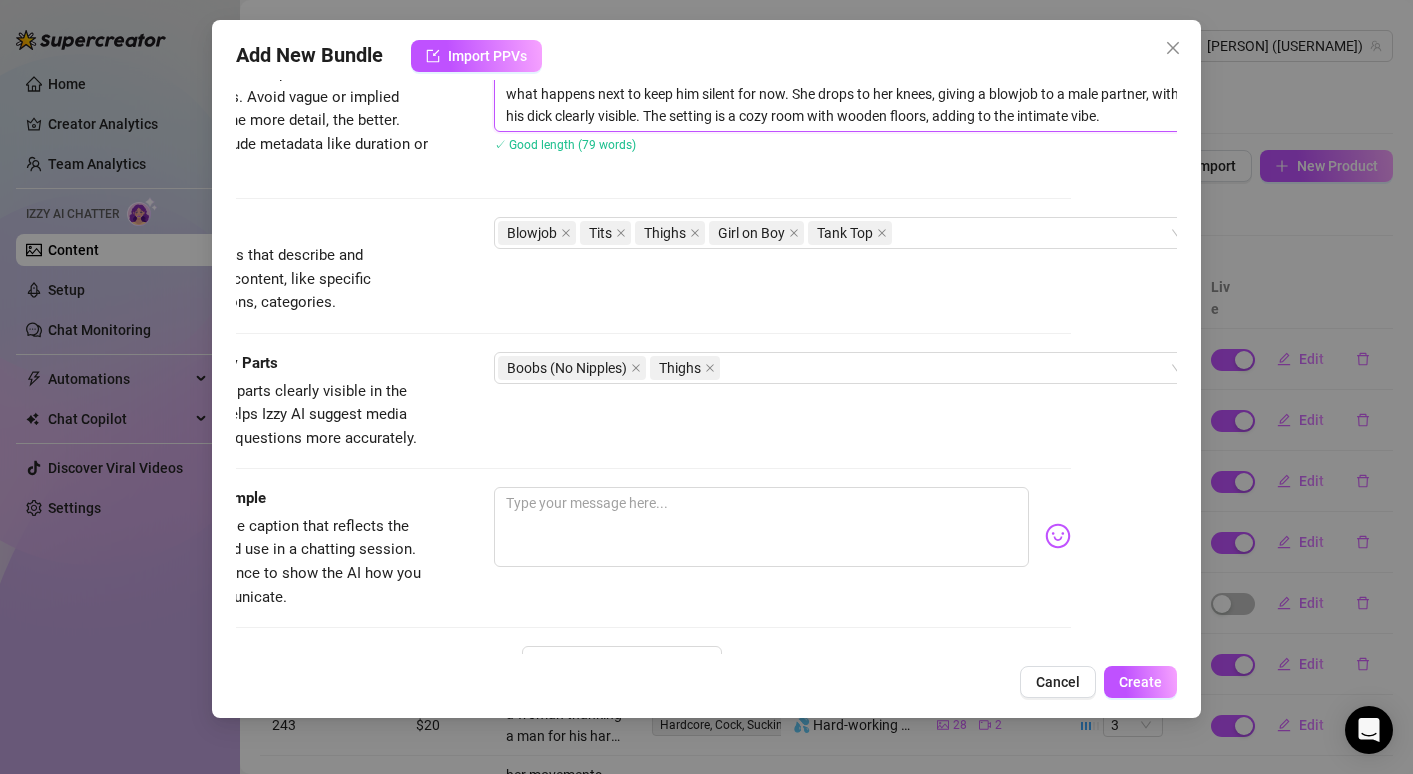 scroll, scrollTop: 557, scrollLeft: 106, axis: both 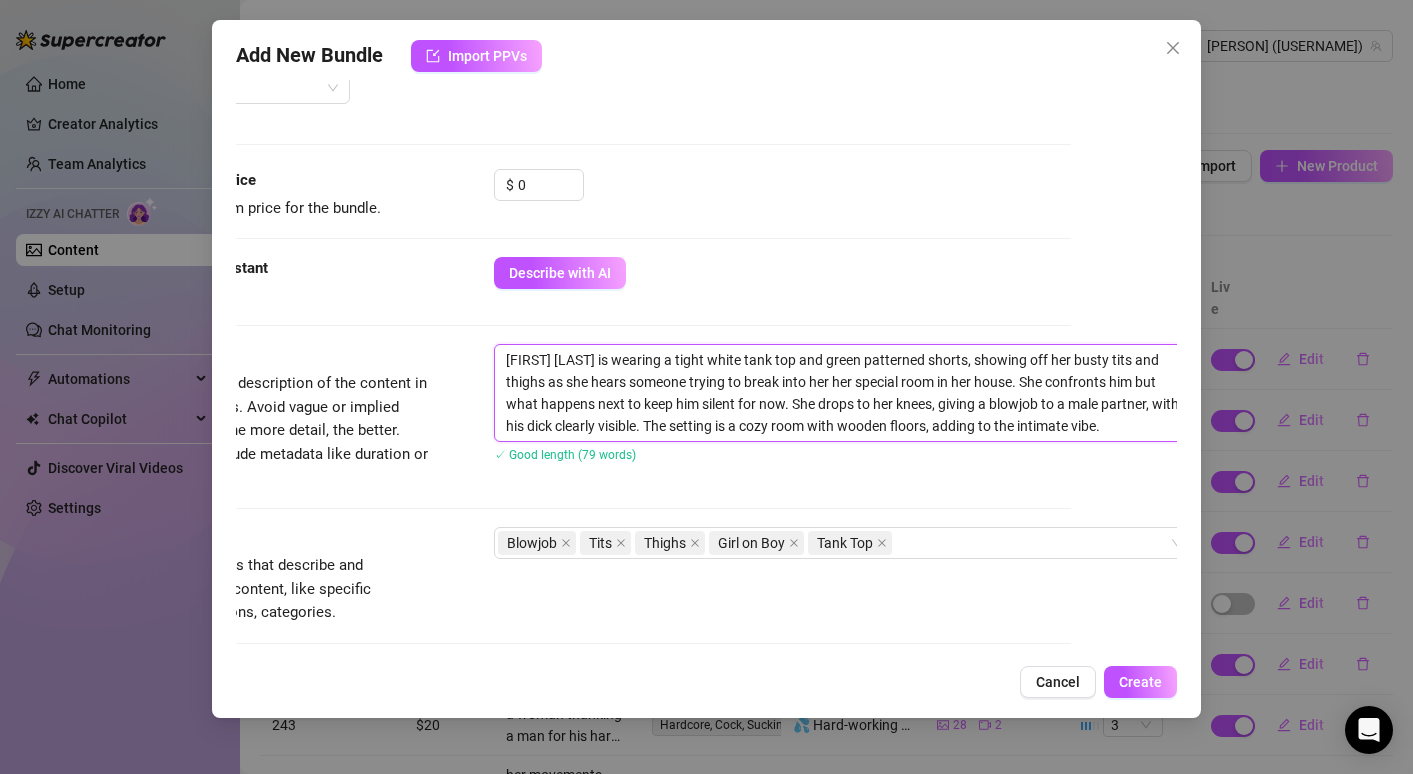 click on "[FIRST] [LAST] is wearing a tight white tank top and green patterned shorts, showing off her busty tits and thighs as she hears someone trying to break into her her special room in her house. She confronts him but what happens next to keep him silent for now. She drops to her knees, giving a blowjob to a male partner, with his dick clearly visible. The setting is a cozy room with wooden floors, adding to the intimate vibe." at bounding box center (844, 393) 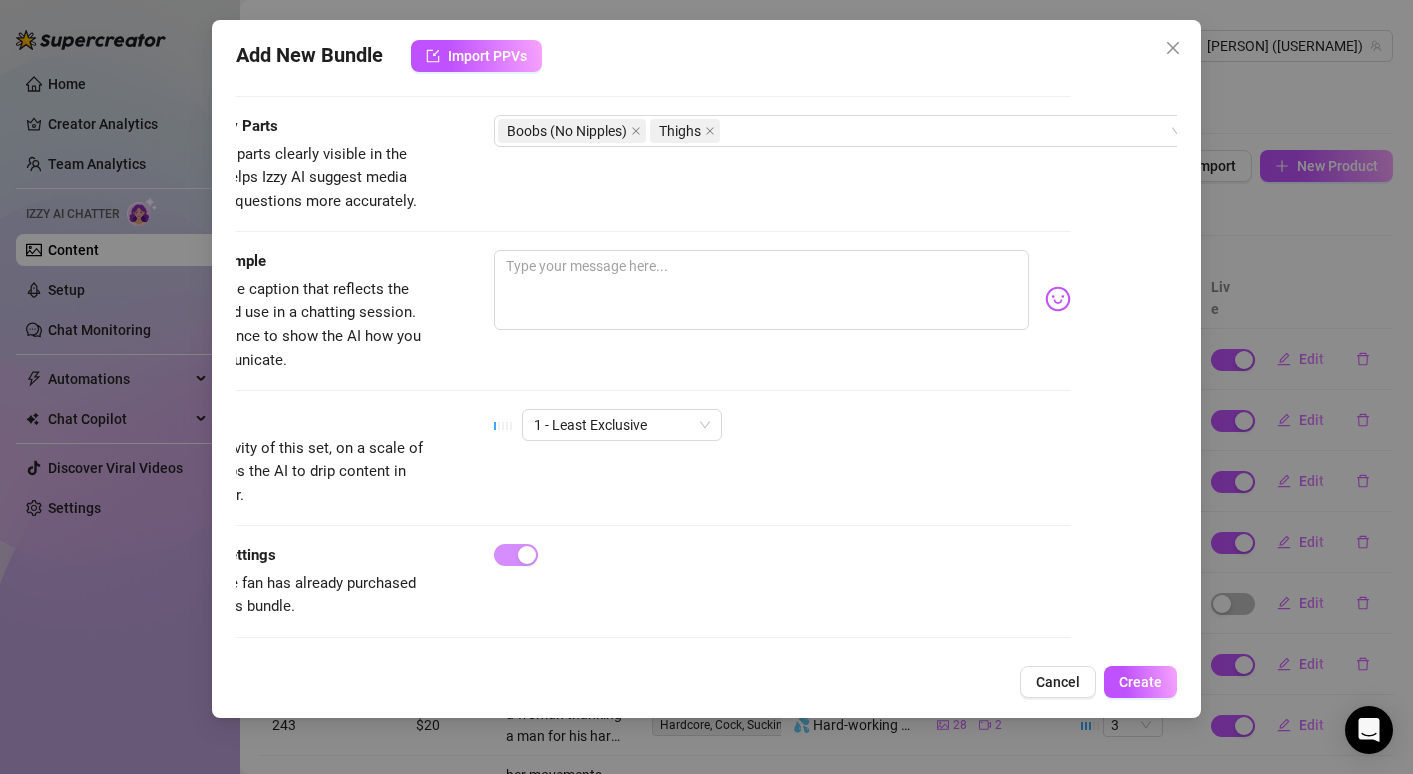 scroll, scrollTop: 1106, scrollLeft: 106, axis: both 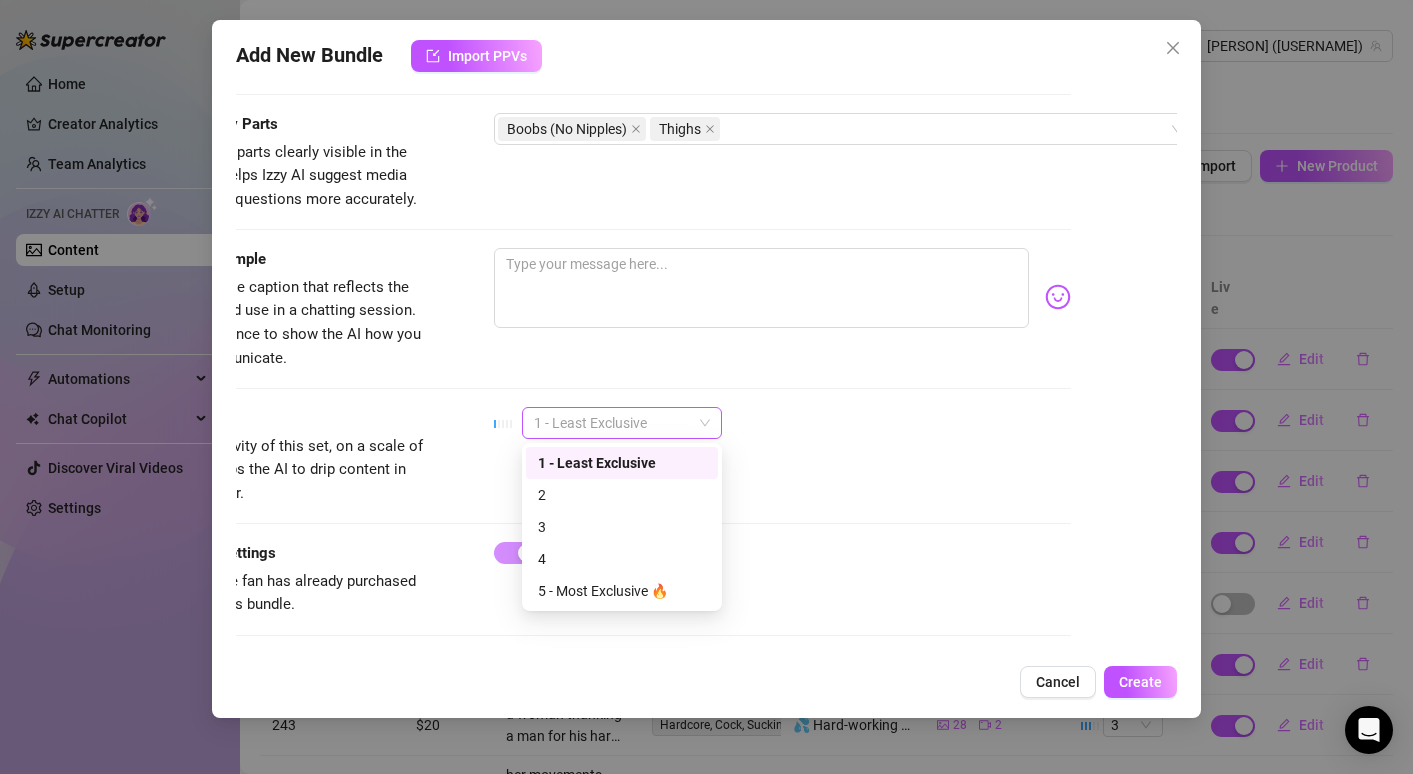 click on "1 - Least Exclusive" at bounding box center (622, 423) 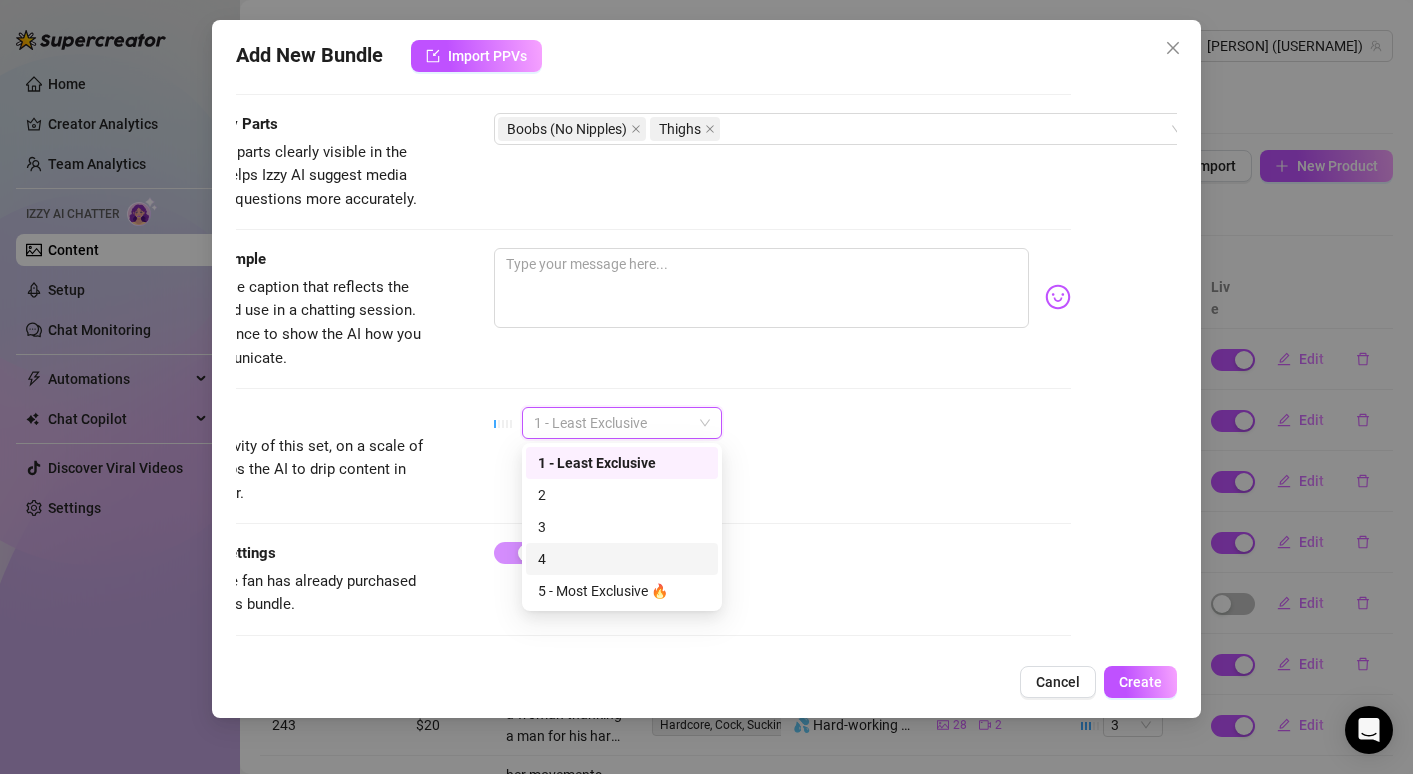 click on "4" at bounding box center (622, 559) 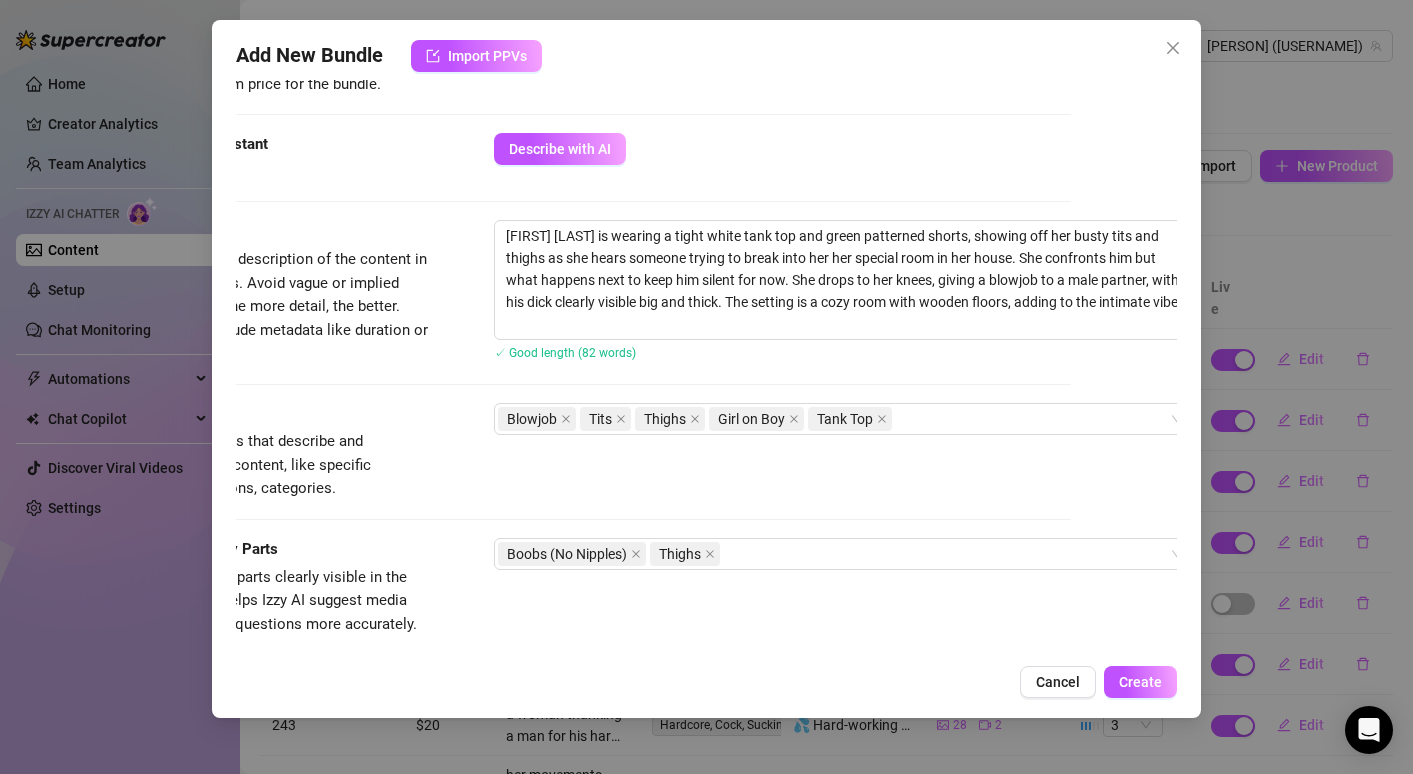 scroll, scrollTop: 676, scrollLeft: 106, axis: both 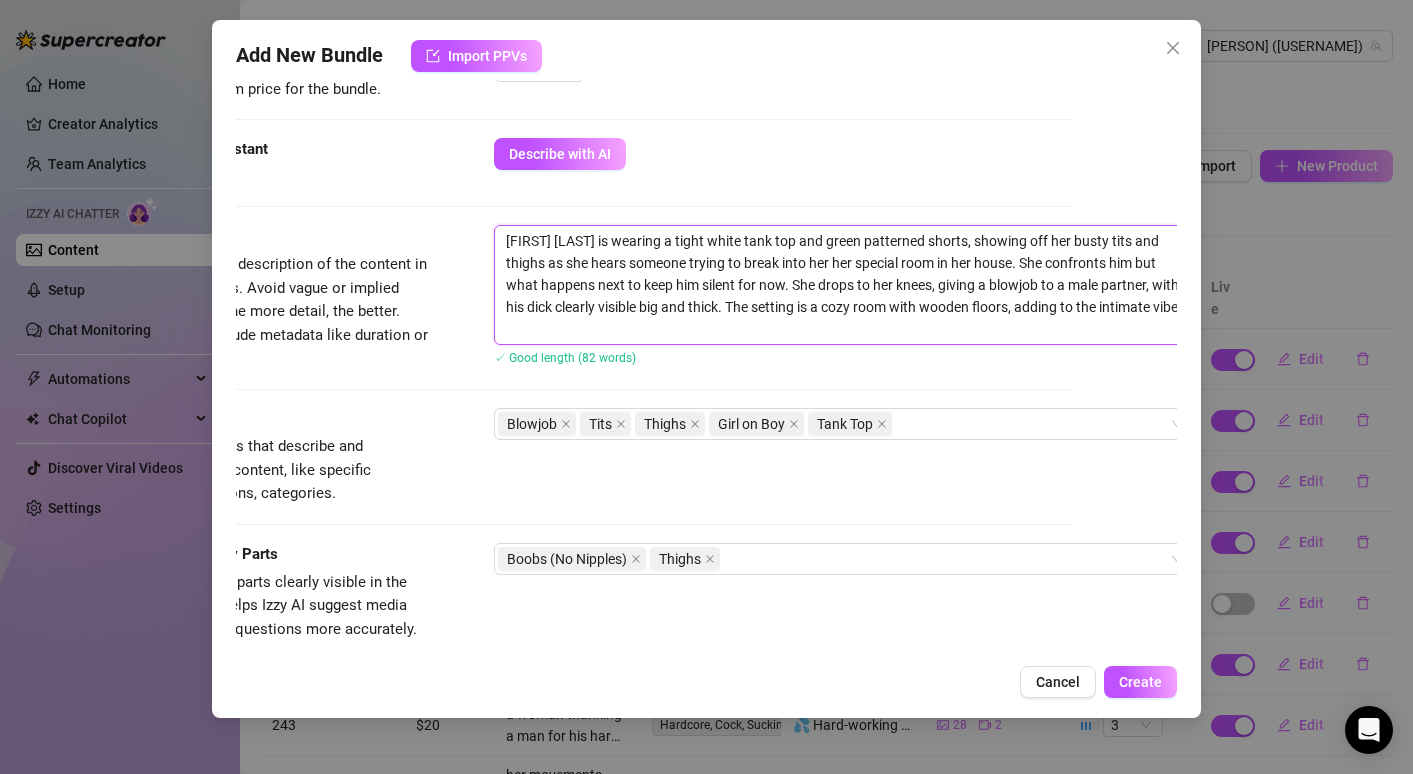drag, startPoint x: 507, startPoint y: 235, endPoint x: 646, endPoint y: 287, distance: 148.40822 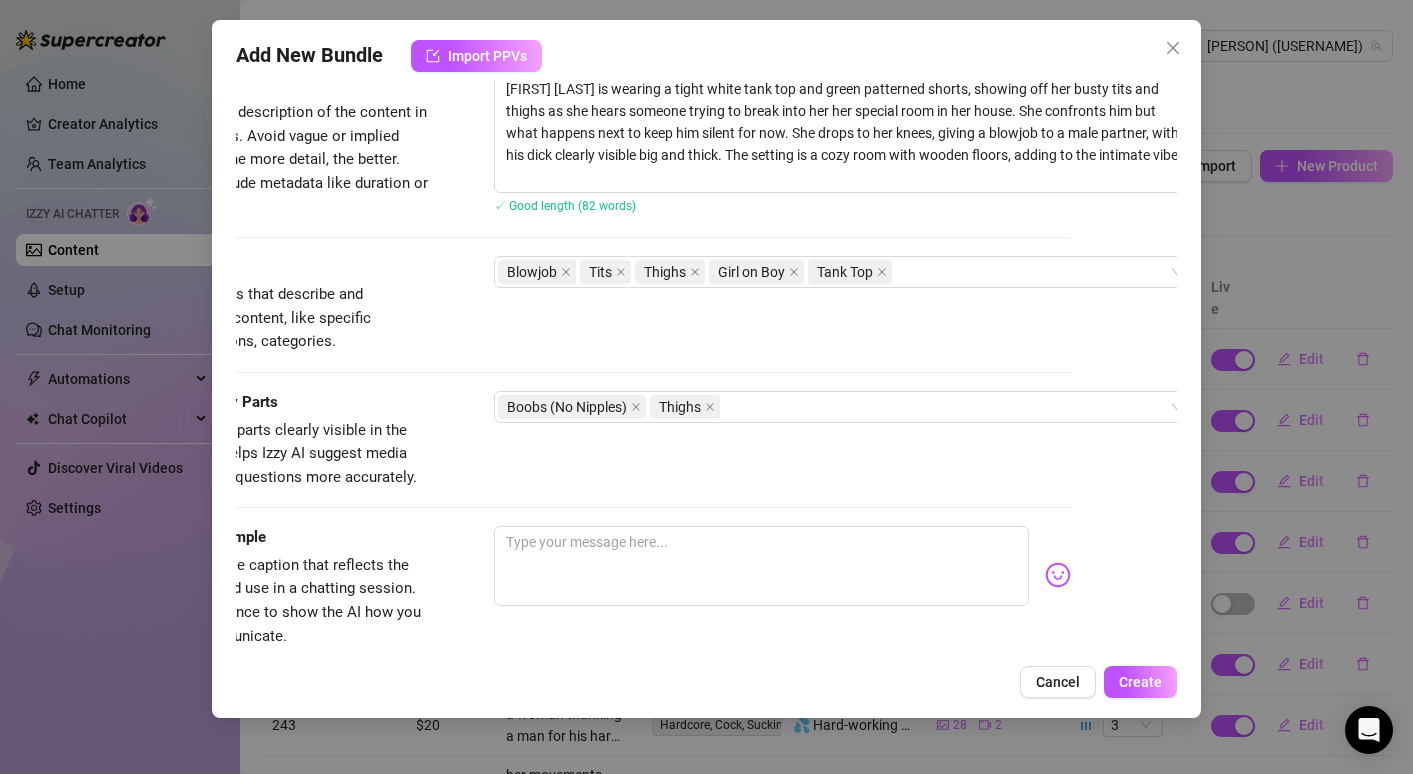 scroll, scrollTop: 1106, scrollLeft: 106, axis: both 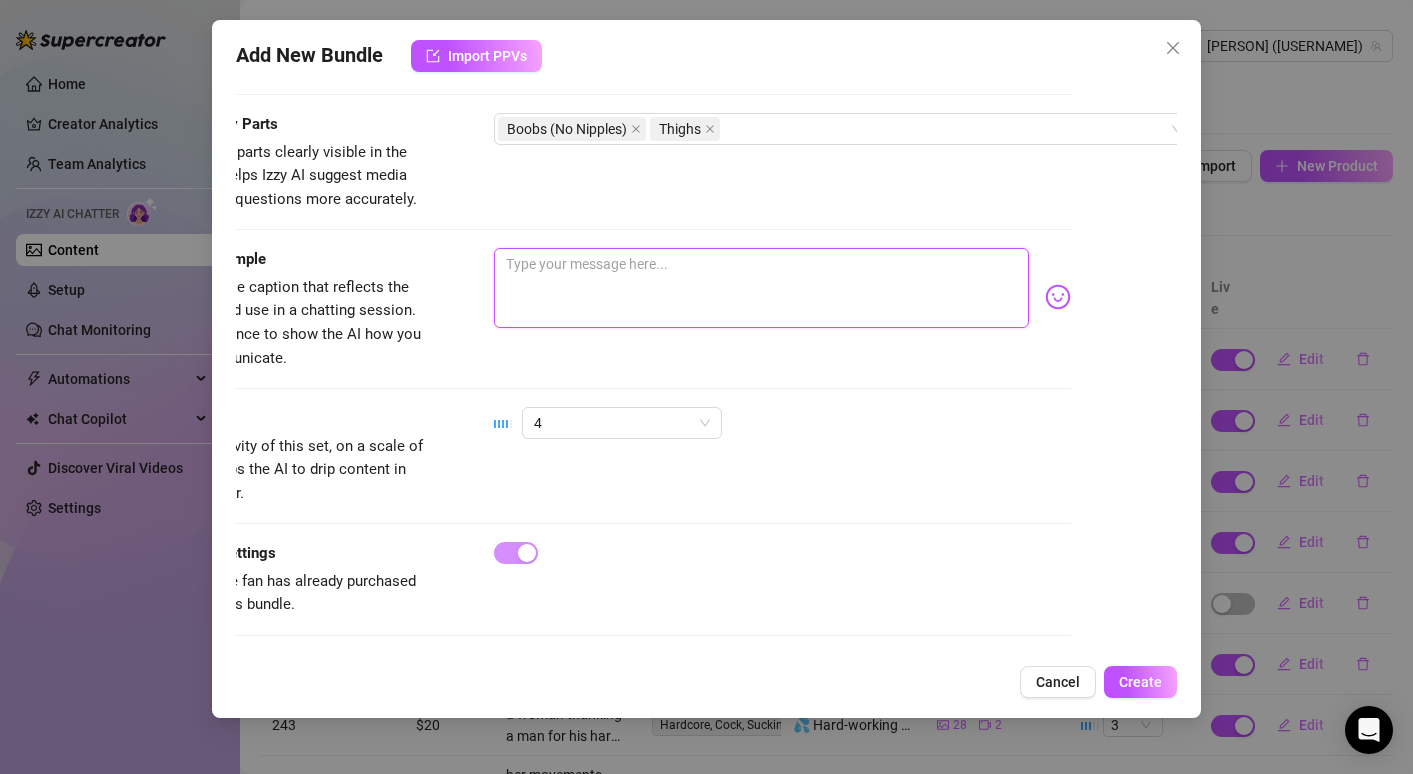 click at bounding box center [761, 288] 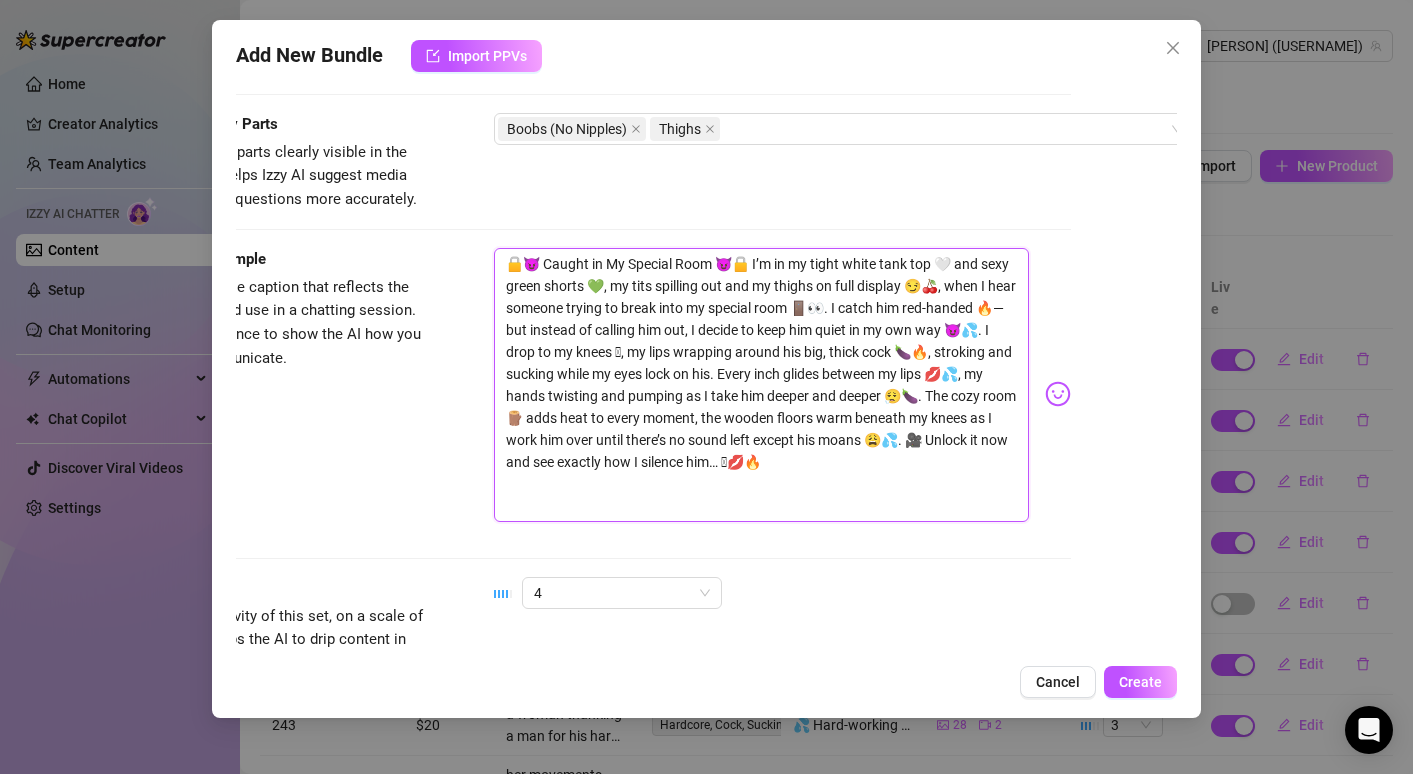 scroll, scrollTop: 0, scrollLeft: 0, axis: both 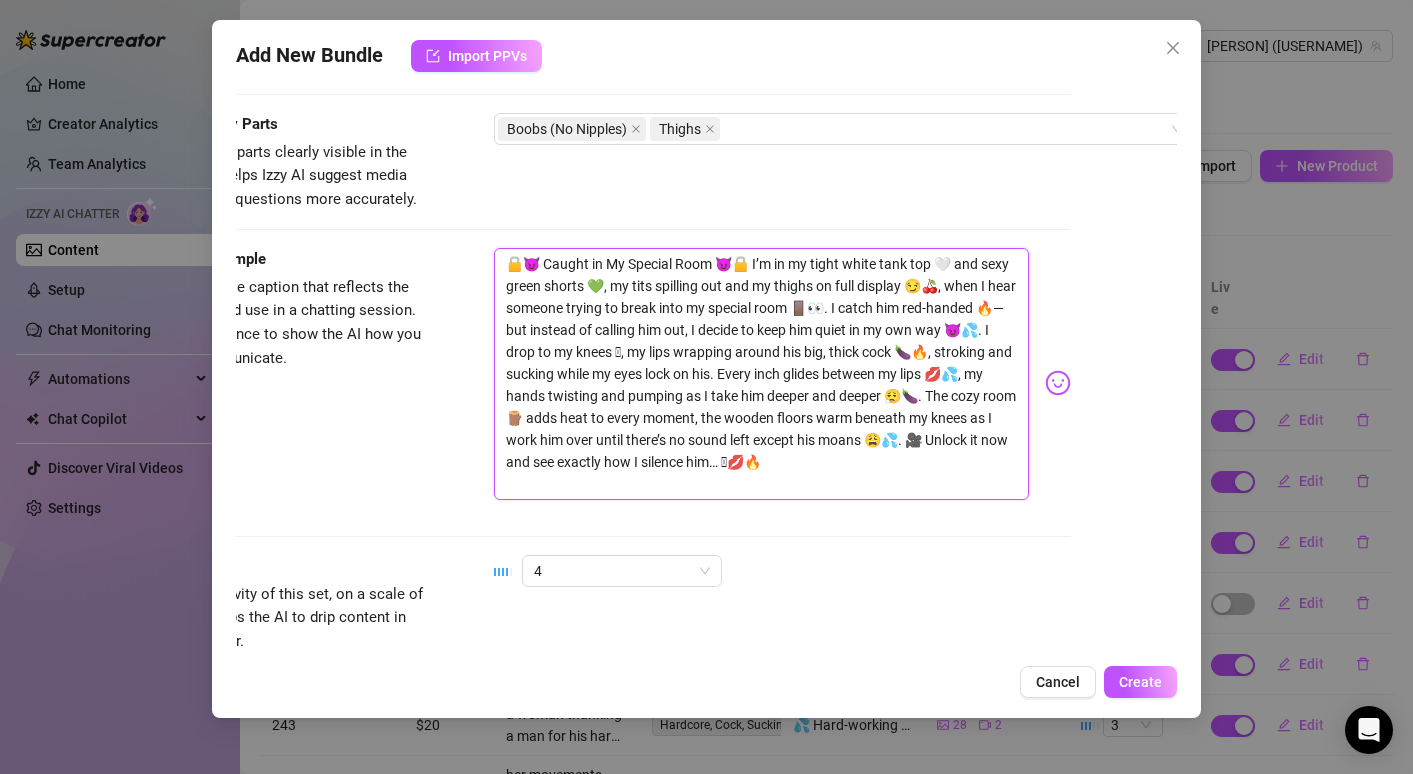 click on "🔒😈 Caught in My Special Room 😈🔒 I’m in my tight white tank top 🤍 and sexy green shorts 💚, my tits spilling out and my thighs on full display 😏🍒, when I hear someone trying to break into my special room 🚪👀. I catch him red-handed 🔥—but instead of calling him out, I decide to keep him quiet in my own way 😈💦. I drop to my knees 🫦, my lips wrapping around his big, thick cock 🍆🔥, stroking and sucking while my eyes lock on his. Every inch glides between my lips 💋💦, my hands twisting and pumping as I take him deeper and deeper 😮‍💨🍆. The cozy room 🪵 adds heat to every moment, the wooden floors warm beneath my knees as I work him over until there’s no sound left except his moans 😩💦. 🎥 Unlock it now and see exactly how I silence him… 🫦💋🔥" at bounding box center [761, 374] 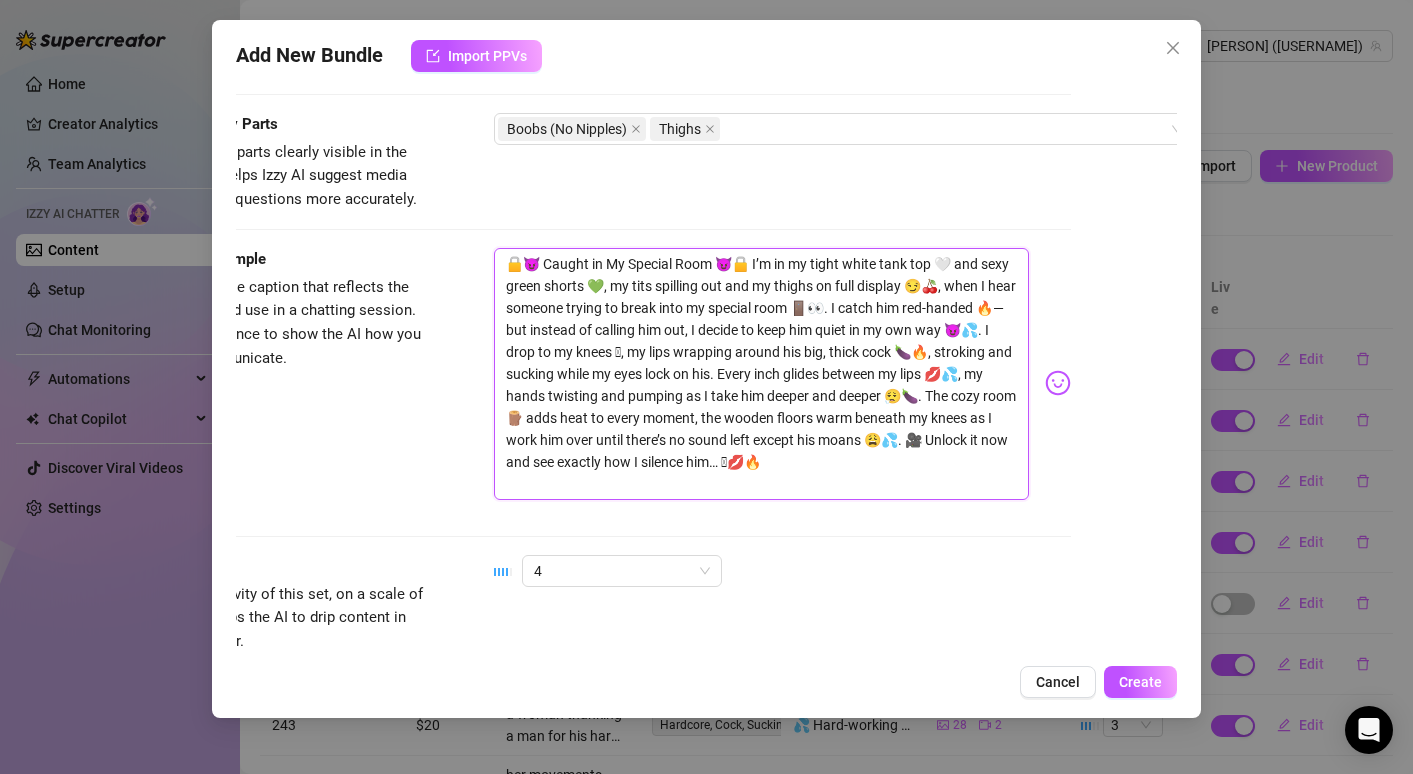 click on "🔒😈 Caught in My Special Room 😈🔒 I’m in my tight white tank top 🤍 and sexy green shorts 💚, my tits spilling out and my thighs on full display 😏🍒, when I hear someone trying to break into my special room 🚪👀. I catch him red-handed 🔥—but instead of calling him out, I decide to keep him quiet in my own way 😈💦. I drop to my knees 🫦, my lips wrapping around his big, thick cock 🍆🔥, stroking and sucking while my eyes lock on his. Every inch glides between my lips 💋💦, my hands twisting and pumping as I take him deeper and deeper 😮‍💨🍆. The cozy room 🪵 adds heat to every moment, the wooden floors warm beneath my knees as I work him over until there’s no sound left except his moans 😩💦. 🎥 Unlock it now and see exactly how I silence him… 🫦💋🔥" at bounding box center [761, 374] 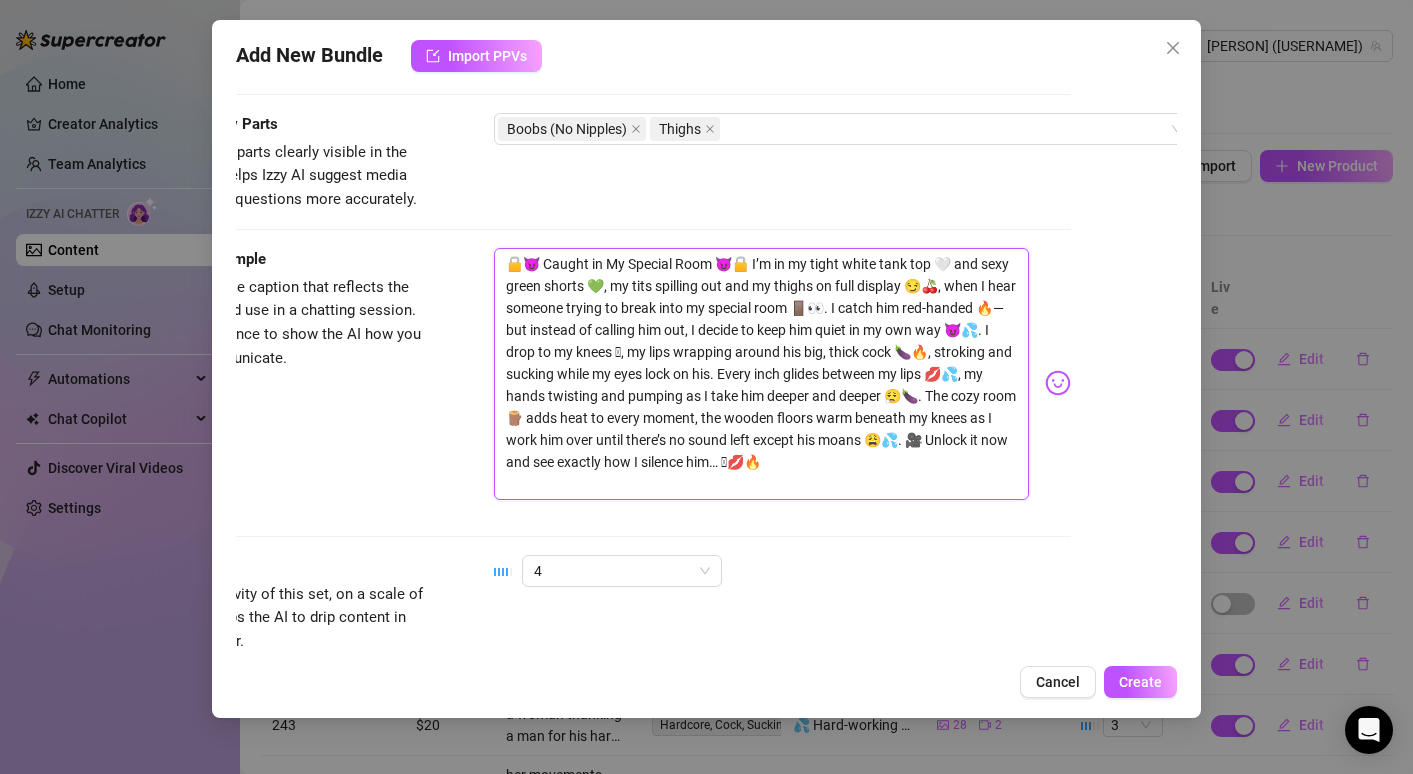 click on "🔒😈 Caught in My Special Room 😈🔒 I’m in my tight white tank top 🤍 and sexy green shorts 💚, my tits spilling out and my thighs on full display 😏🍒, when I hear someone trying to break into my special room 🚪👀. I catch him red-handed 🔥—but instead of calling him out, I decide to keep him quiet in my own way 😈💦. I drop to my knees 🫦, my lips wrapping around his big, thick cock 🍆🔥, stroking and sucking while my eyes lock on his. Every inch glides between my lips 💋💦, my hands twisting and pumping as I take him deeper and deeper 😮‍💨🍆. The cozy room 🪵 adds heat to every moment, the wooden floors warm beneath my knees as I work him over until there’s no sound left except his moans 😩💦. 🎥 Unlock it now and see exactly how I silence him… 🫦💋🔥" at bounding box center [761, 374] 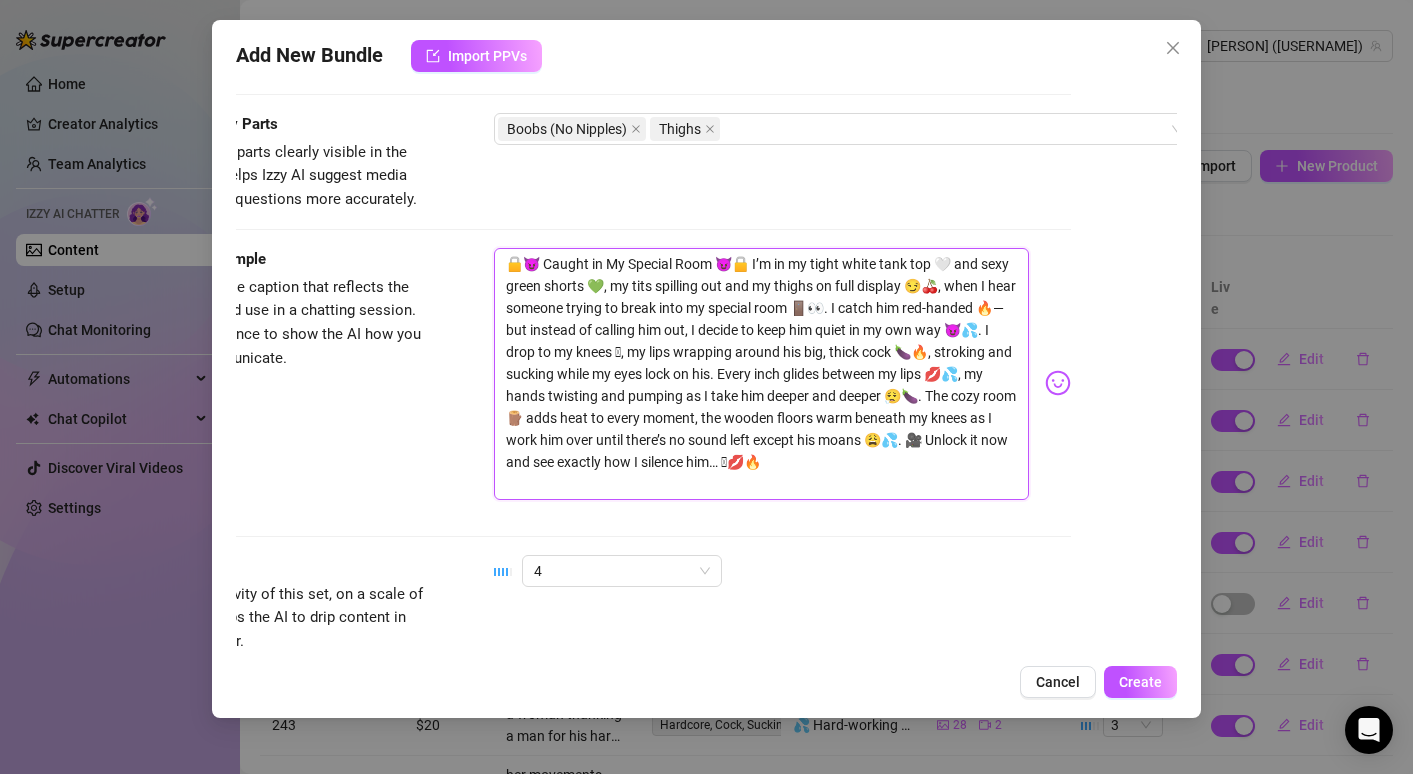 drag, startPoint x: 984, startPoint y: 330, endPoint x: 897, endPoint y: 431, distance: 133.30417 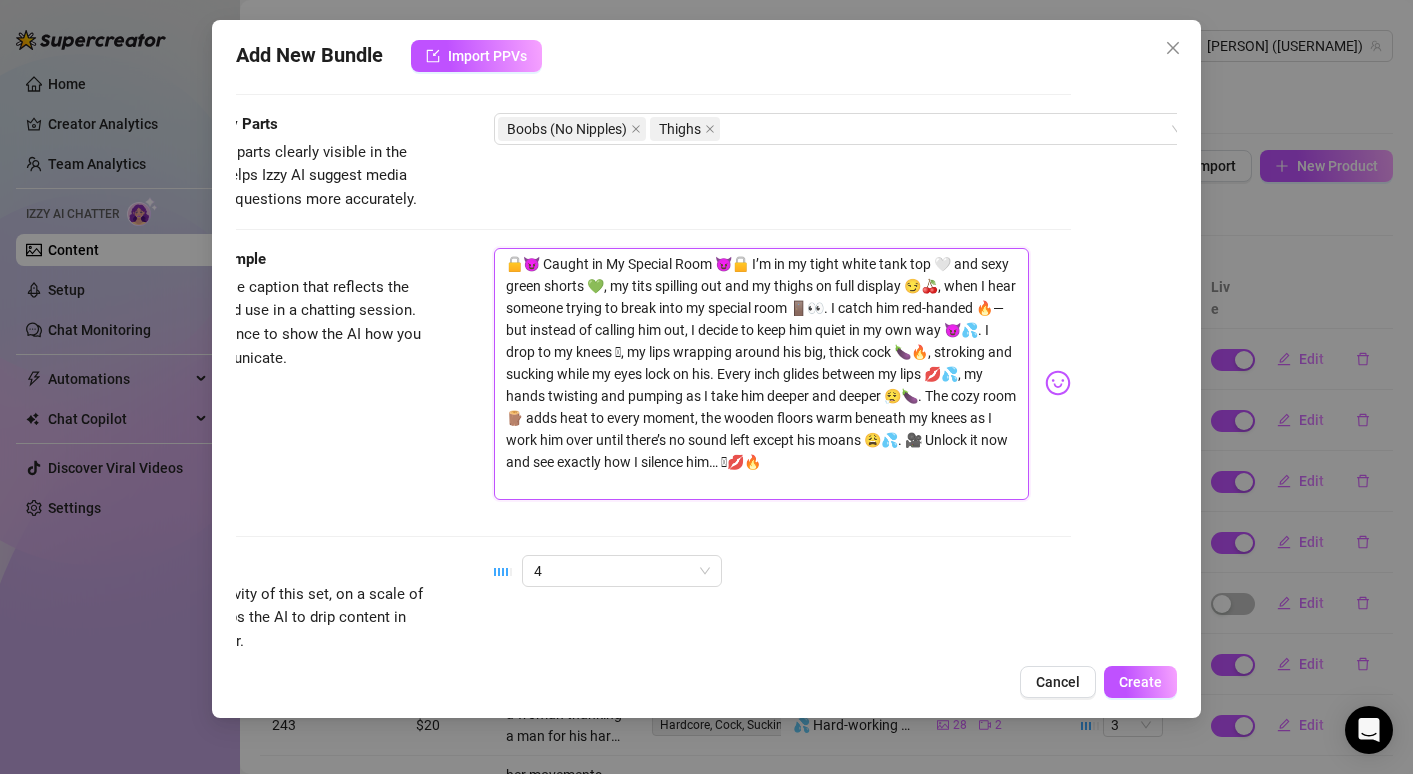 click on "🔒😈 Caught in My Special Room 😈🔒 I’m in my tight white tank top 🤍 and sexy green shorts 💚, my tits spilling out and my thighs on full display 😏🍒, when I hear someone trying to break into my special room 🚪👀. I catch him red-handed 🔥—but instead of calling him out, I decide to keep him quiet in my own way 😈💦. I drop to my knees 🫦, my lips wrapping around his big, thick cock 🍆🔥, stroking and sucking while my eyes lock on his. Every inch glides between my lips 💋💦, my hands twisting and pumping as I take him deeper and deeper 😮‍💨🍆. The cozy room 🪵 adds heat to every moment, the wooden floors warm beneath my knees as I work him over until there’s no sound left except his moans 😩💦. 🎥 Unlock it now and see exactly how I silence him… 🫦💋🔥" at bounding box center [761, 374] 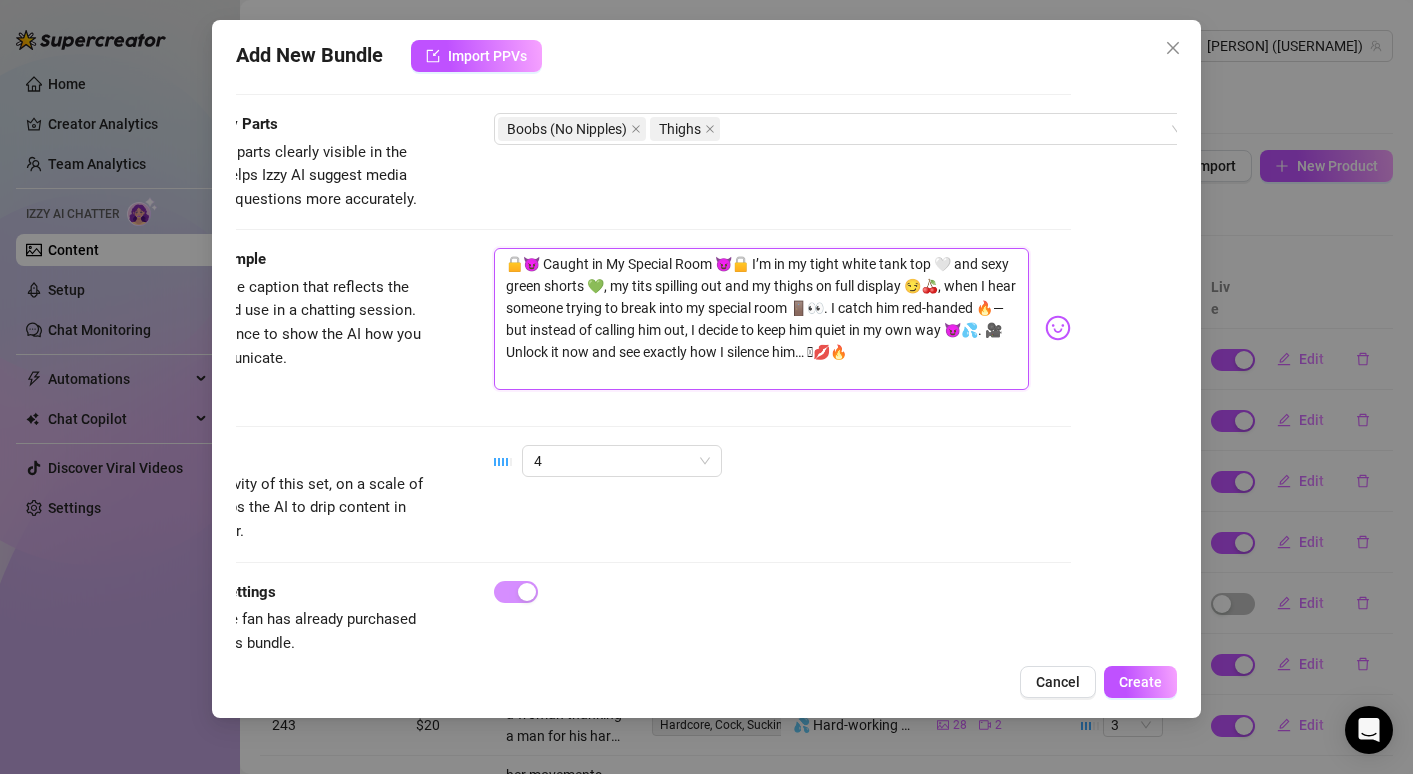 drag, startPoint x: 811, startPoint y: 349, endPoint x: 407, endPoint y: 230, distance: 421.1615 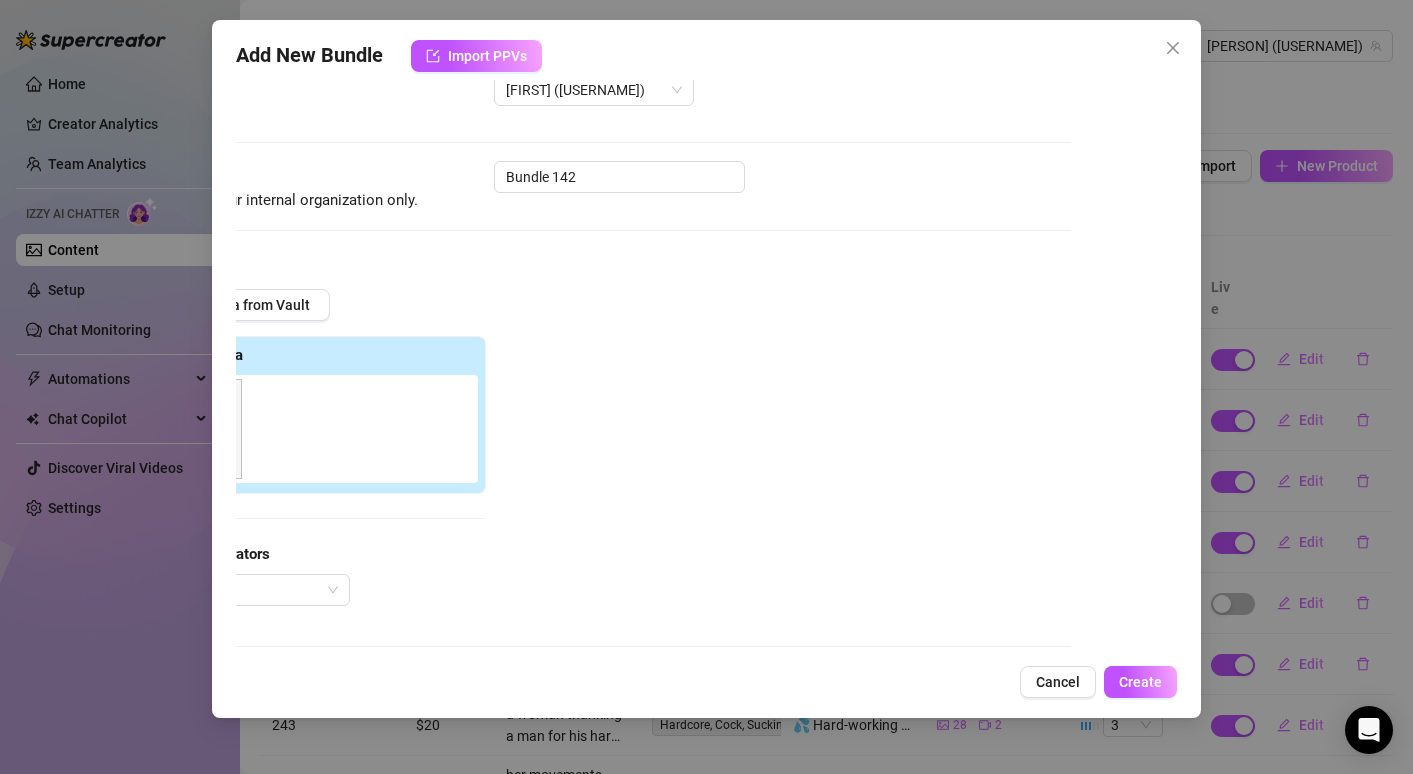 scroll, scrollTop: 0, scrollLeft: 106, axis: horizontal 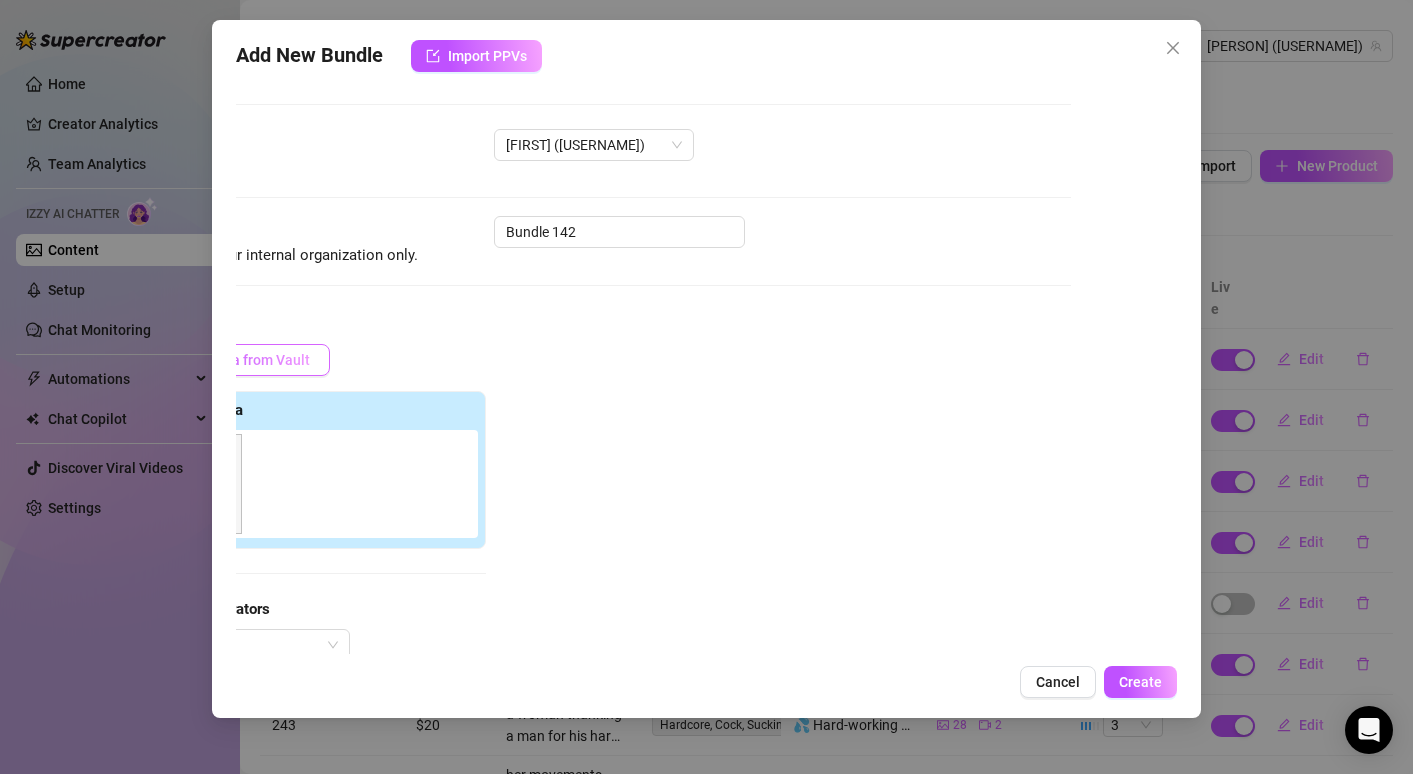 click on "Add Media from Vault" at bounding box center (241, 360) 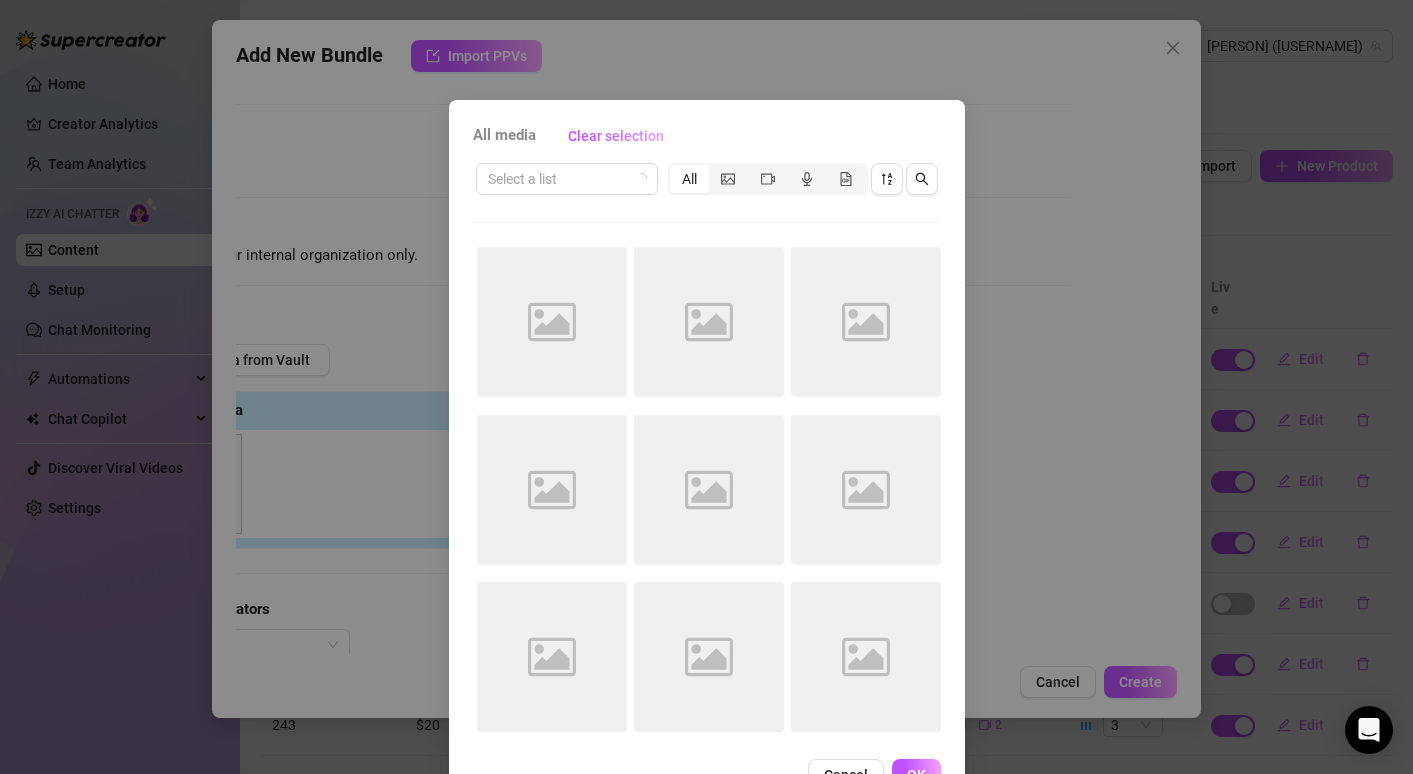 click on "All media Clear selection Select a list All Image placeholder Image placeholder Image placeholder Image placeholder Image placeholder Image placeholder Image placeholder Image placeholder Image placeholder Cancel OK" at bounding box center (706, 387) 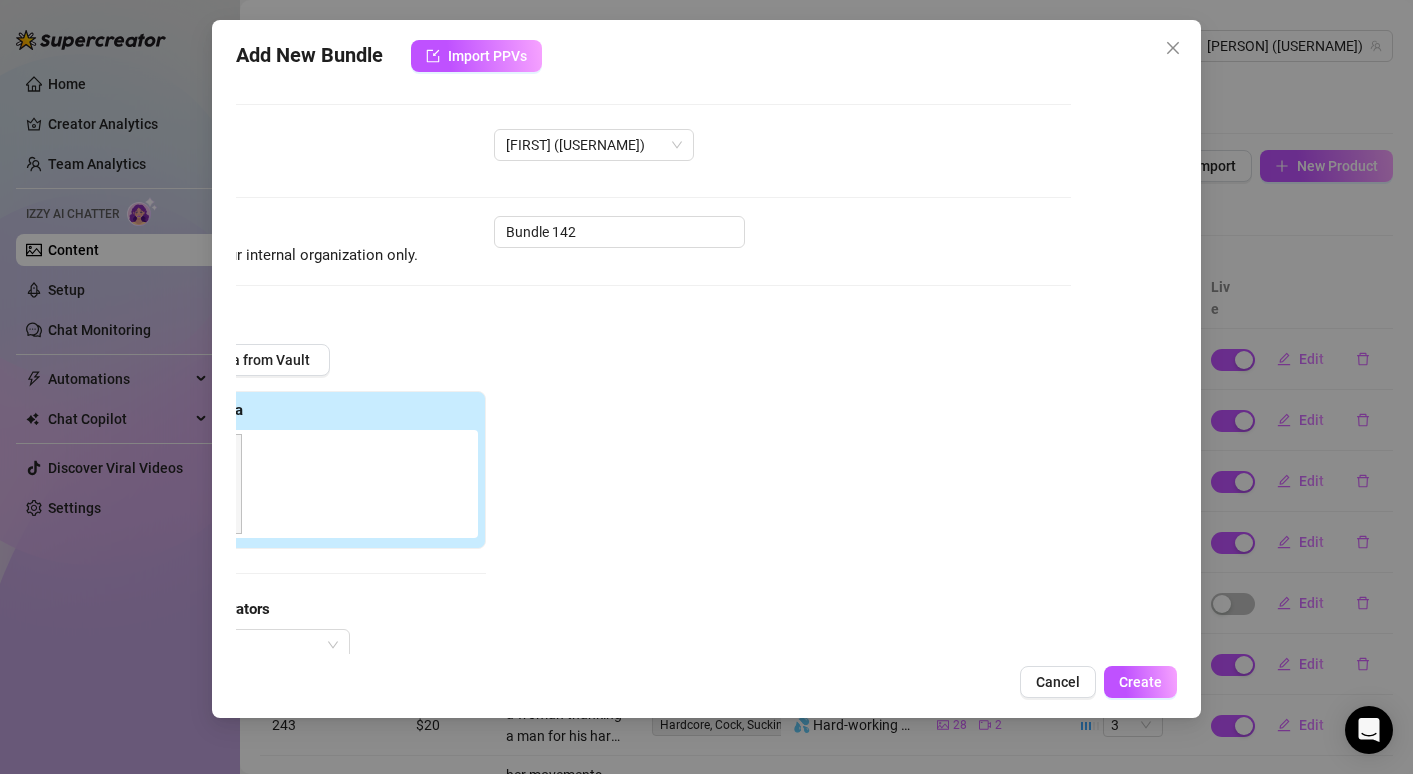 click on "07:56" at bounding box center [312, 484] 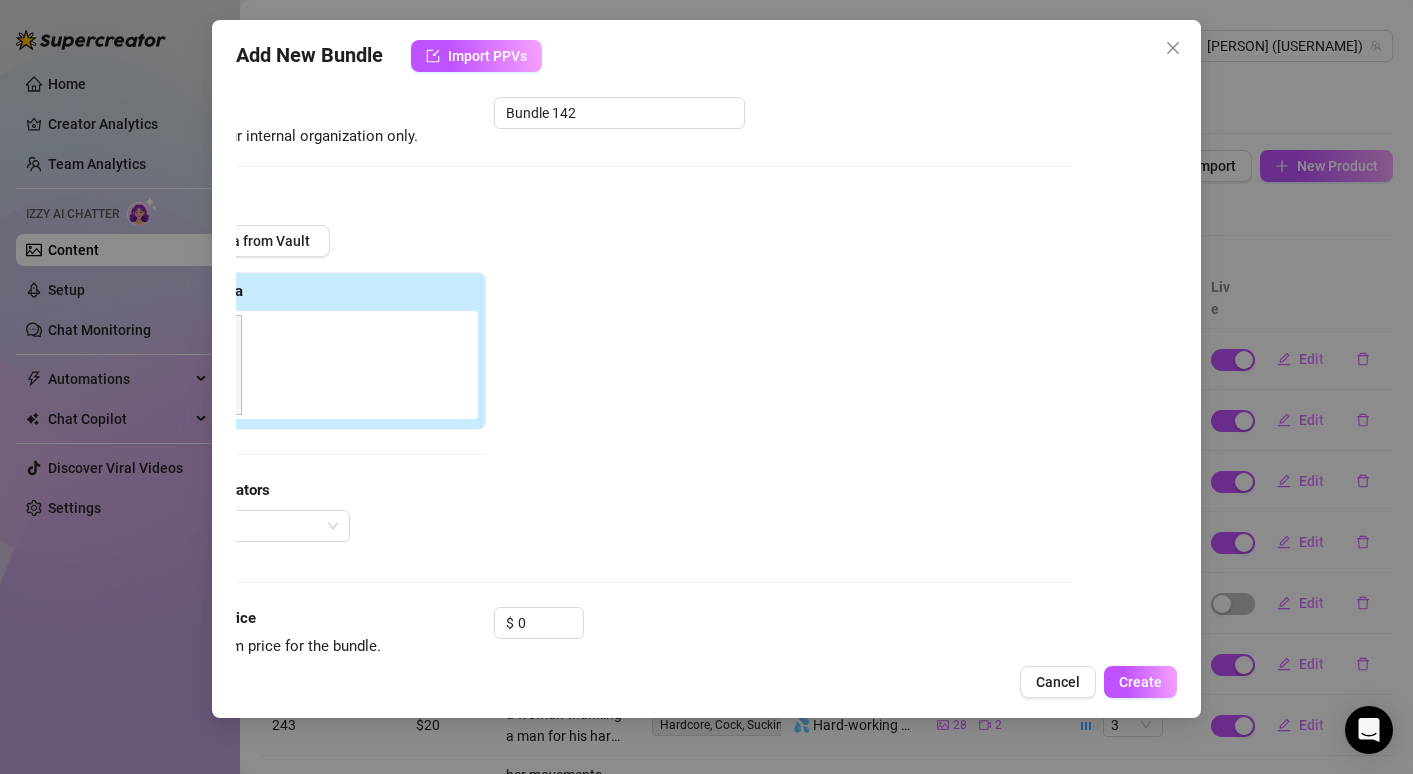 scroll, scrollTop: 118, scrollLeft: 106, axis: both 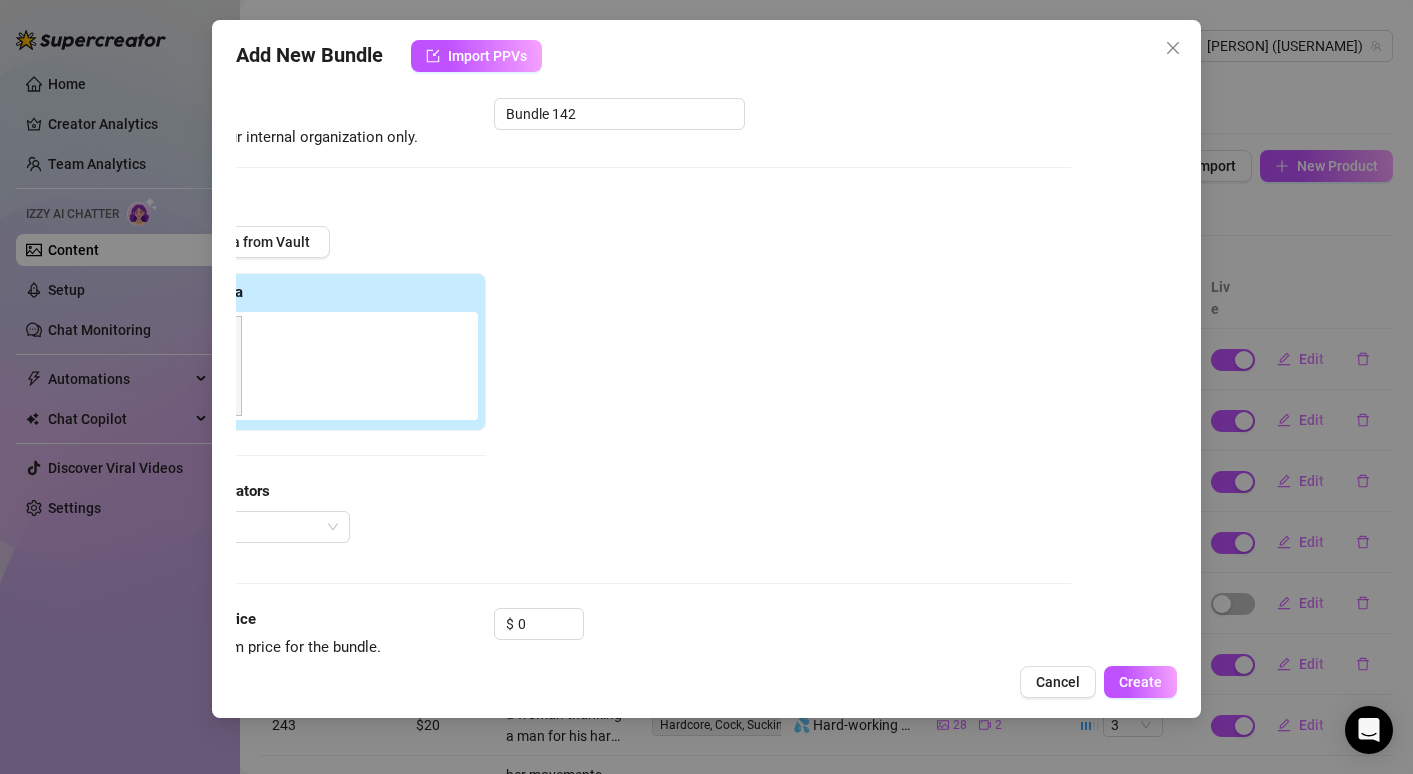 click on "07:56" at bounding box center [312, 366] 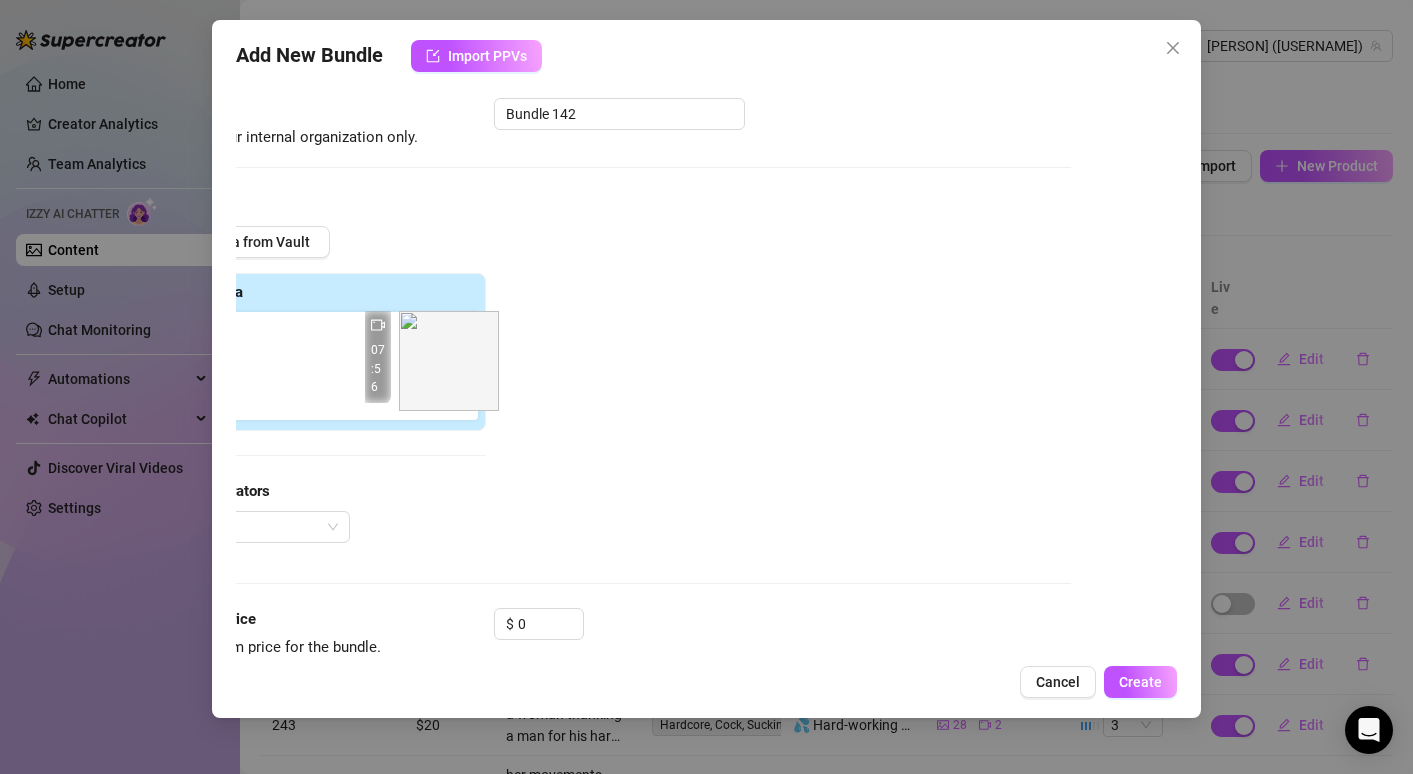 drag, startPoint x: 240, startPoint y: 348, endPoint x: 515, endPoint y: 342, distance: 275.06546 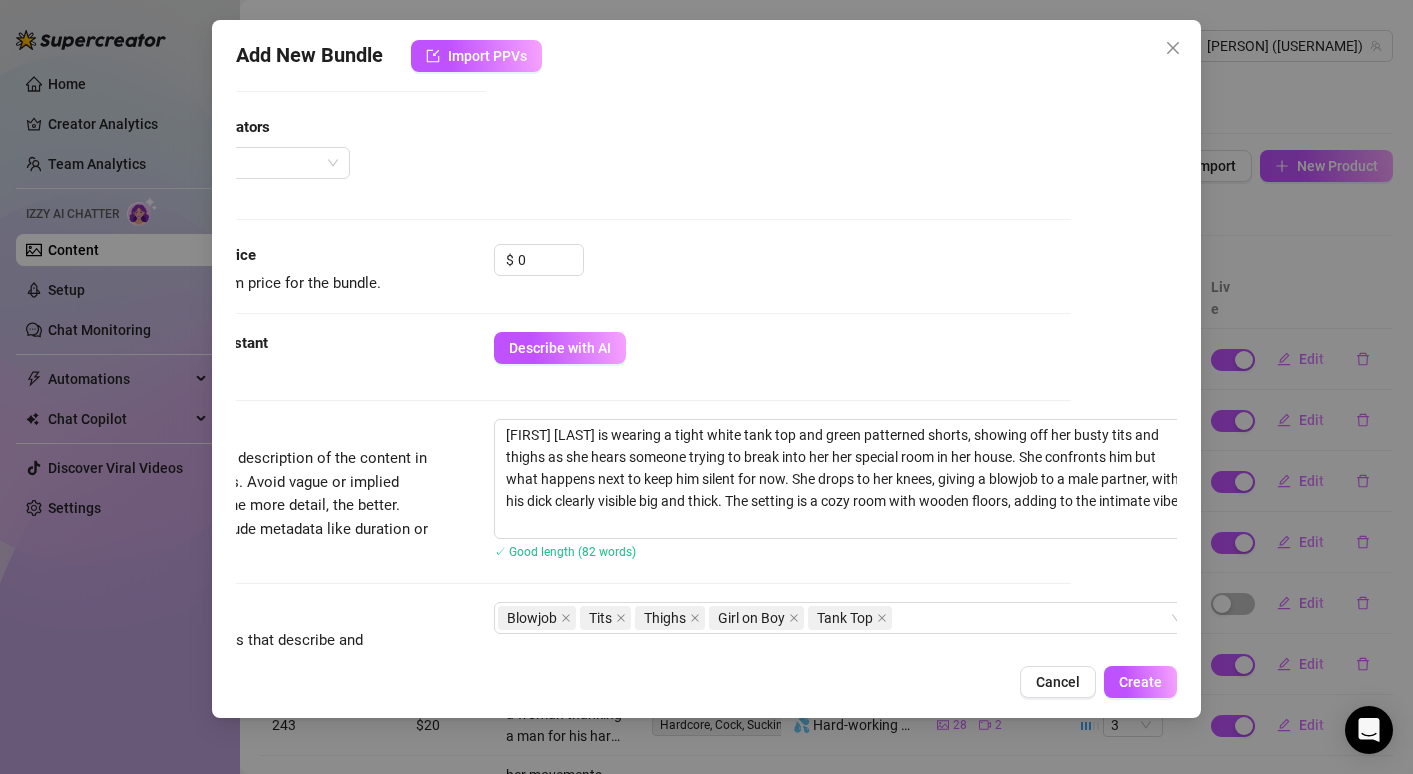scroll, scrollTop: 518, scrollLeft: 106, axis: both 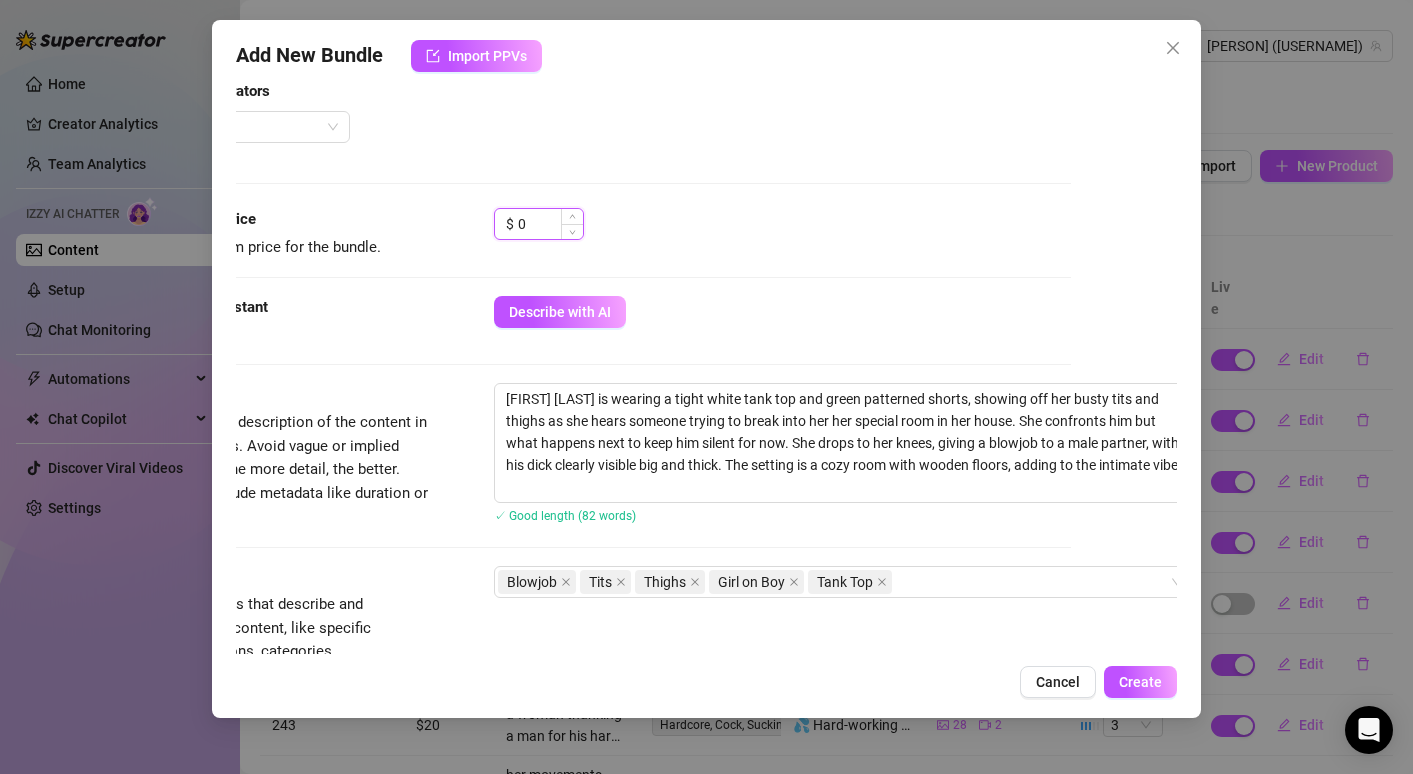 click on "0" at bounding box center [550, 224] 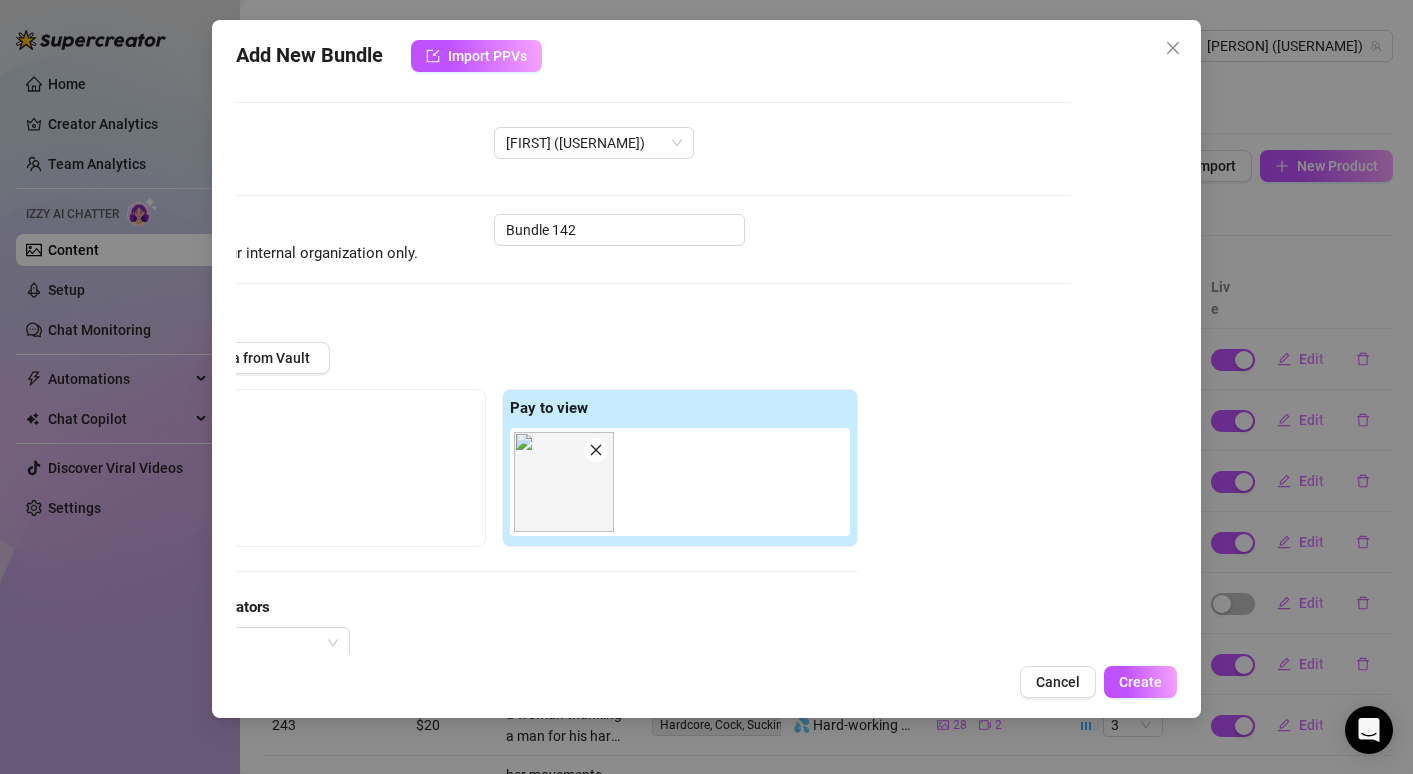 scroll, scrollTop: 0, scrollLeft: 106, axis: horizontal 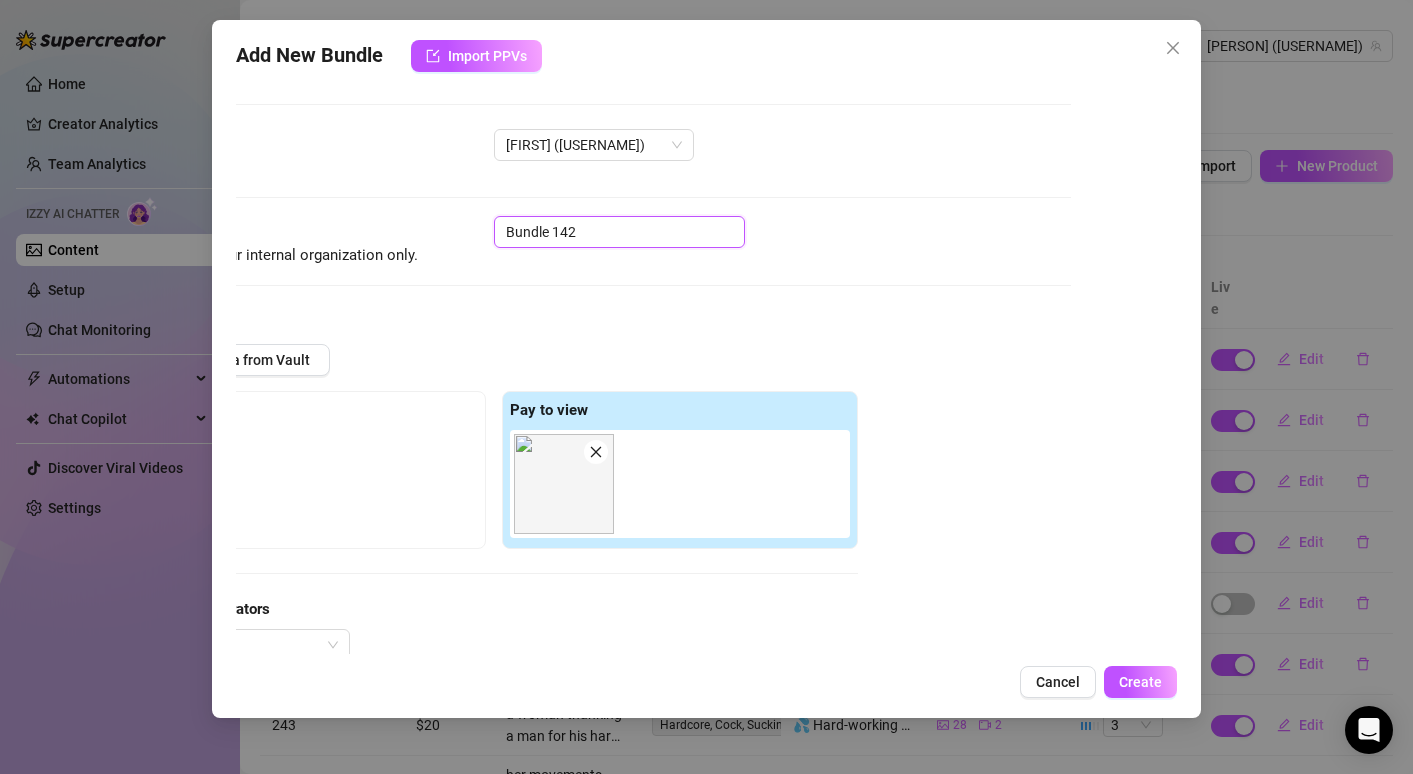 click on "Bundle 142" at bounding box center [619, 232] 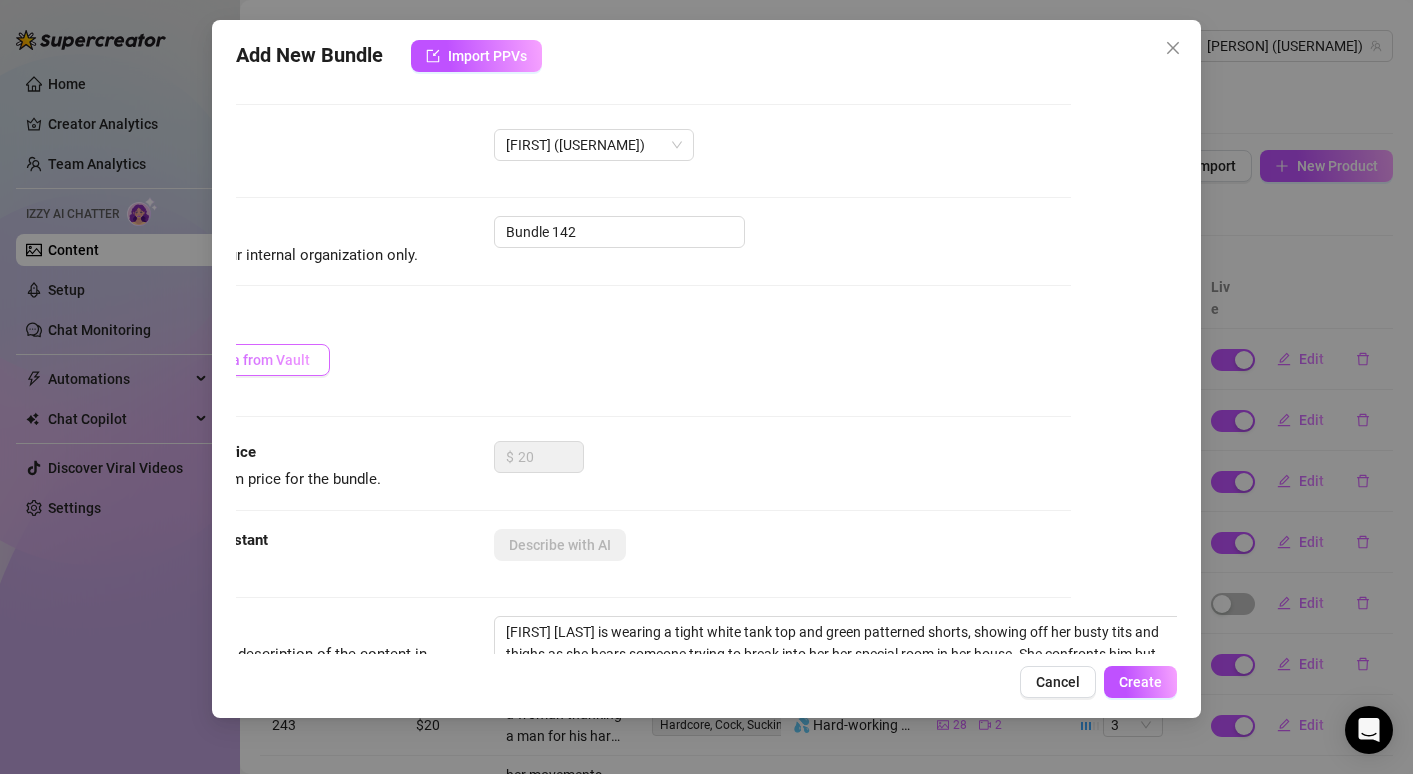 click on "Add Media from Vault" at bounding box center (230, 360) 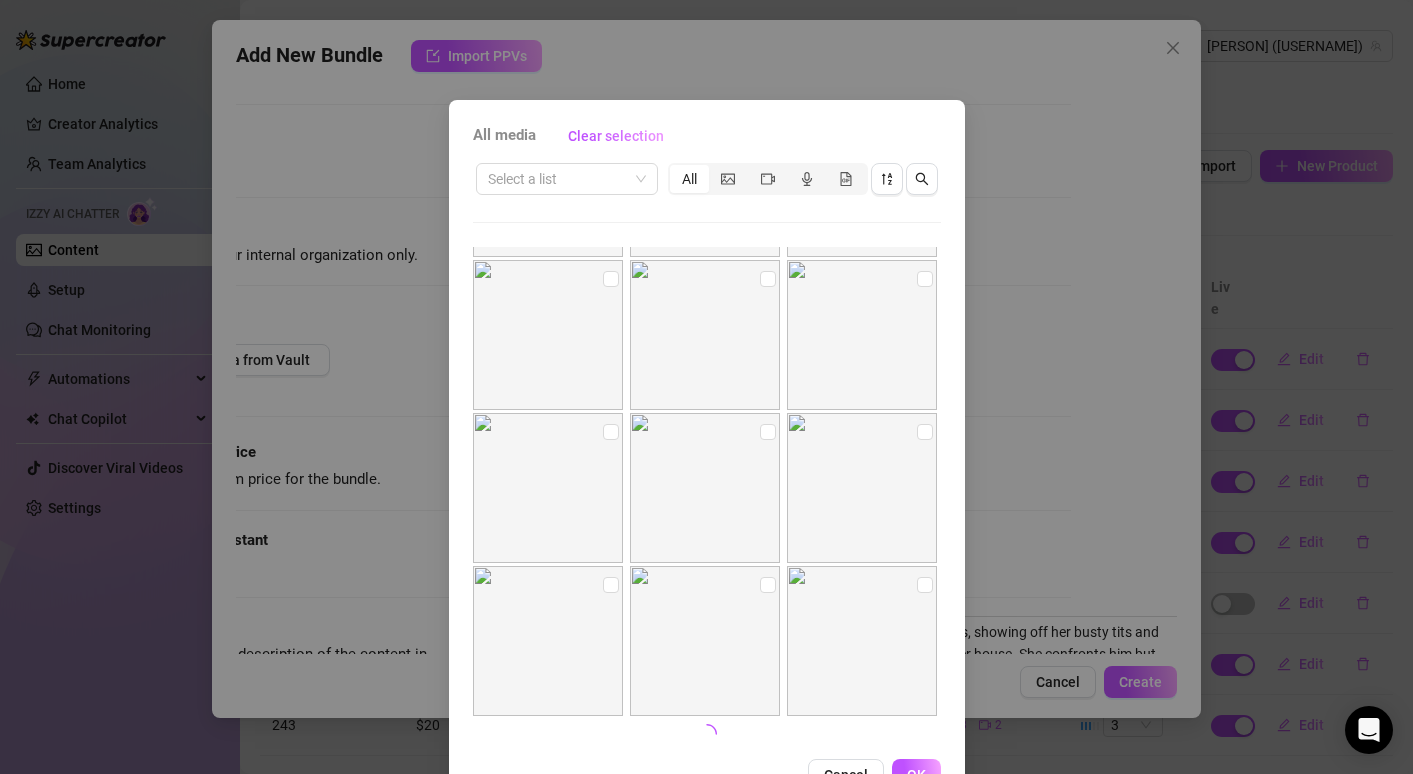 scroll, scrollTop: 754, scrollLeft: 0, axis: vertical 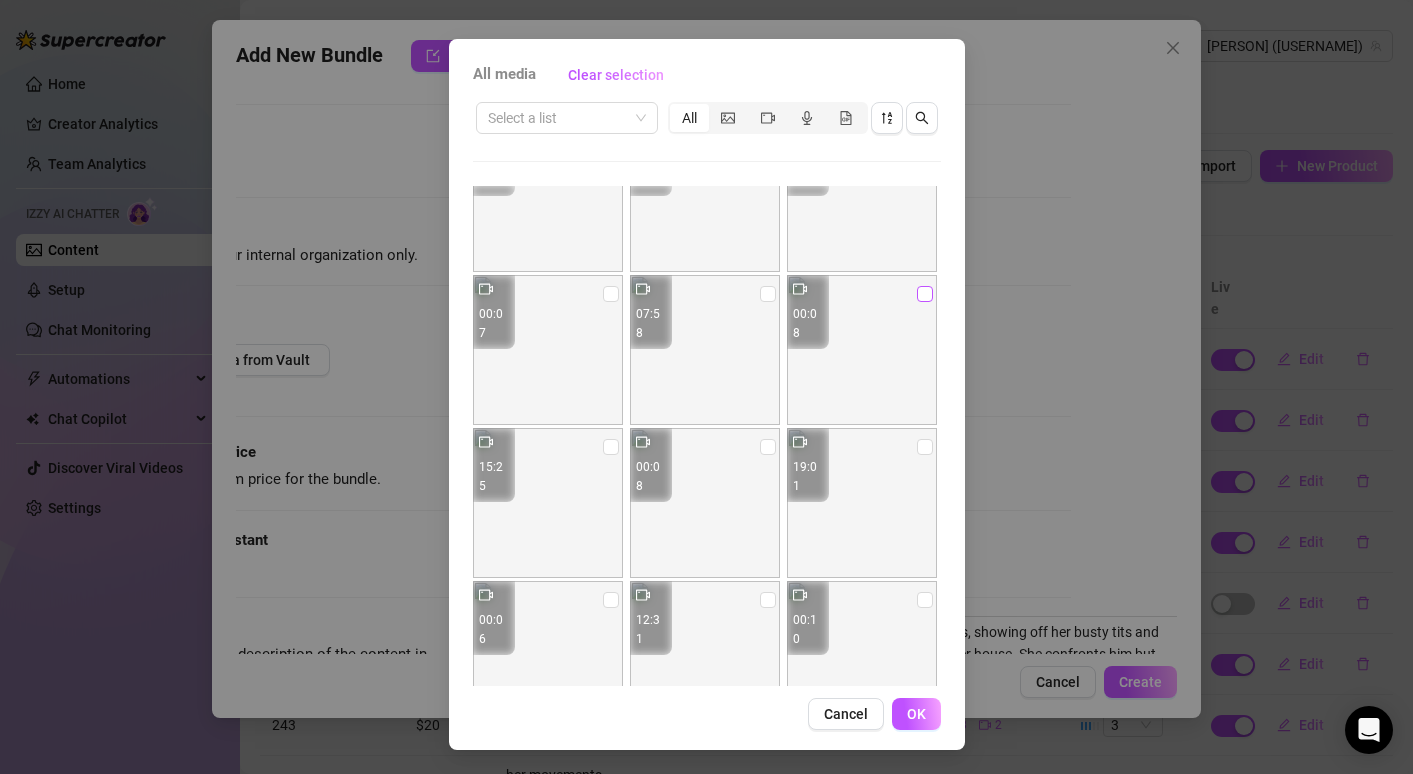 click at bounding box center (925, 294) 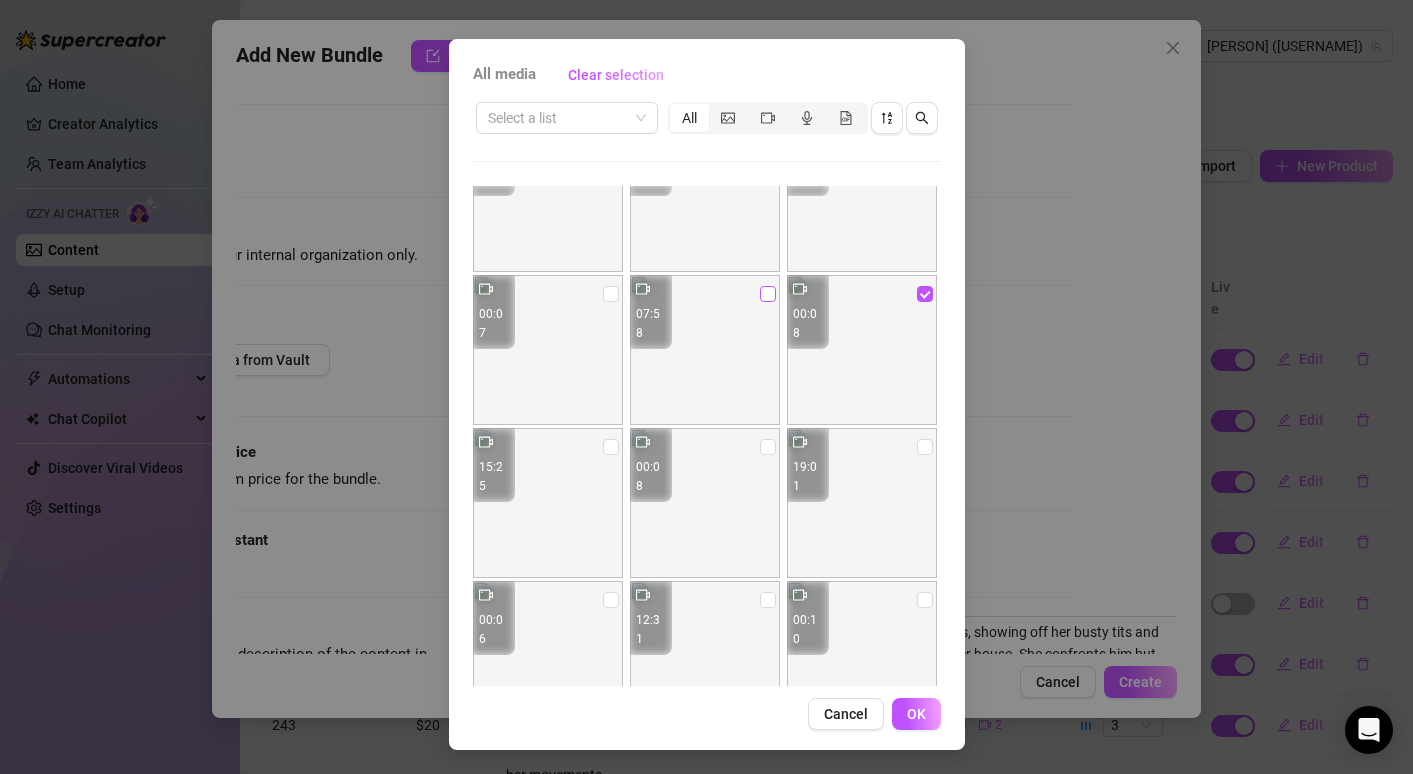 click at bounding box center (768, 294) 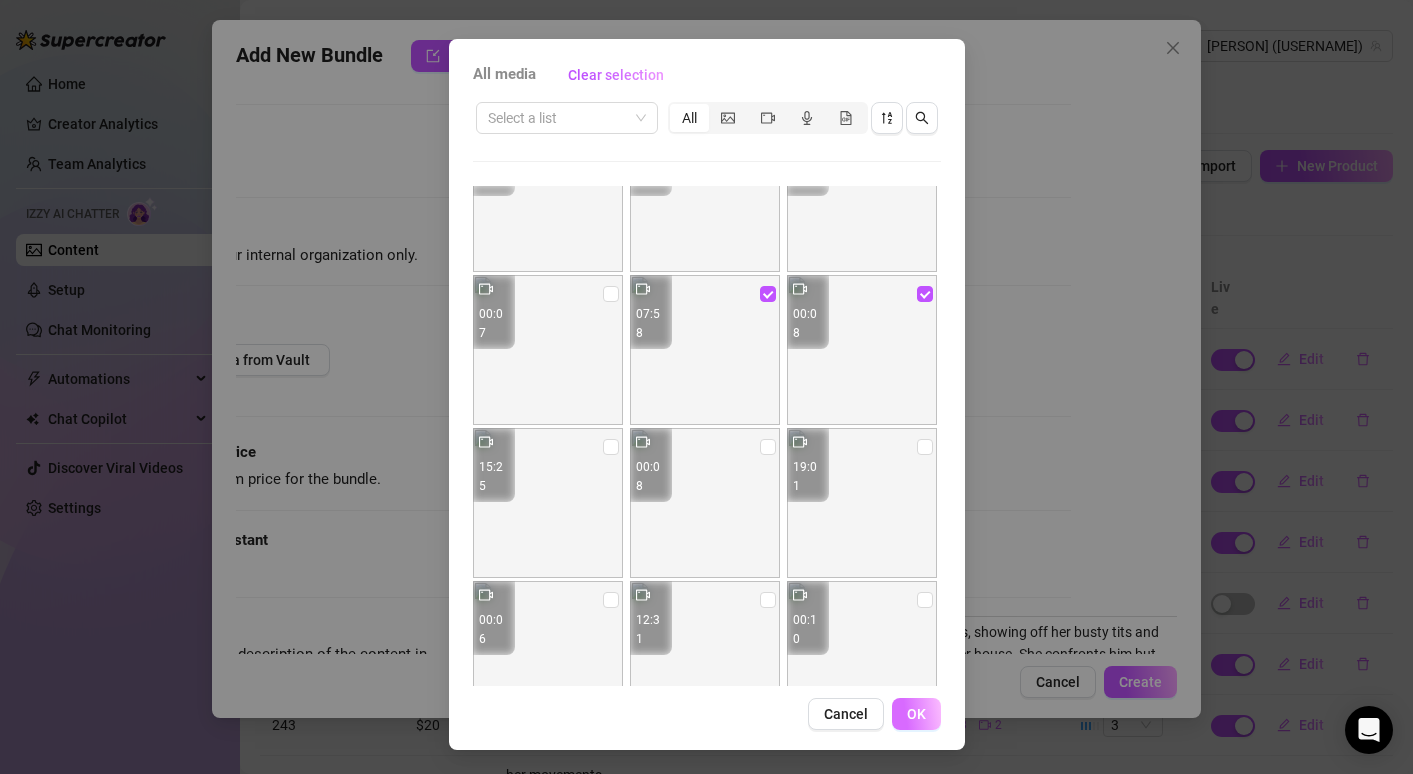 click on "OK" at bounding box center [916, 714] 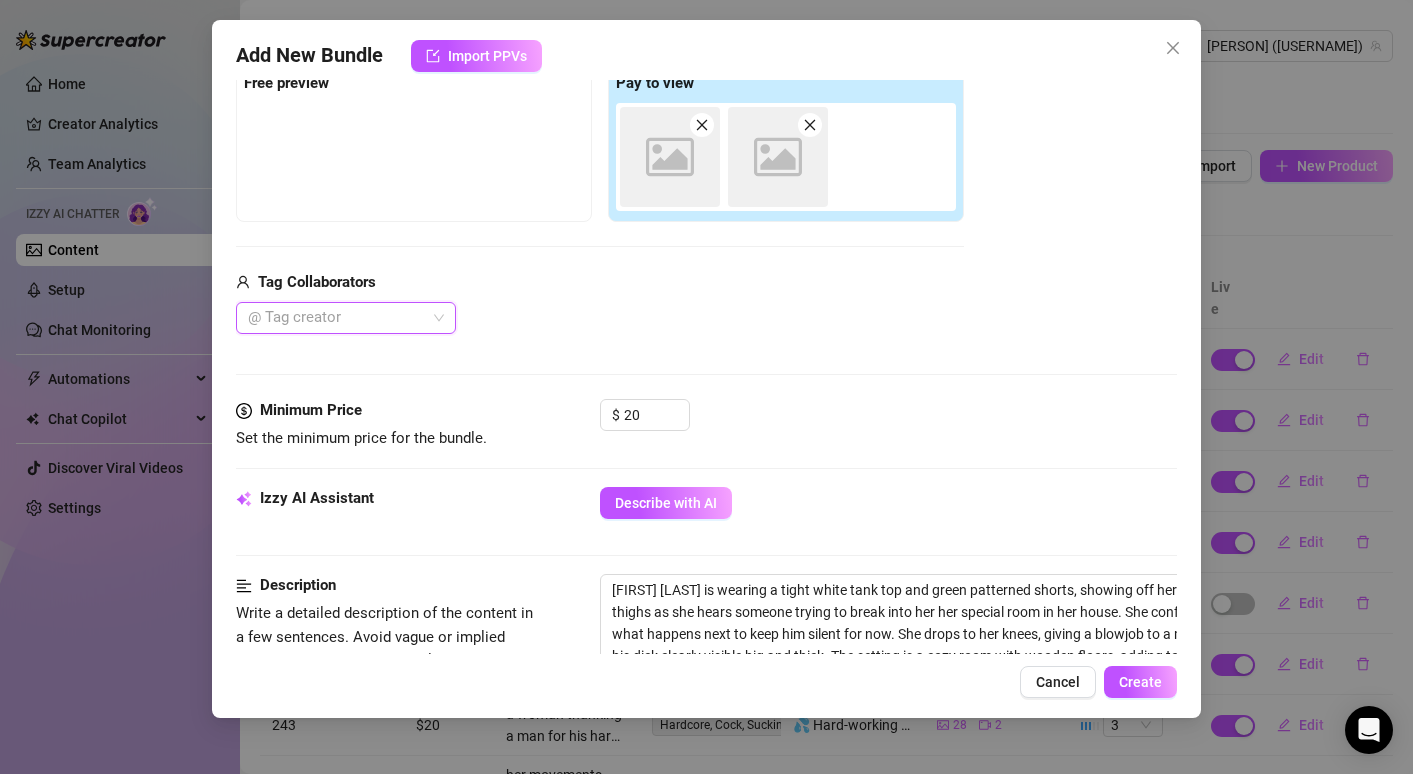 scroll, scrollTop: 333, scrollLeft: 0, axis: vertical 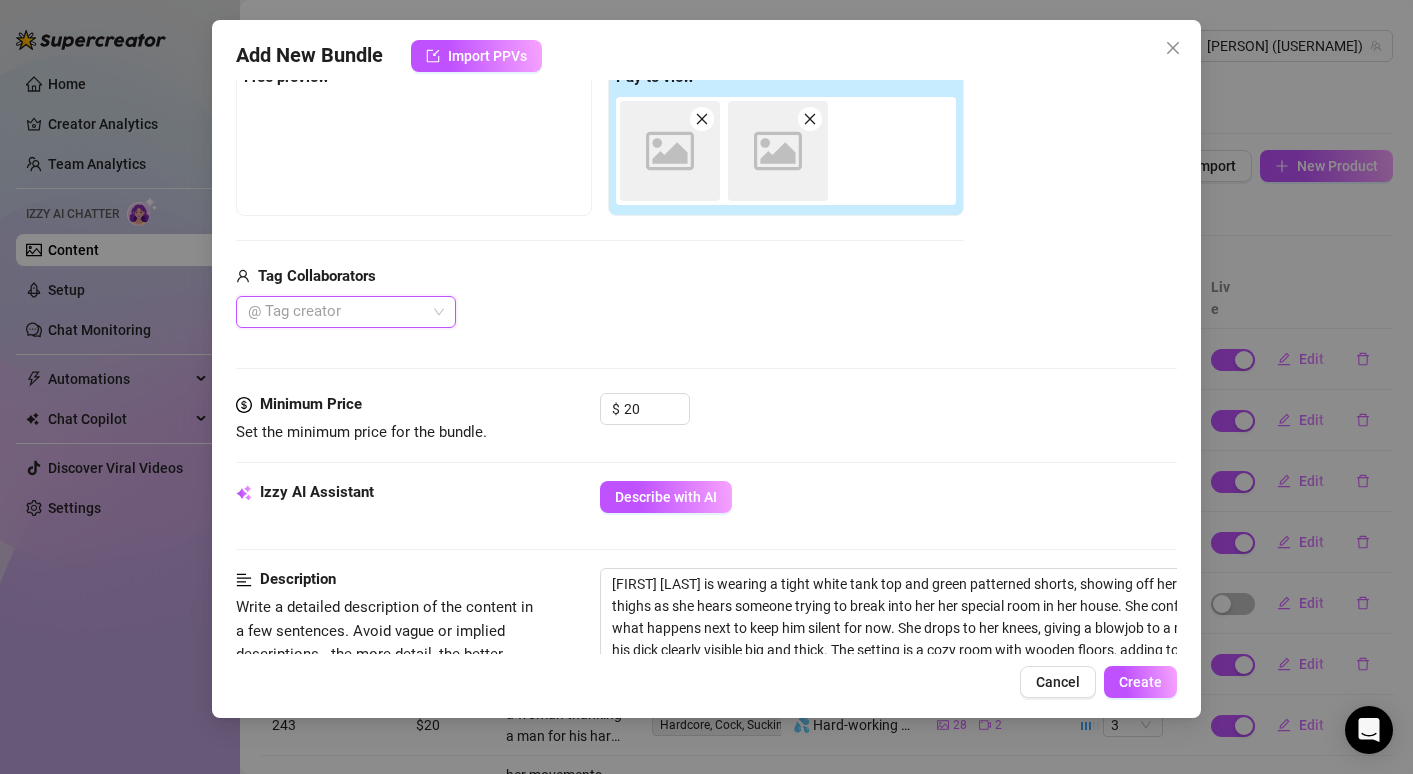 click at bounding box center [335, 312] 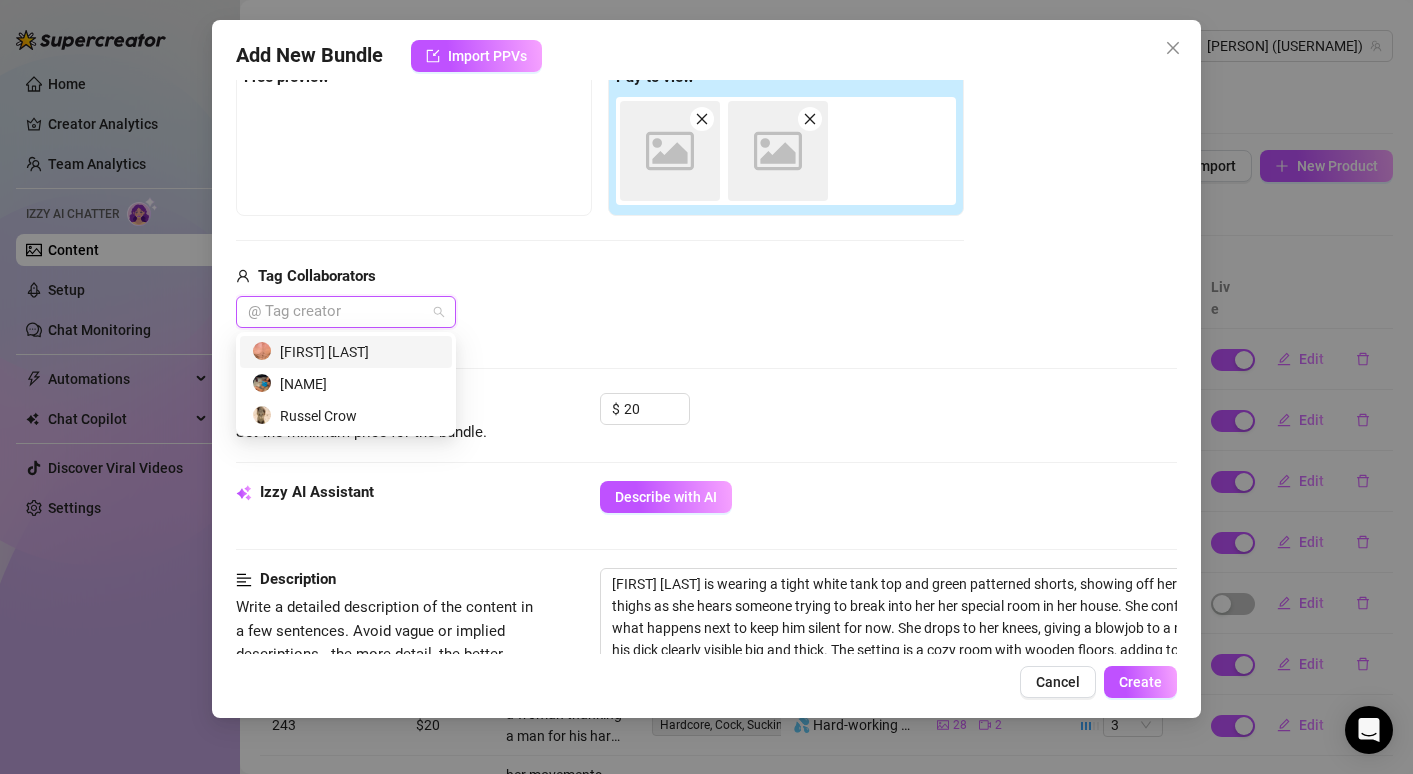 click on "[FIRST] [LAST]" at bounding box center (346, 352) 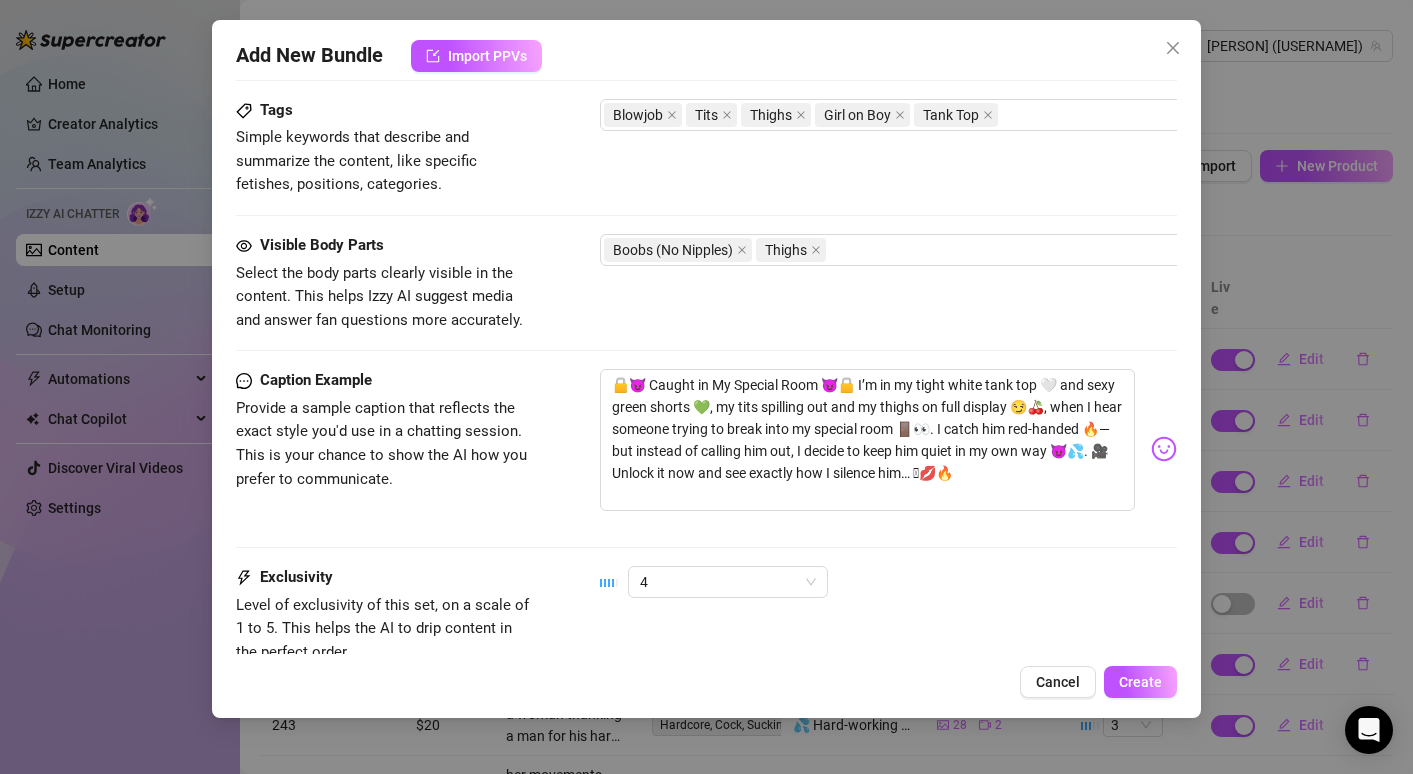 scroll, scrollTop: 1144, scrollLeft: 0, axis: vertical 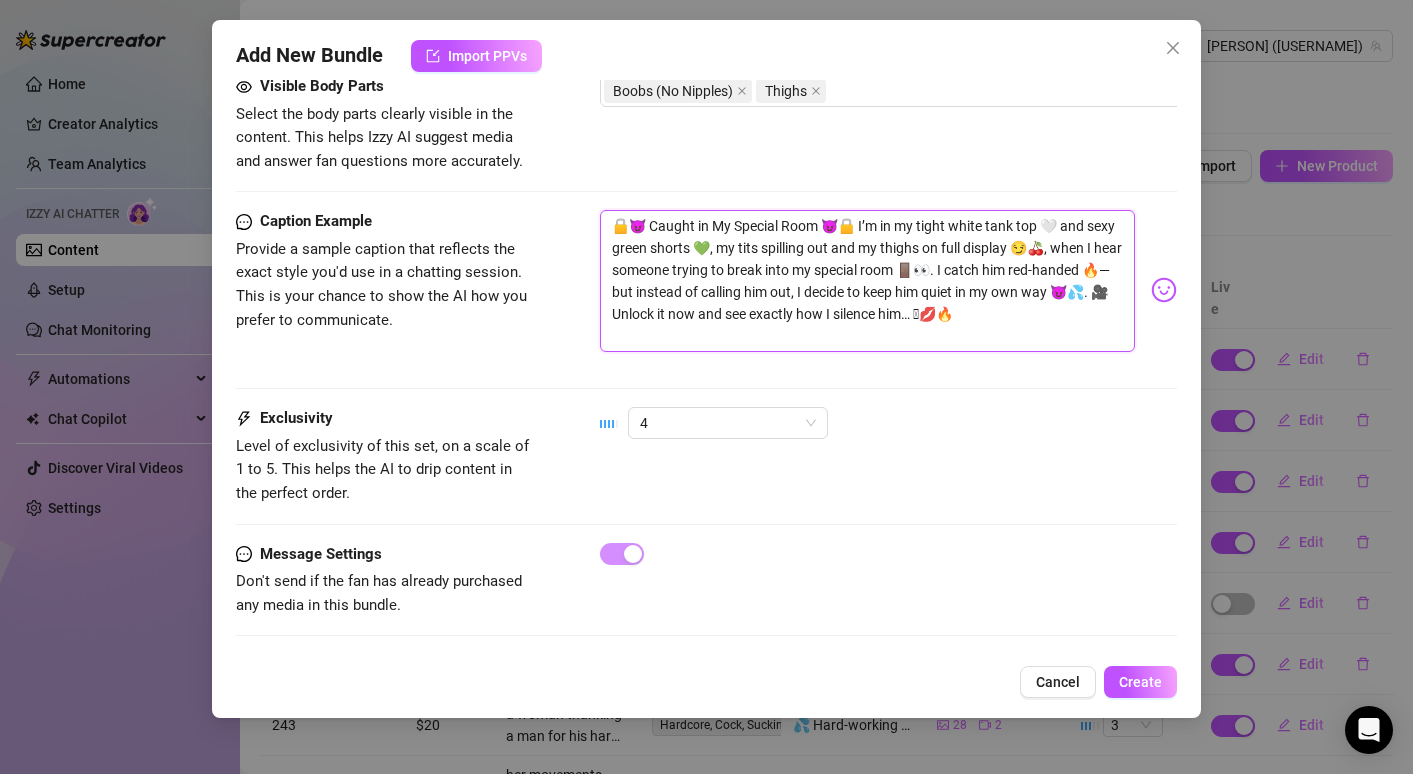 click on "🔒😈 Caught in My Special Room 😈🔒 I’m in my tight white tank top 🤍 and sexy green shorts 💚, my tits spilling out and my thighs on full display 😏🍒, when I hear someone trying to break into my special room 🚪👀. I catch him red-handed 🔥—but instead of calling him out, I decide to keep him quiet in my own way 😈💦. 🎥 Unlock it now and see exactly how I silence him… 🫦💋🔥" at bounding box center [867, 281] 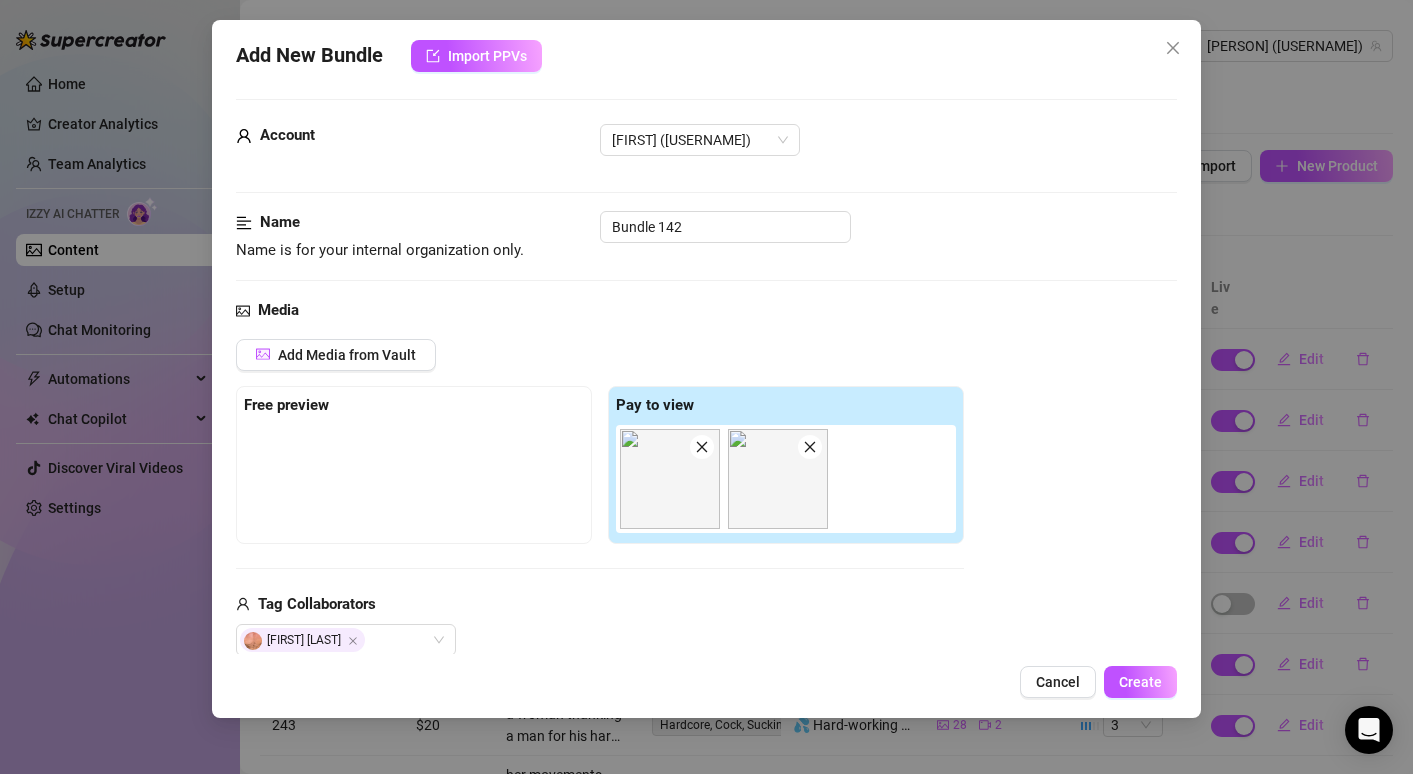 scroll, scrollTop: 0, scrollLeft: 0, axis: both 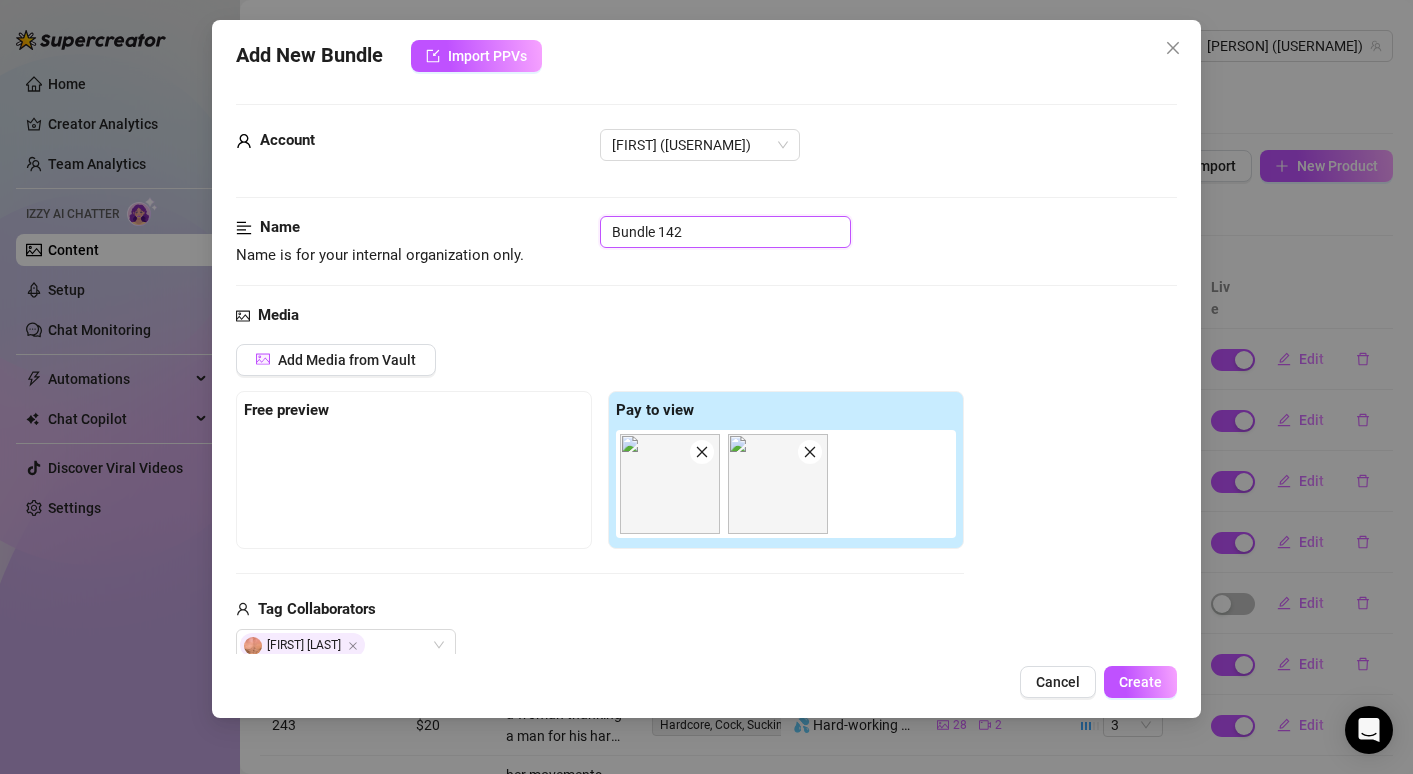 click on "Bundle 142" at bounding box center [725, 232] 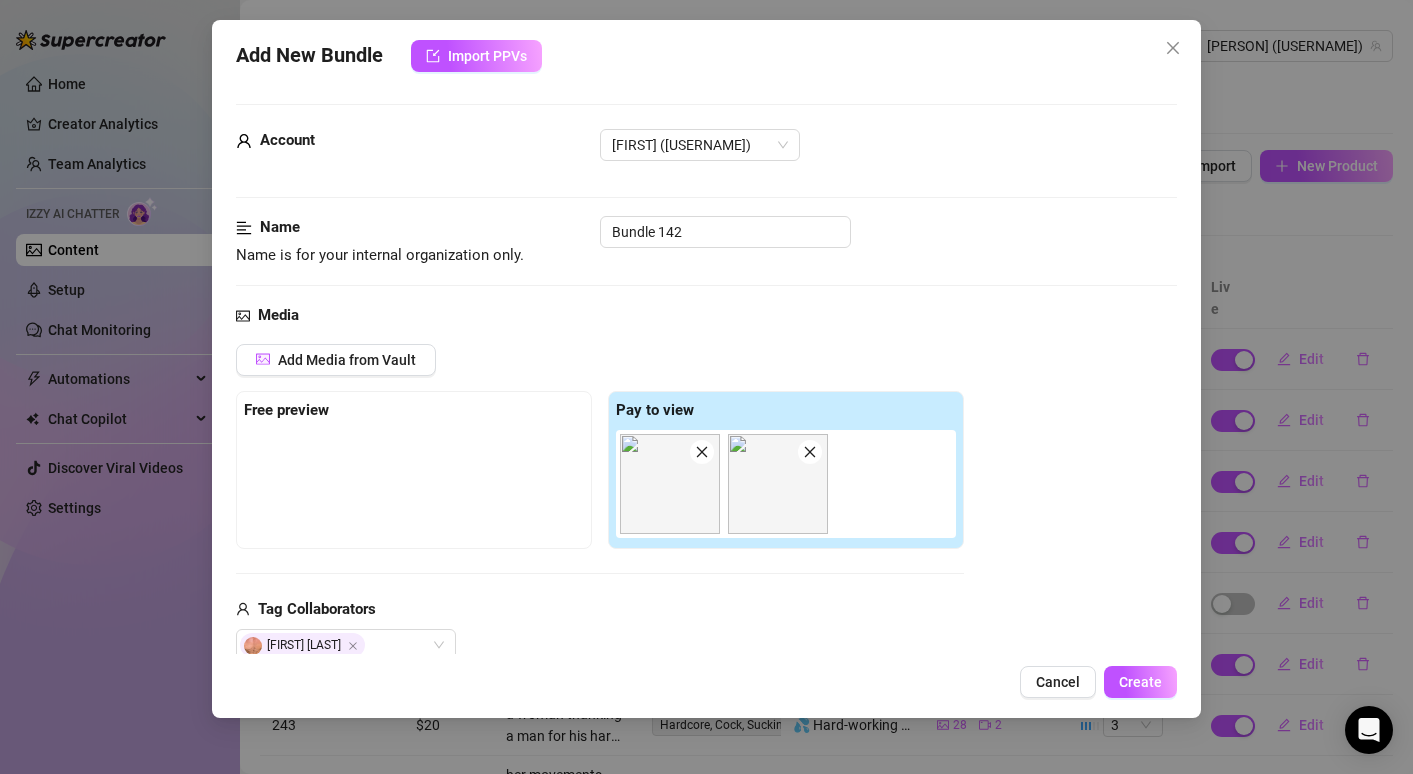 click on "Account [USERNAME] (@[USERNAME])" at bounding box center [706, 172] 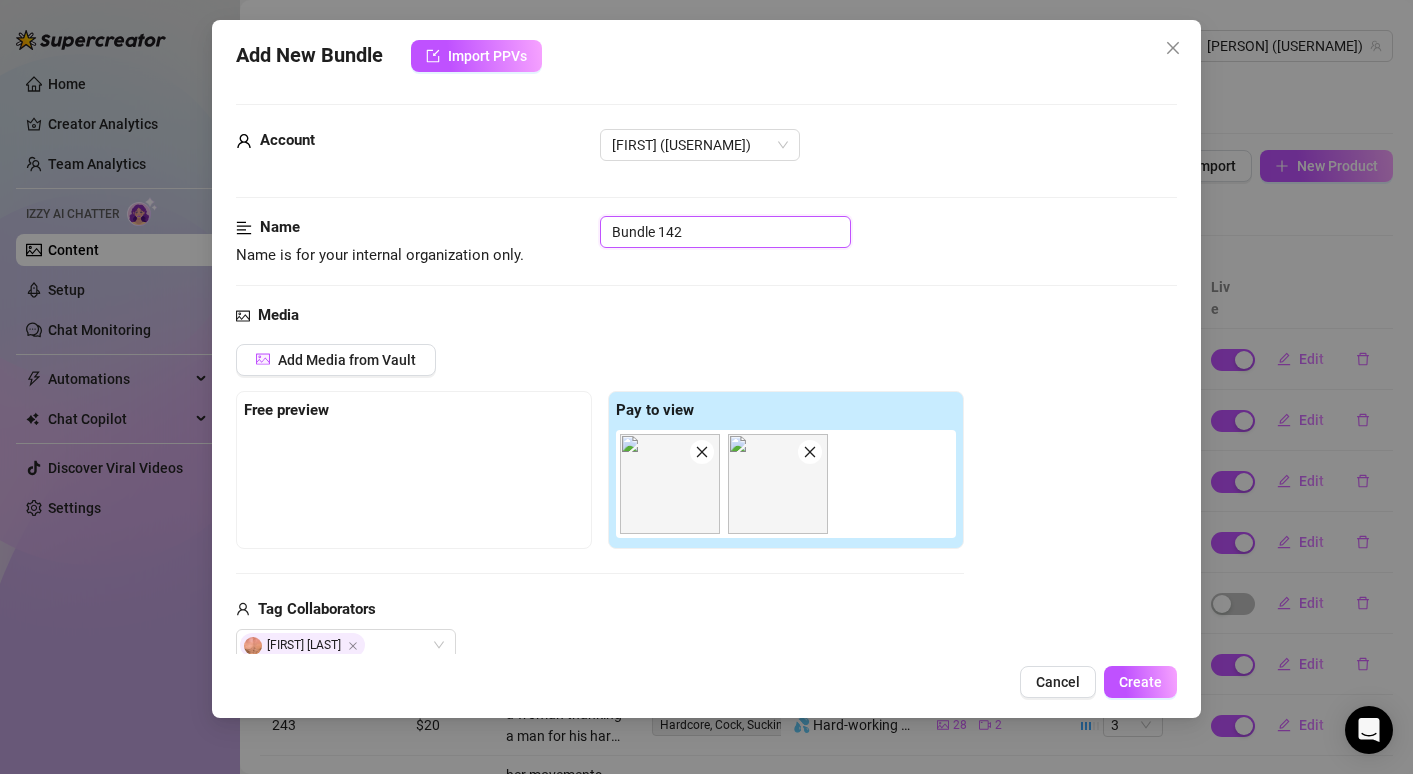 click on "Bundle 142" at bounding box center [725, 232] 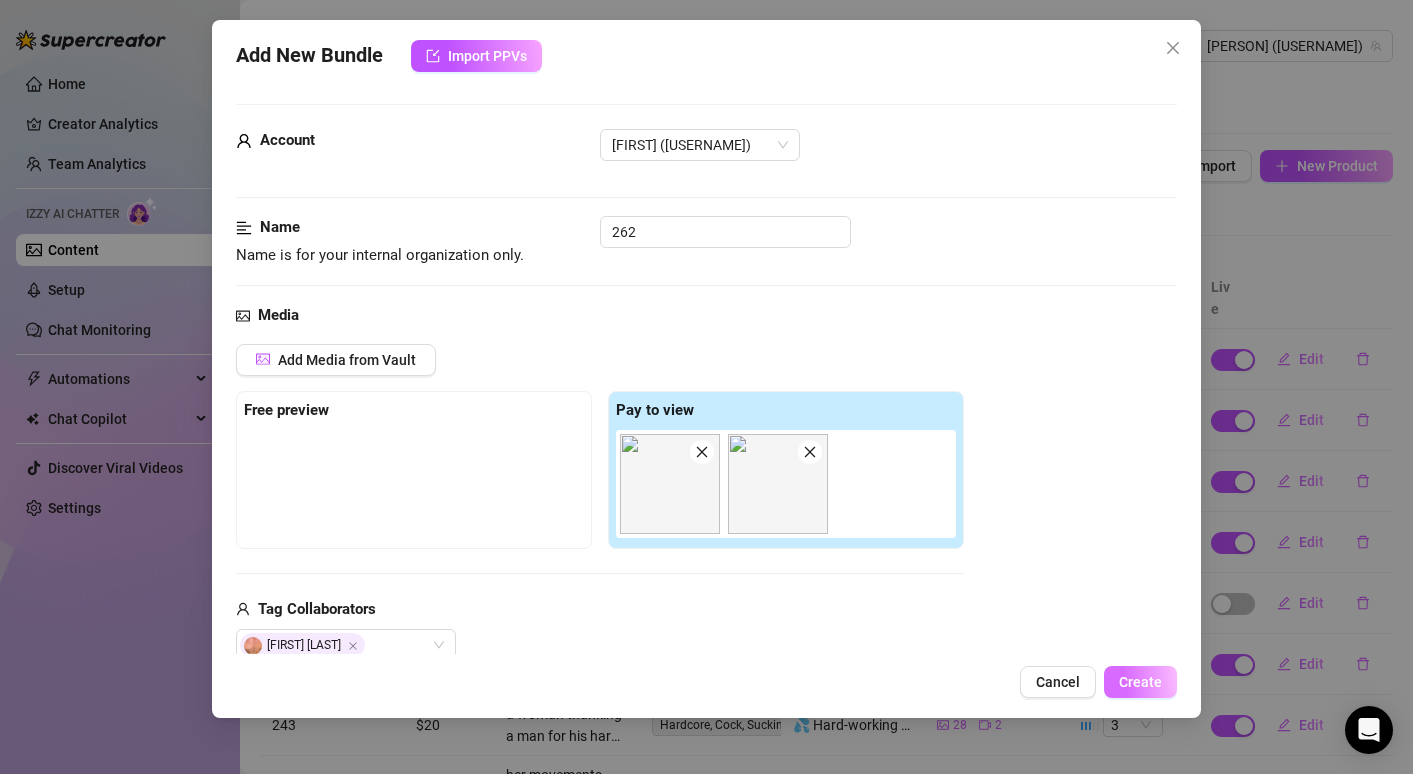 click on "Create" at bounding box center [1140, 682] 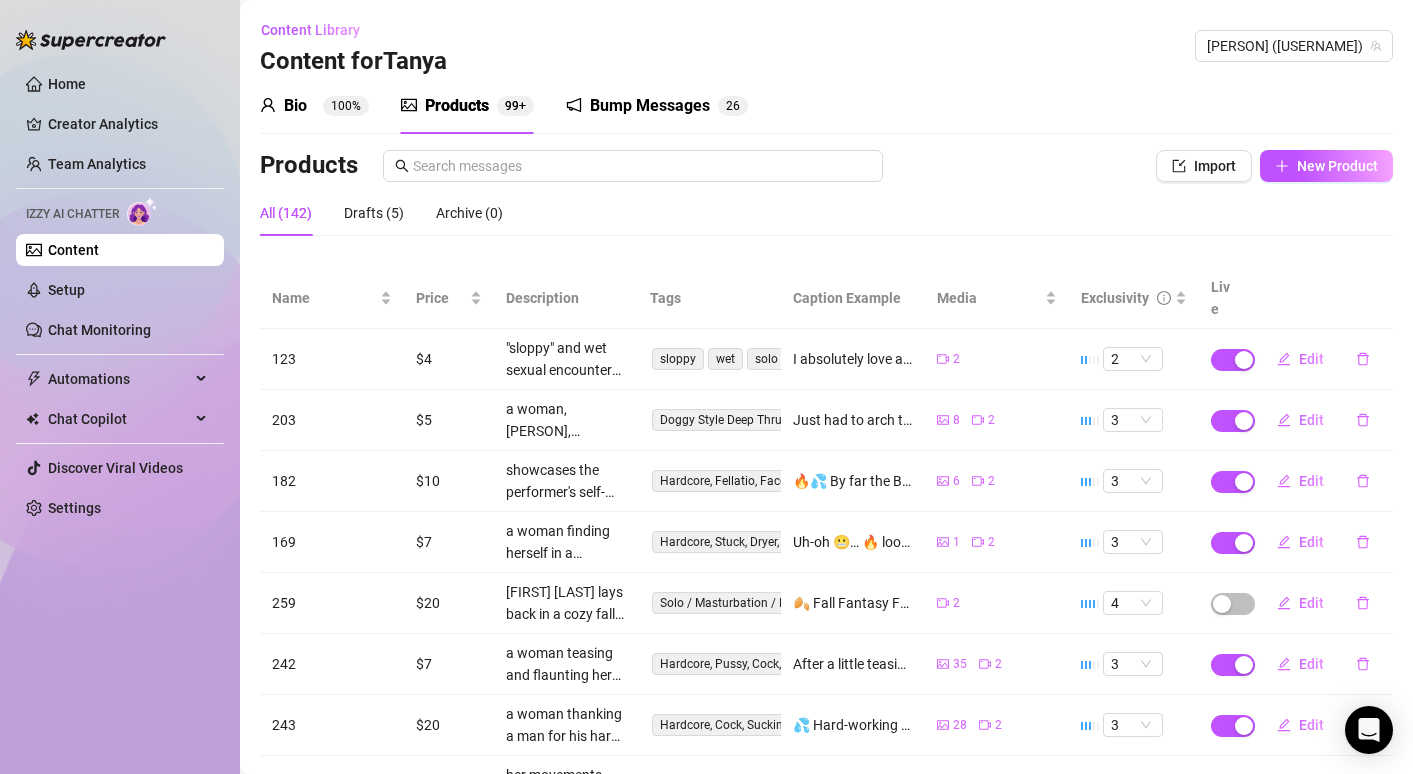 click on "Home Creator Analytics   Team Analytics Izzy AI Chatter Content Setup Chat Monitoring Automations Chat Copilot Discover Viral Videos Settings Izzy AI Chatter" at bounding box center (120, 387) 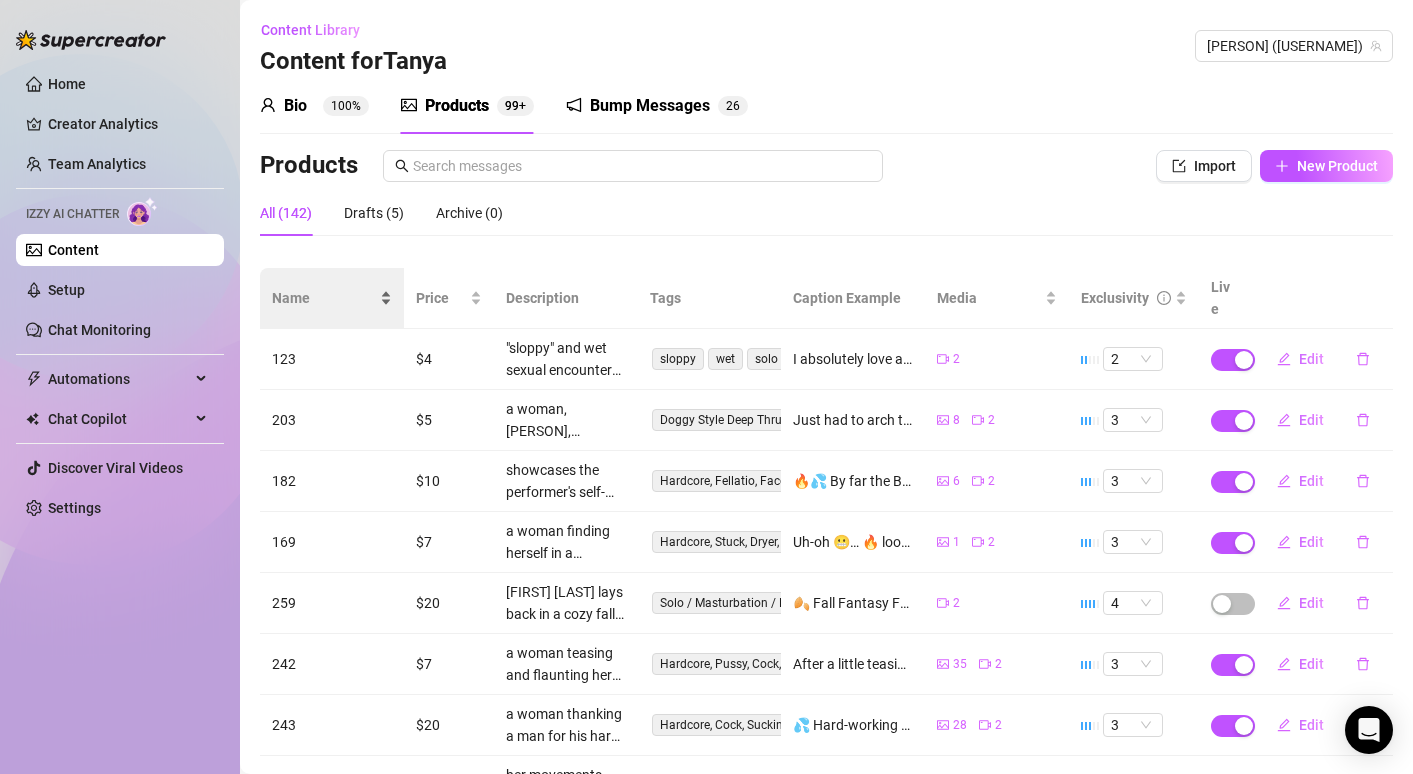 click on "Name" at bounding box center [324, 298] 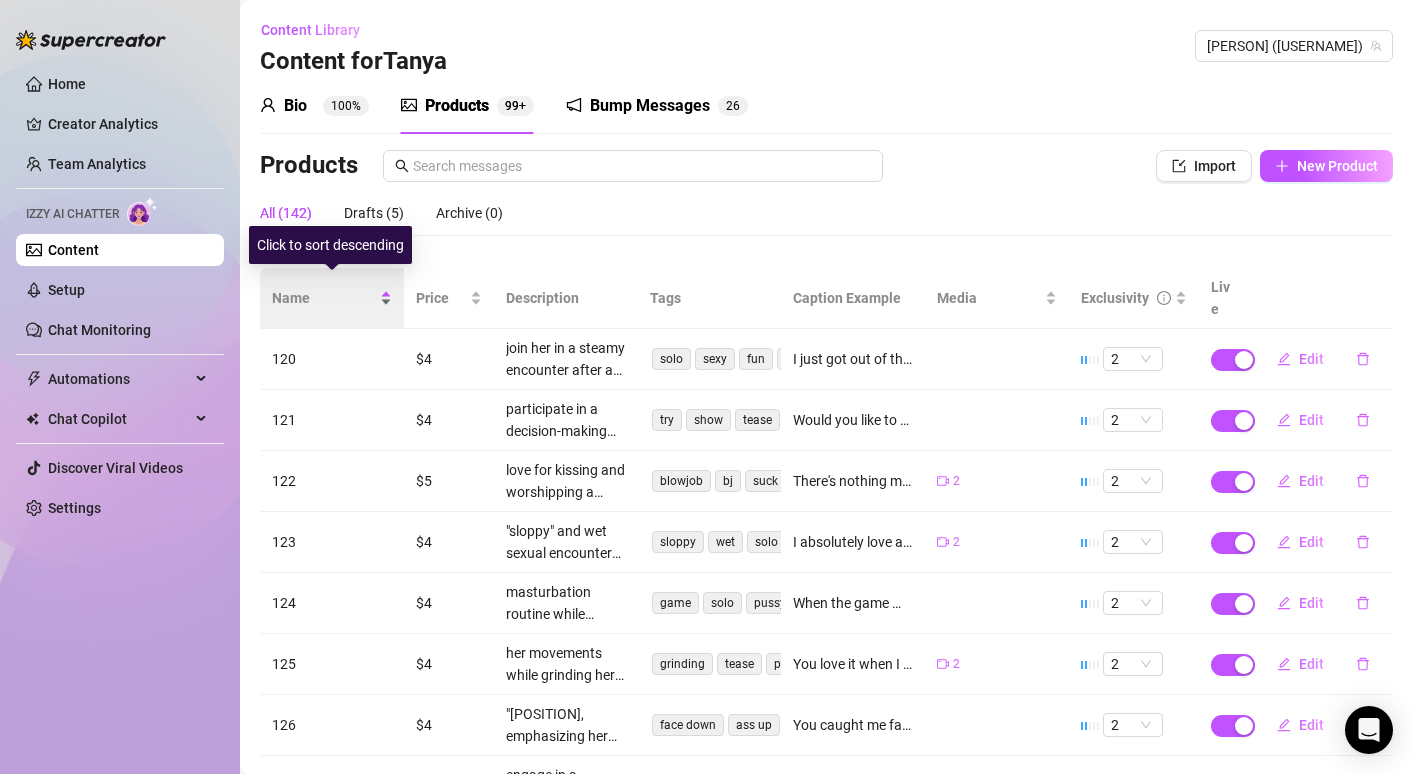click on "Name" at bounding box center [324, 298] 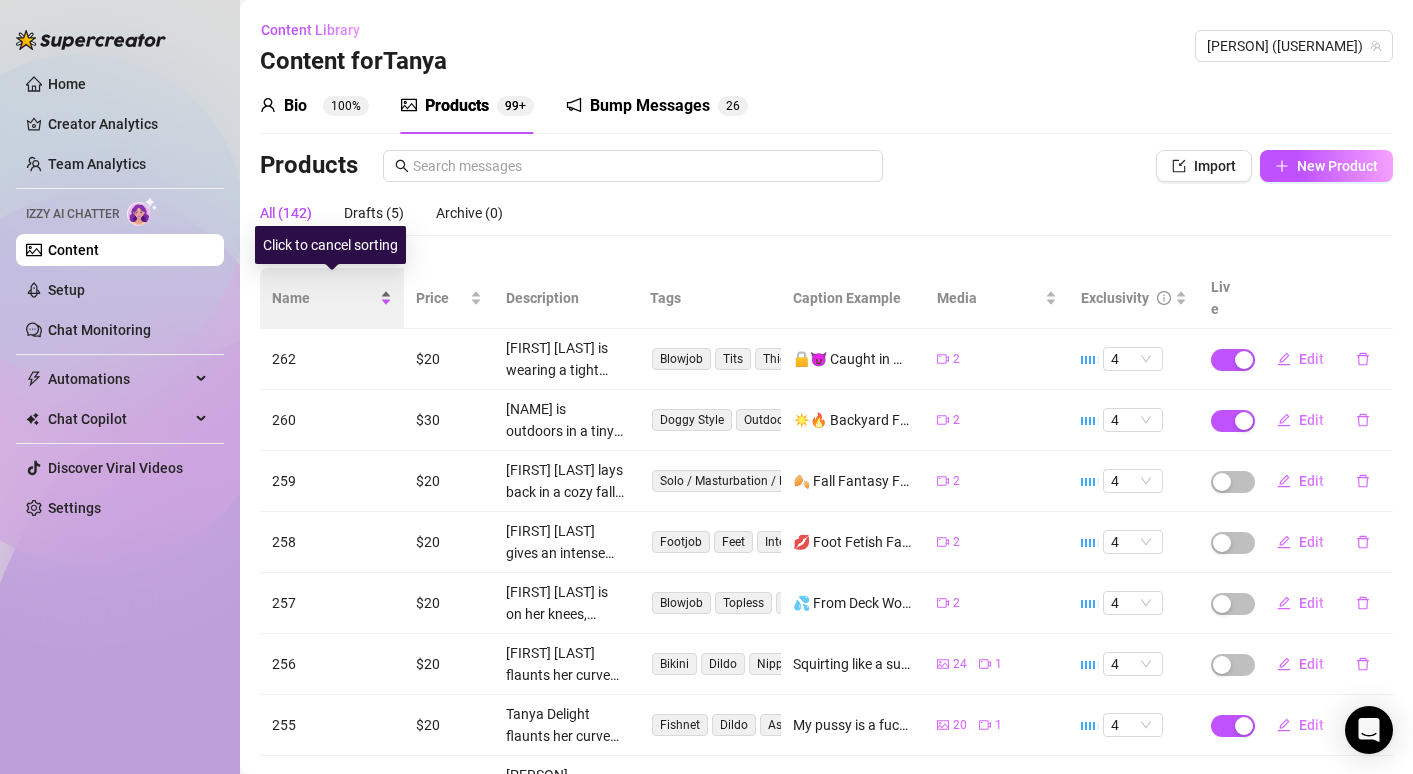 click on "Name" at bounding box center [324, 298] 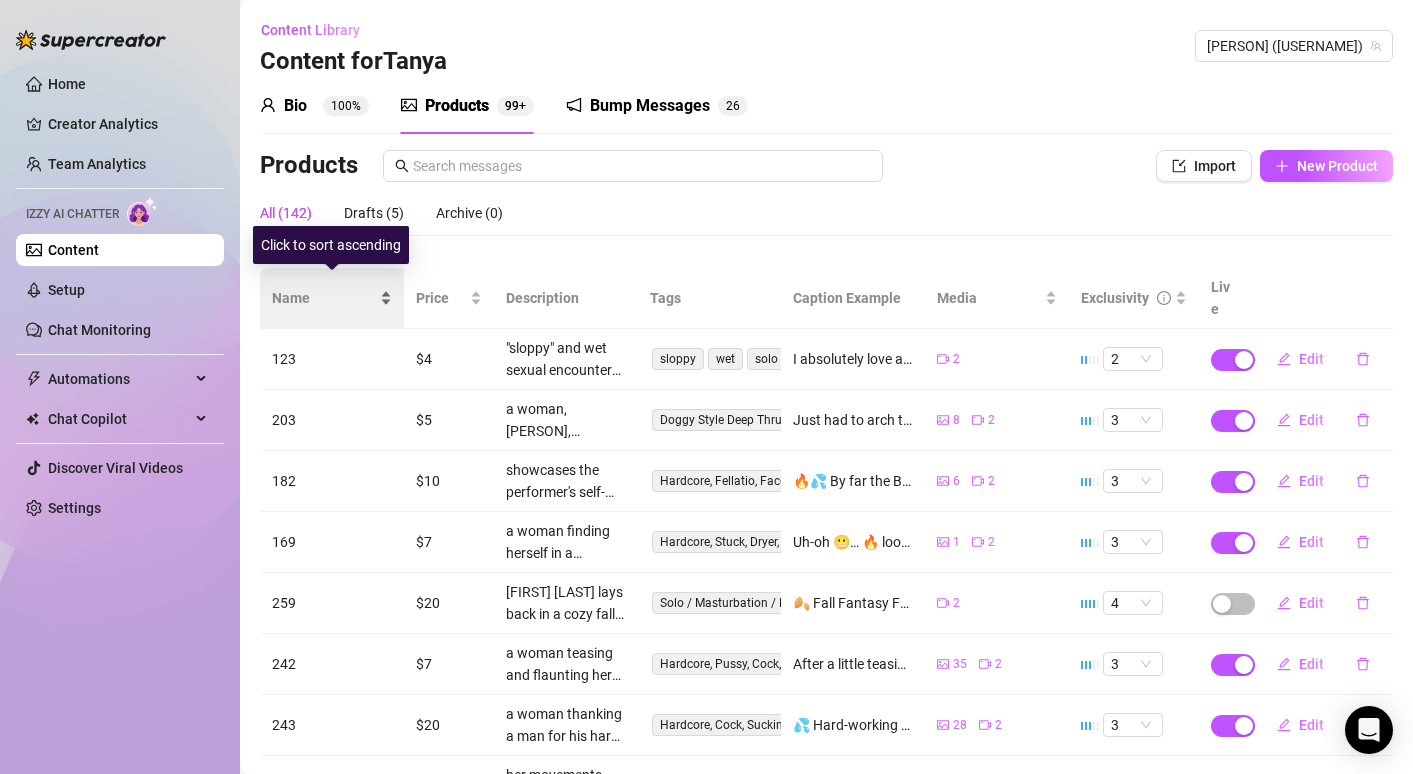 click on "Name" at bounding box center (324, 298) 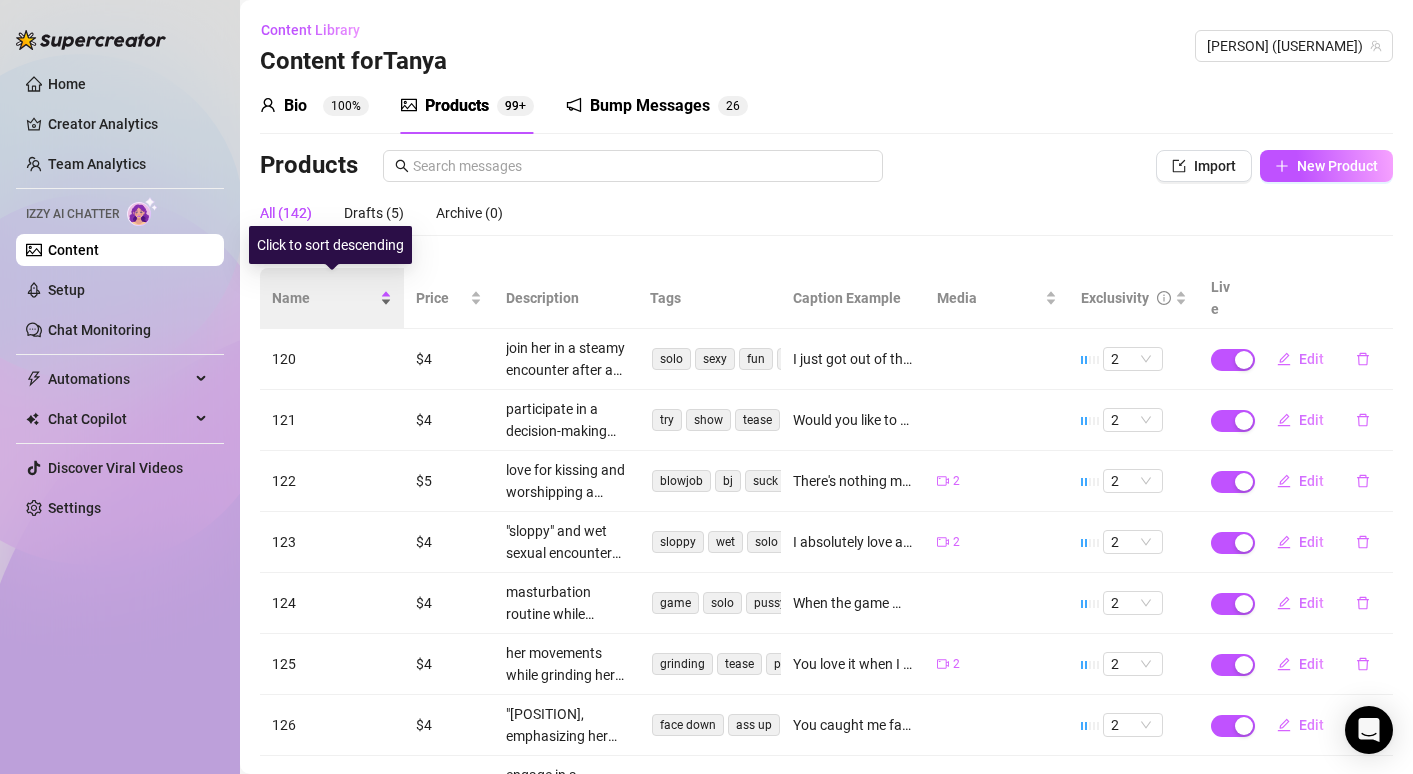 click on "Name" at bounding box center (324, 298) 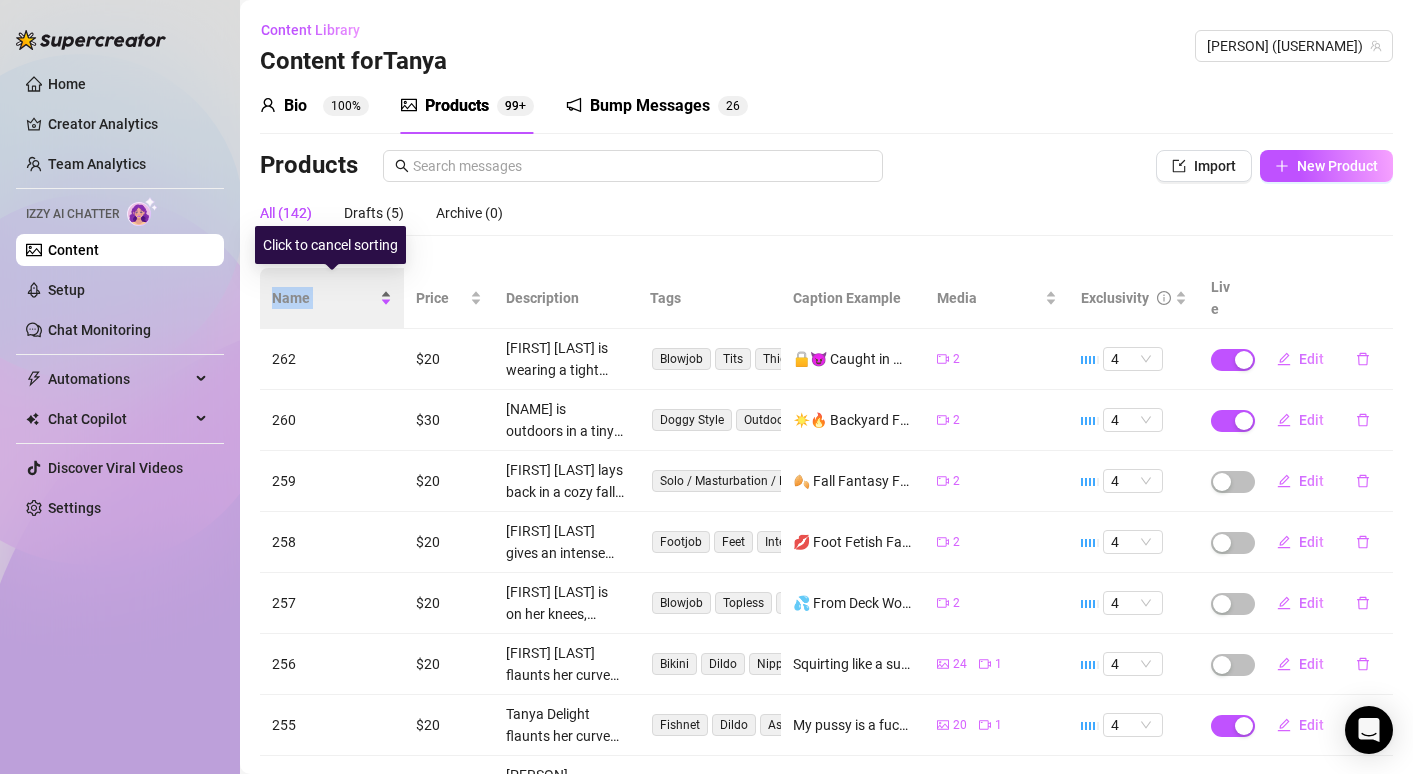 click on "Name" at bounding box center [324, 298] 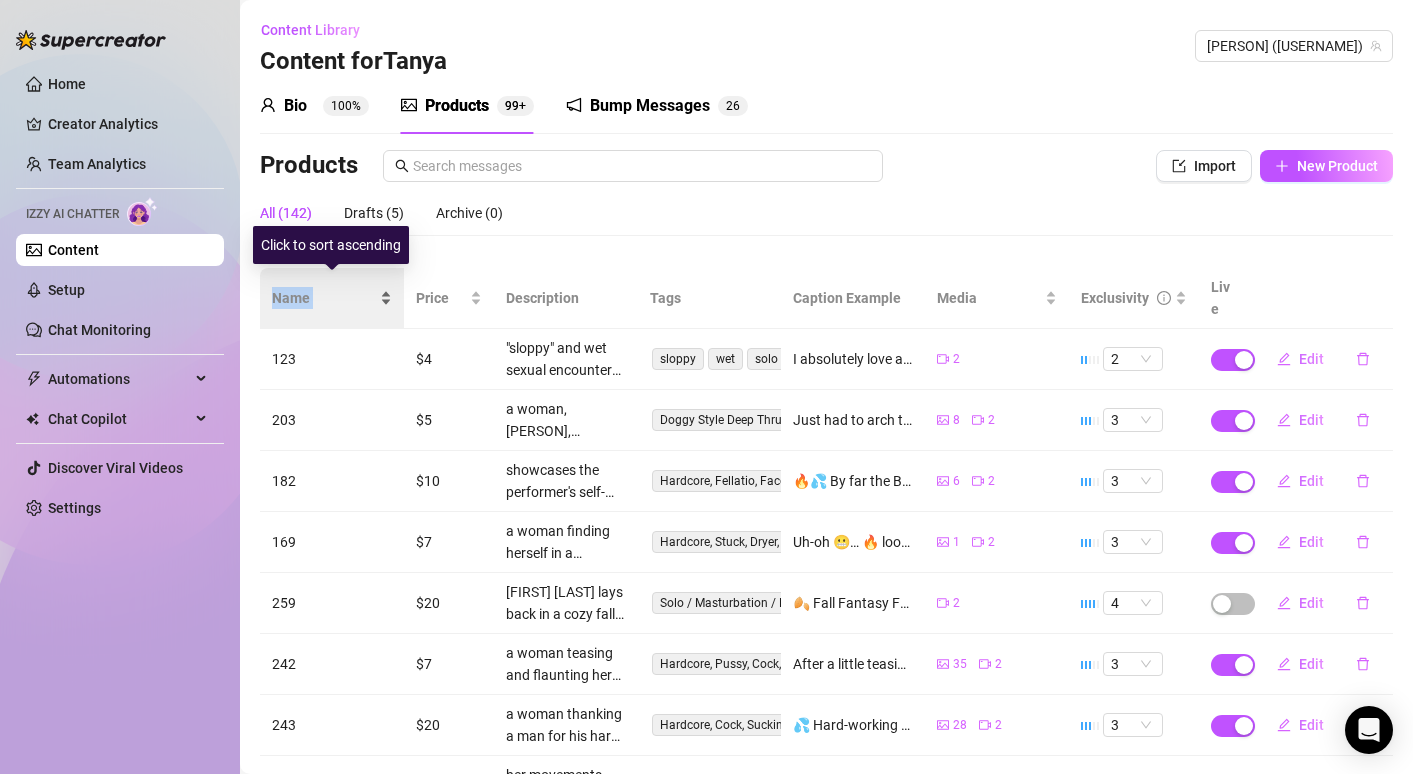 click on "Name" at bounding box center [324, 298] 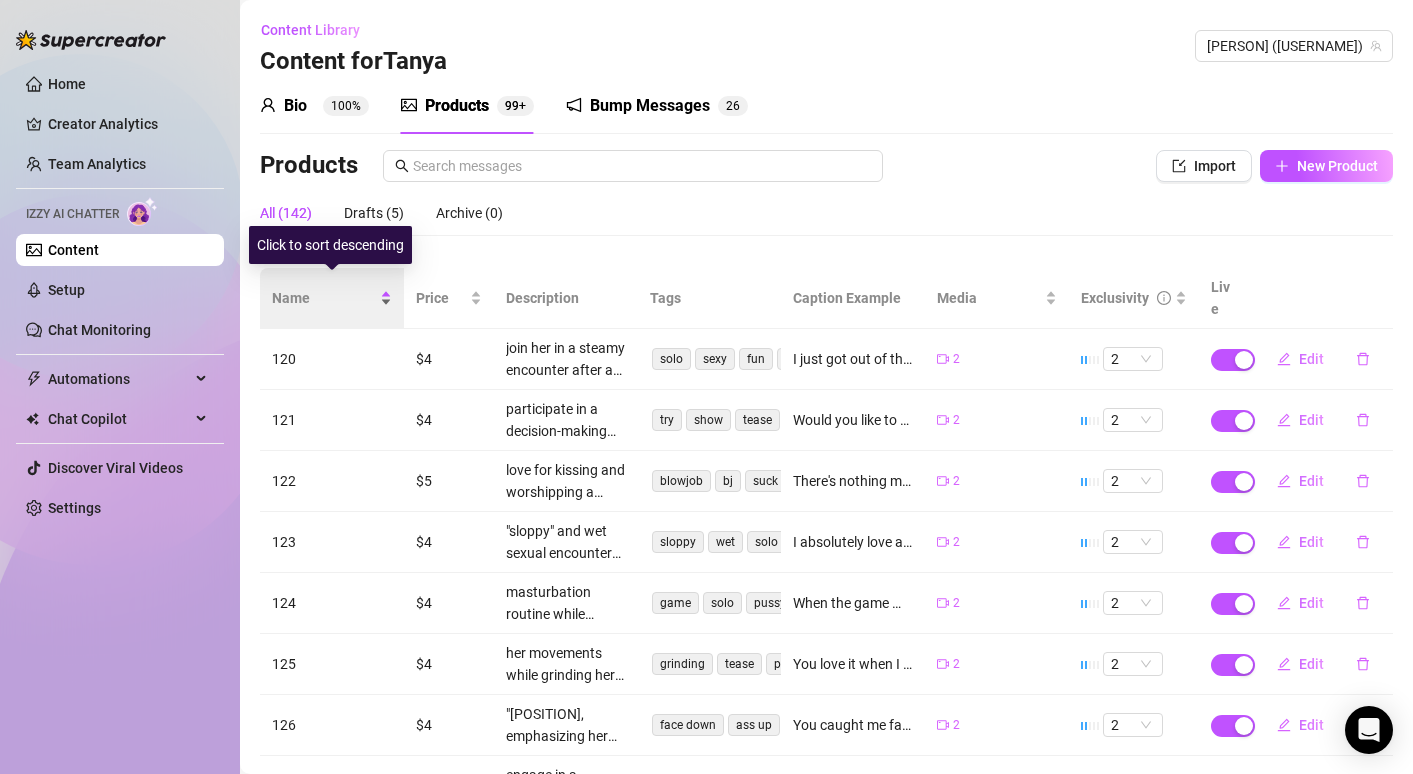 click on "Name" at bounding box center (324, 298) 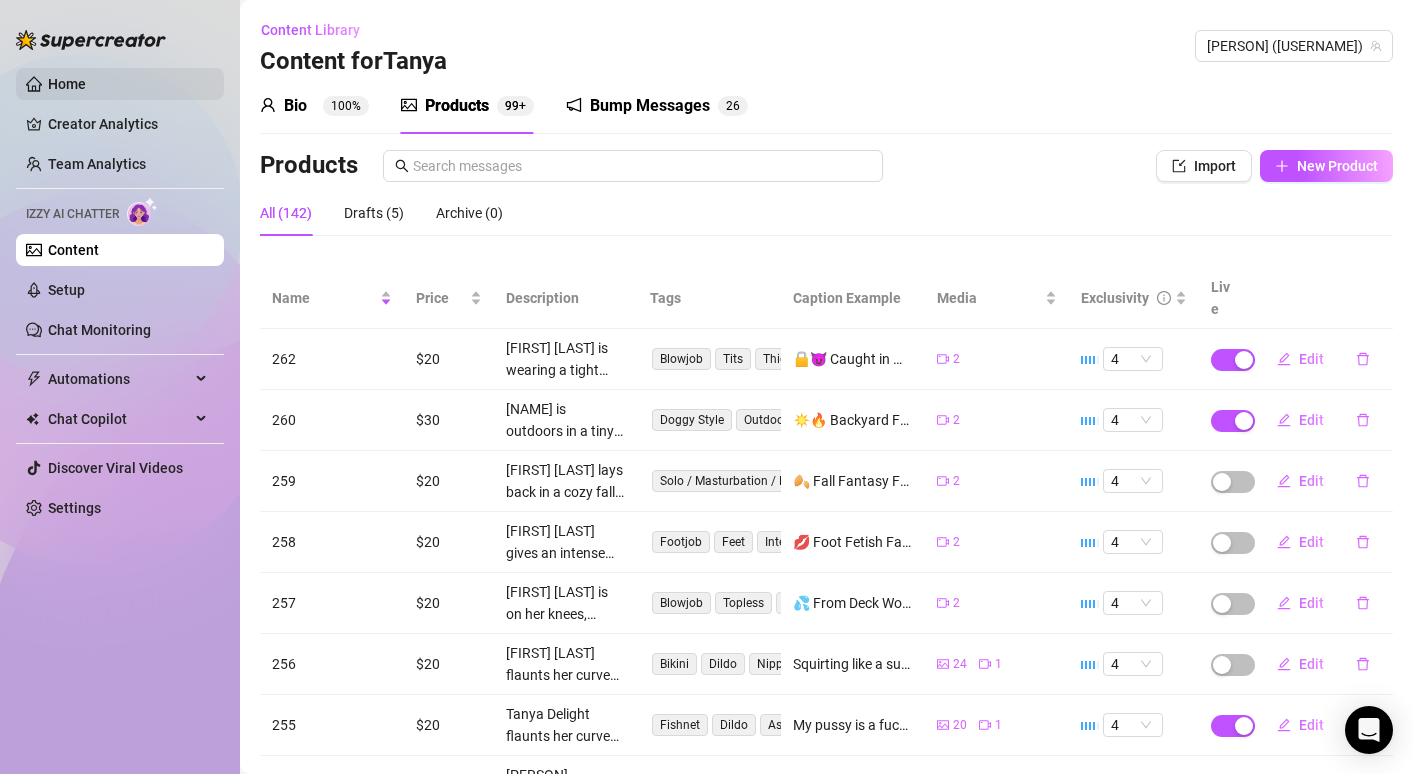 click on "Home" at bounding box center (67, 84) 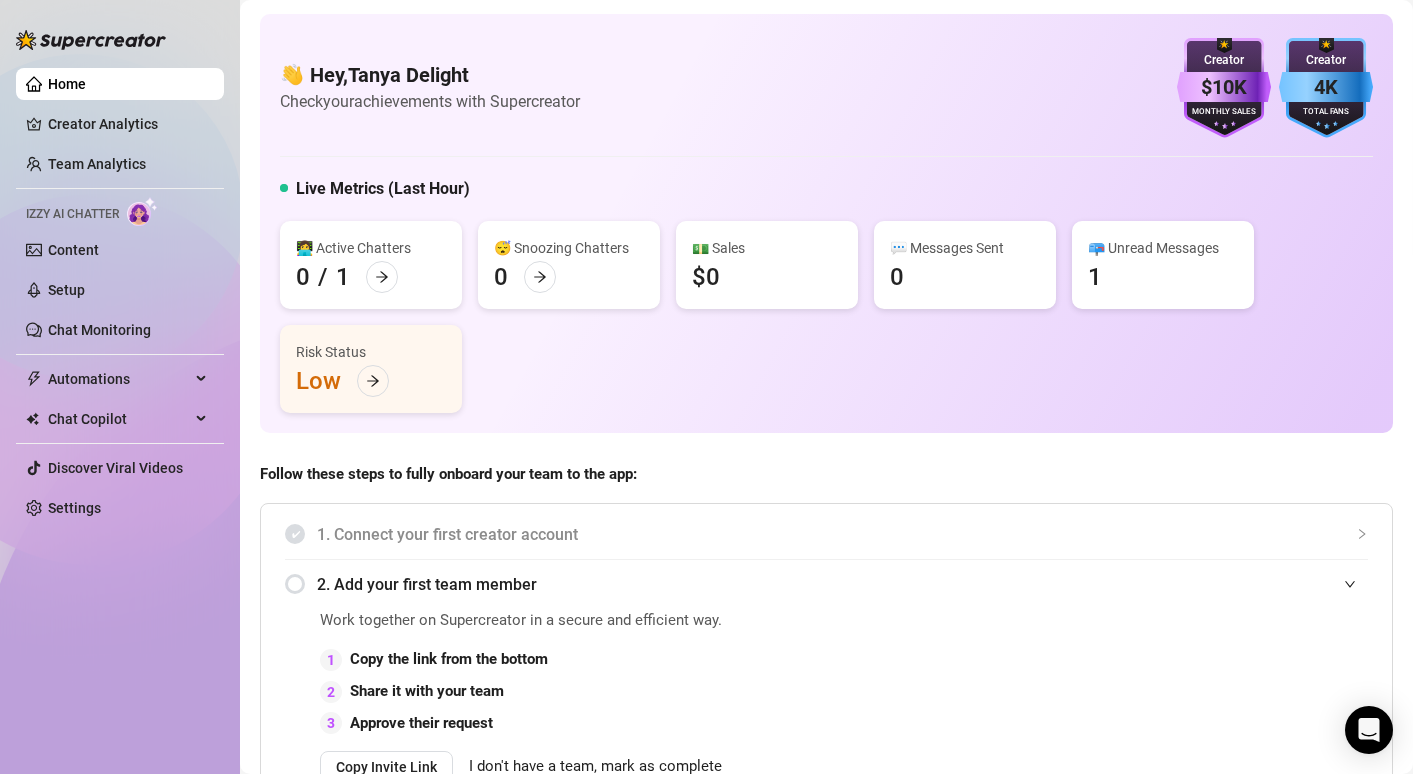 click on "Home Creator Analytics   Team Analytics Izzy AI Chatter Content Setup Chat Monitoring Automations Chat Copilot Discover Viral Videos Settings" at bounding box center (120, 296) 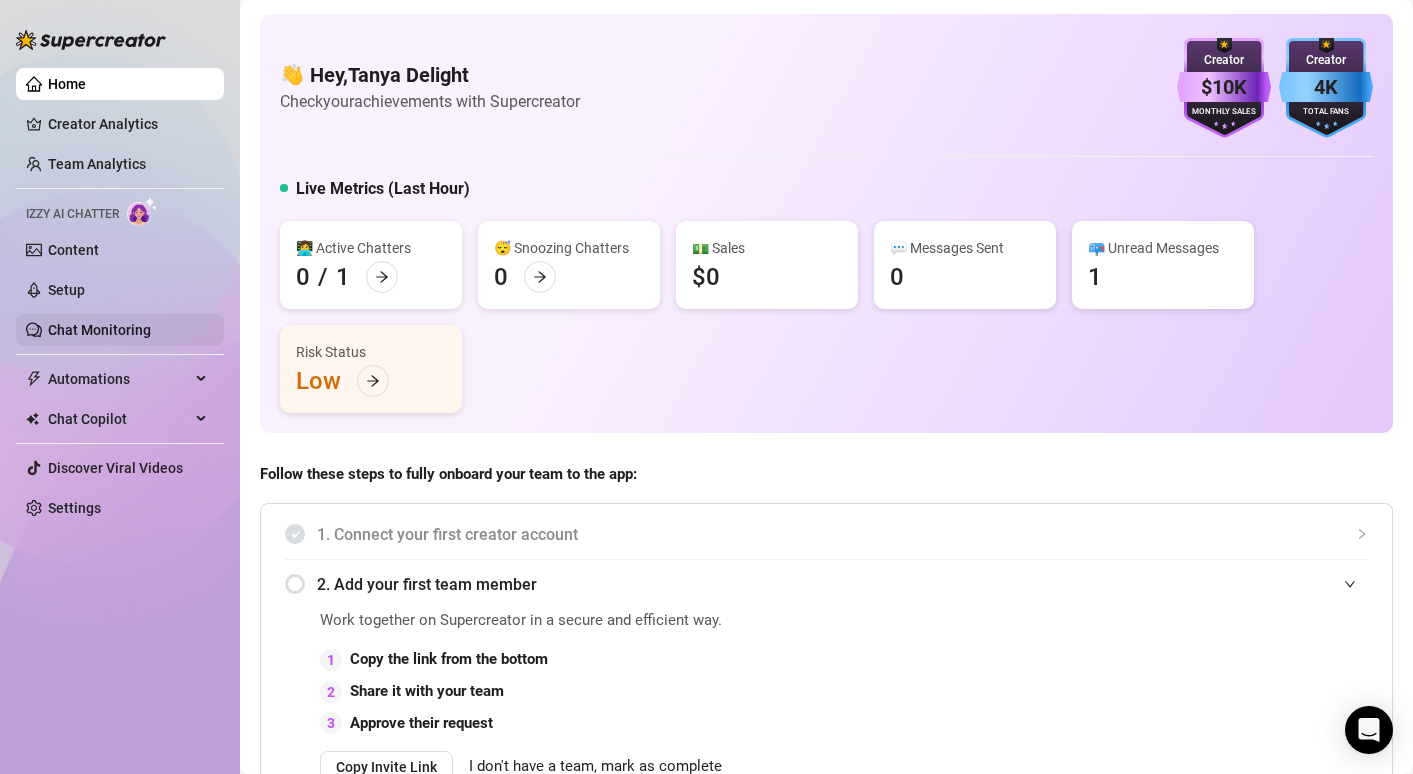 click on "Chat Monitoring" at bounding box center [99, 330] 